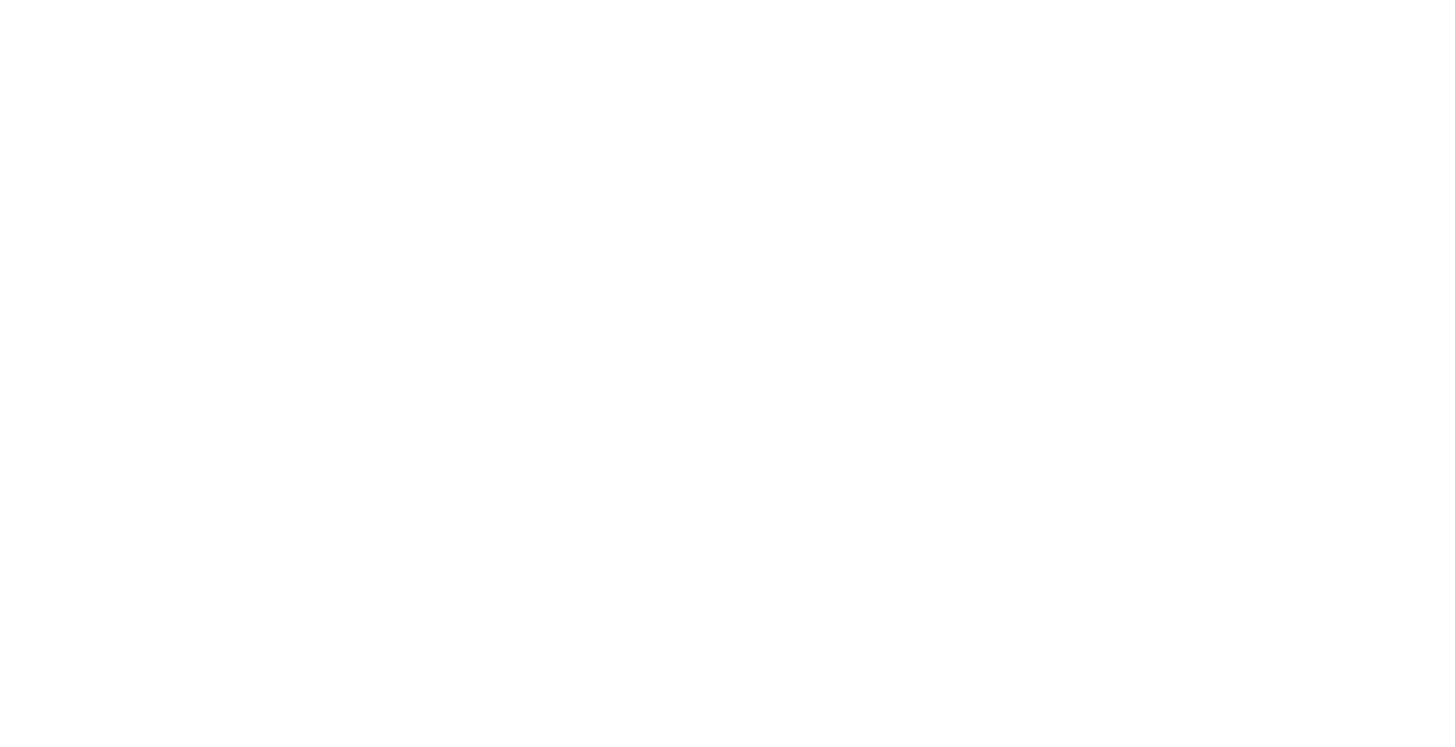 scroll, scrollTop: 0, scrollLeft: 0, axis: both 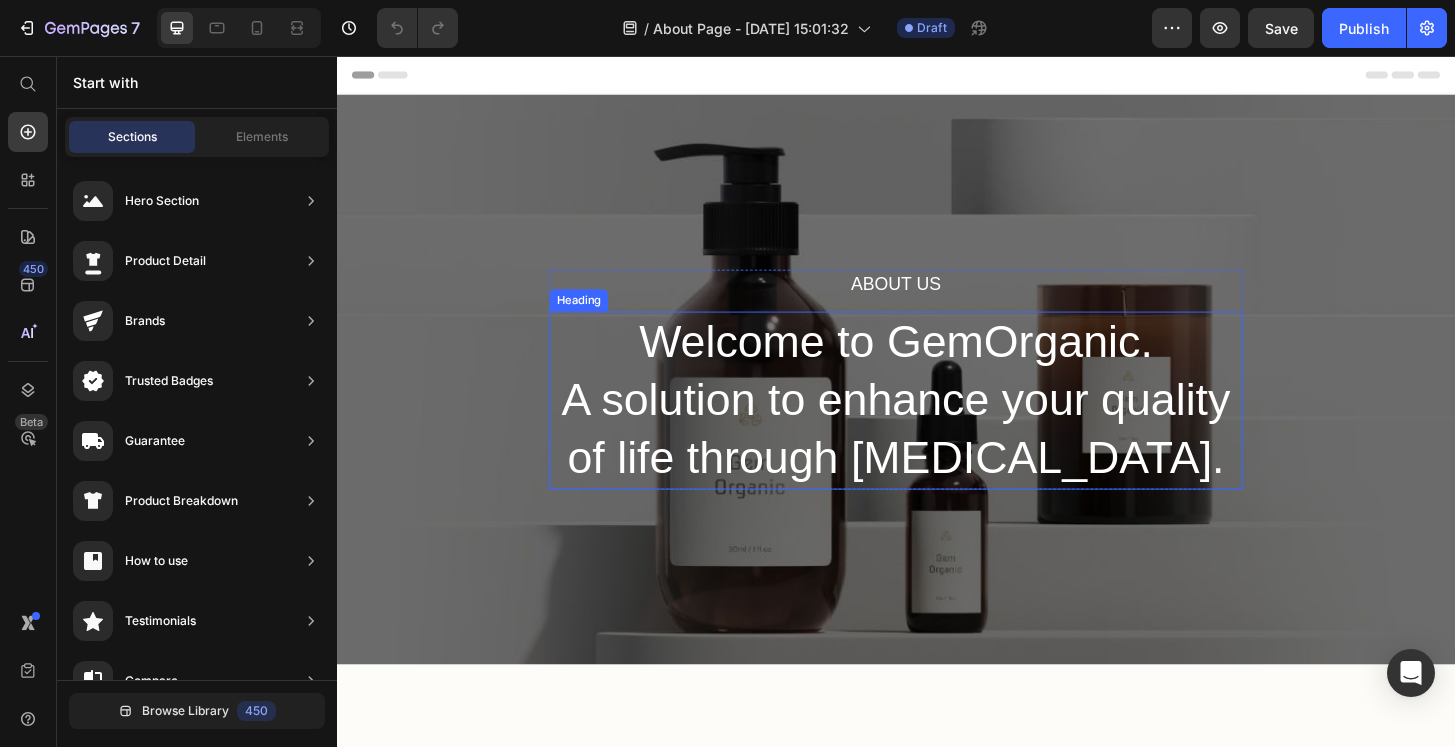 click on "Welcome to GemOrganic. A solution to enhance your quality of life through [MEDICAL_DATA]." at bounding box center (937, 425) 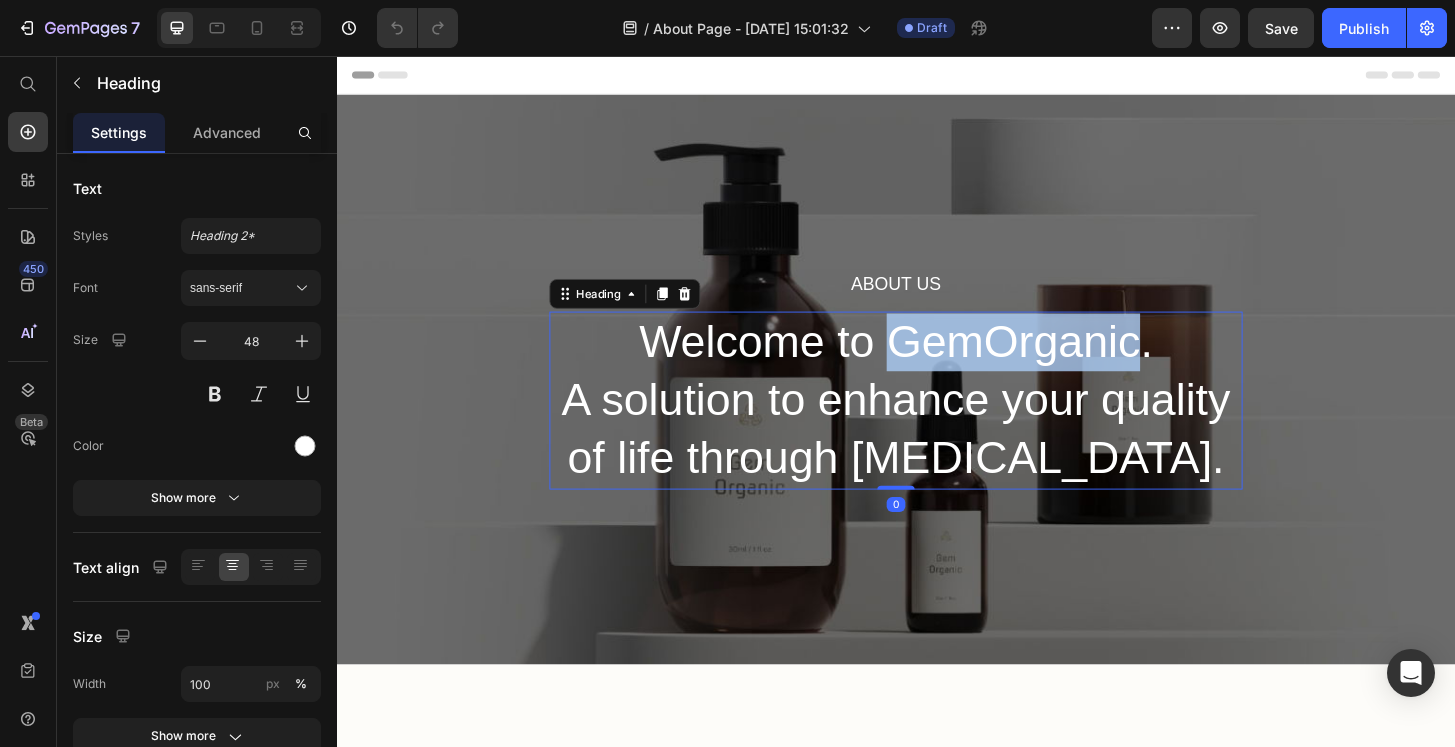 click on "Welcome to GemOrganic. A solution to enhance your quality of life through [MEDICAL_DATA]." at bounding box center (937, 425) 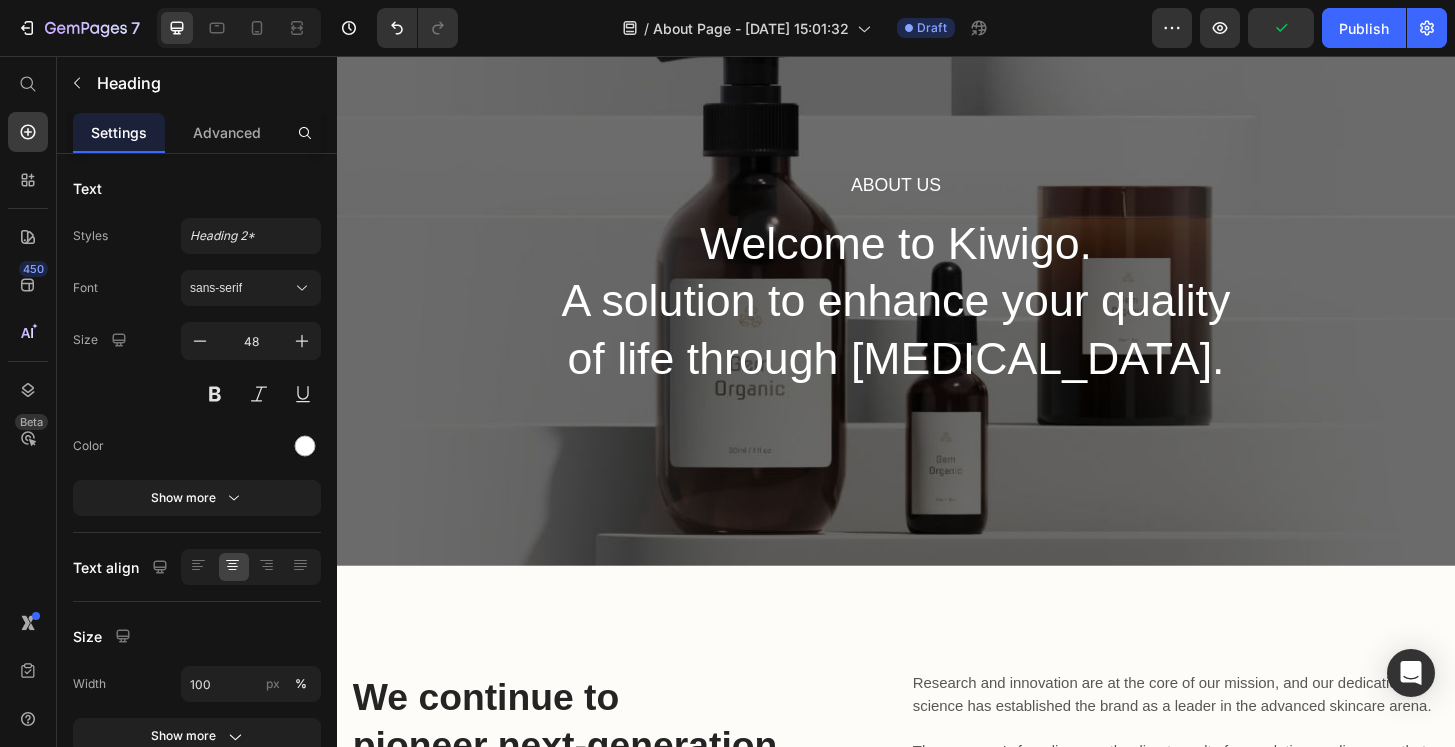 scroll, scrollTop: 36, scrollLeft: 0, axis: vertical 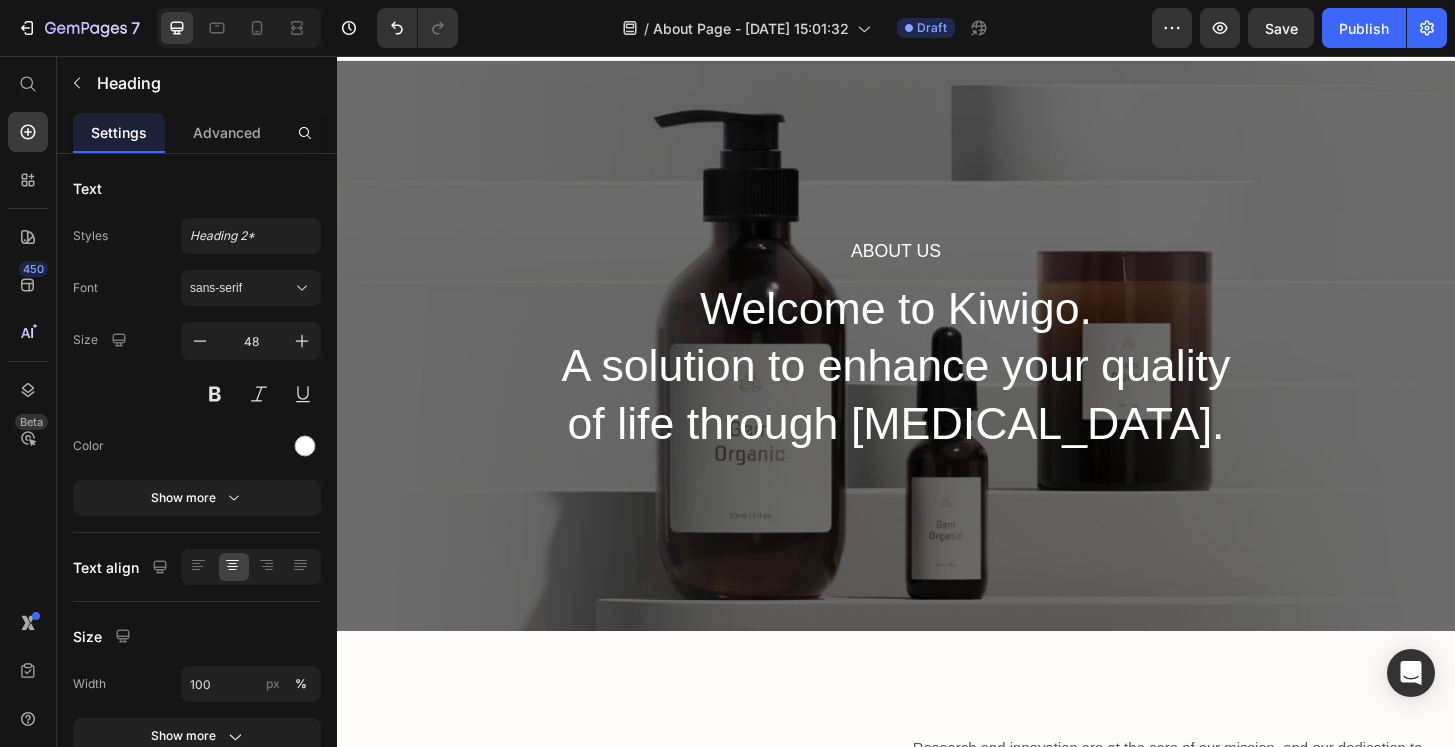 click on "Welcome to Kiwigo. A solution to enhance your quality of life through [MEDICAL_DATA]." at bounding box center [937, 389] 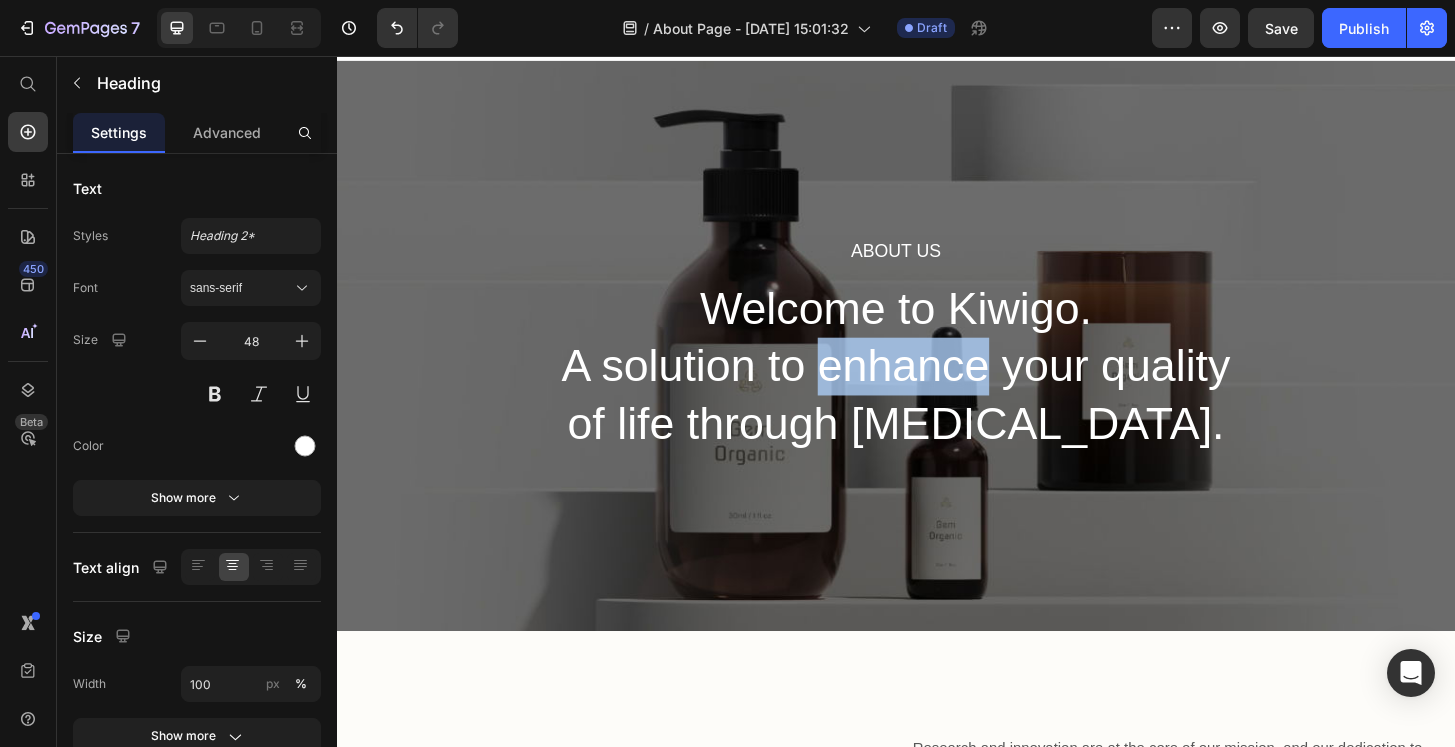 click on "Welcome to Kiwigo. A solution to enhance your quality of life through [MEDICAL_DATA]." at bounding box center [937, 389] 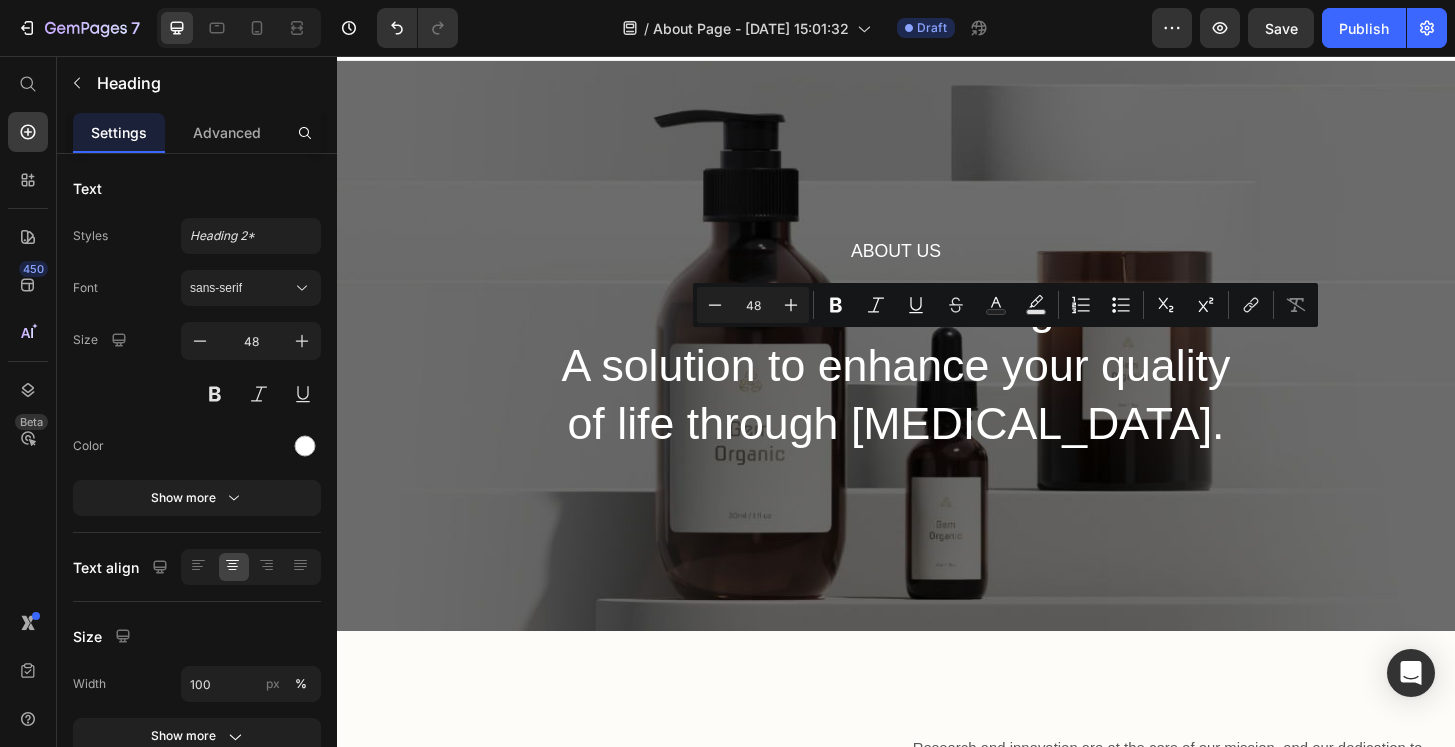 click on "Welcome to Kiwigo. A solution to enhance your quality of life through [MEDICAL_DATA]." at bounding box center [937, 389] 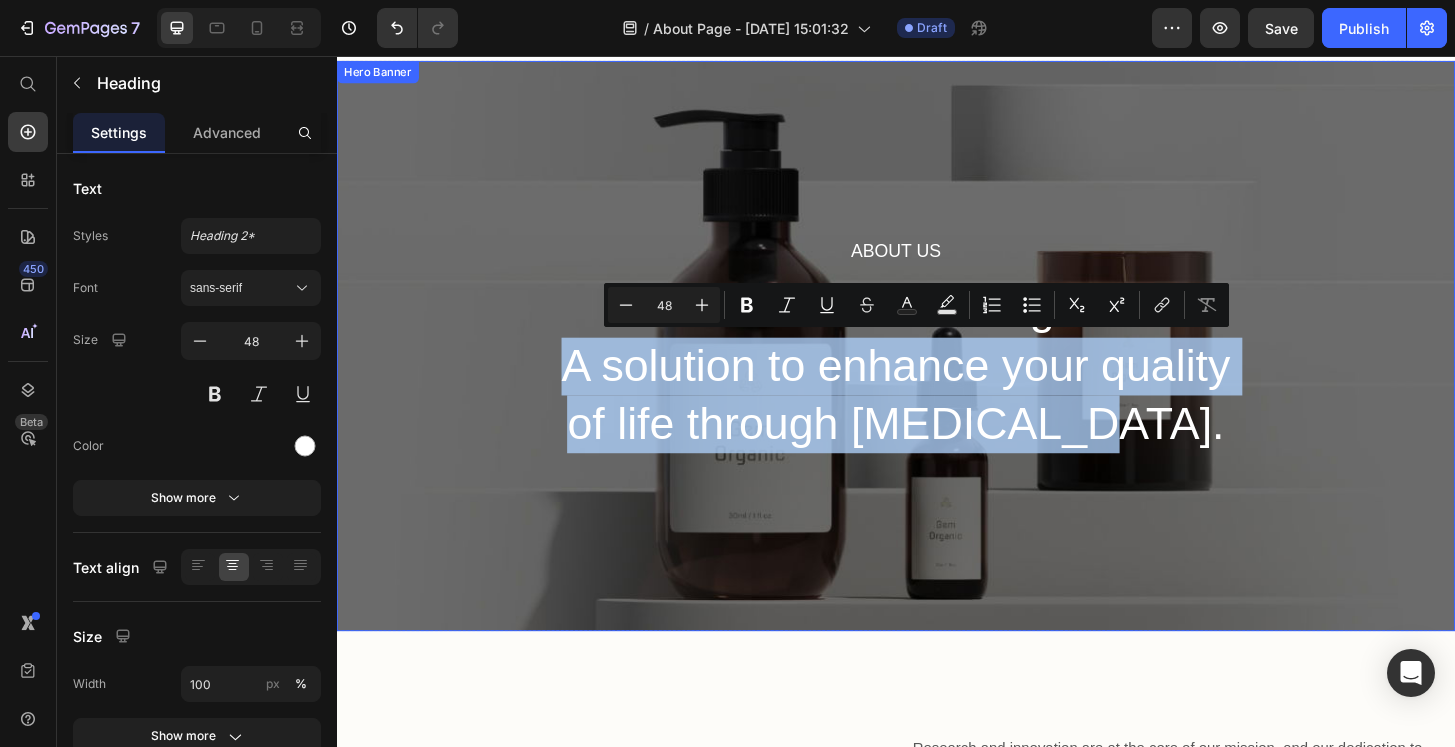 drag, startPoint x: 639, startPoint y: 382, endPoint x: 1312, endPoint y: 468, distance: 678.47253 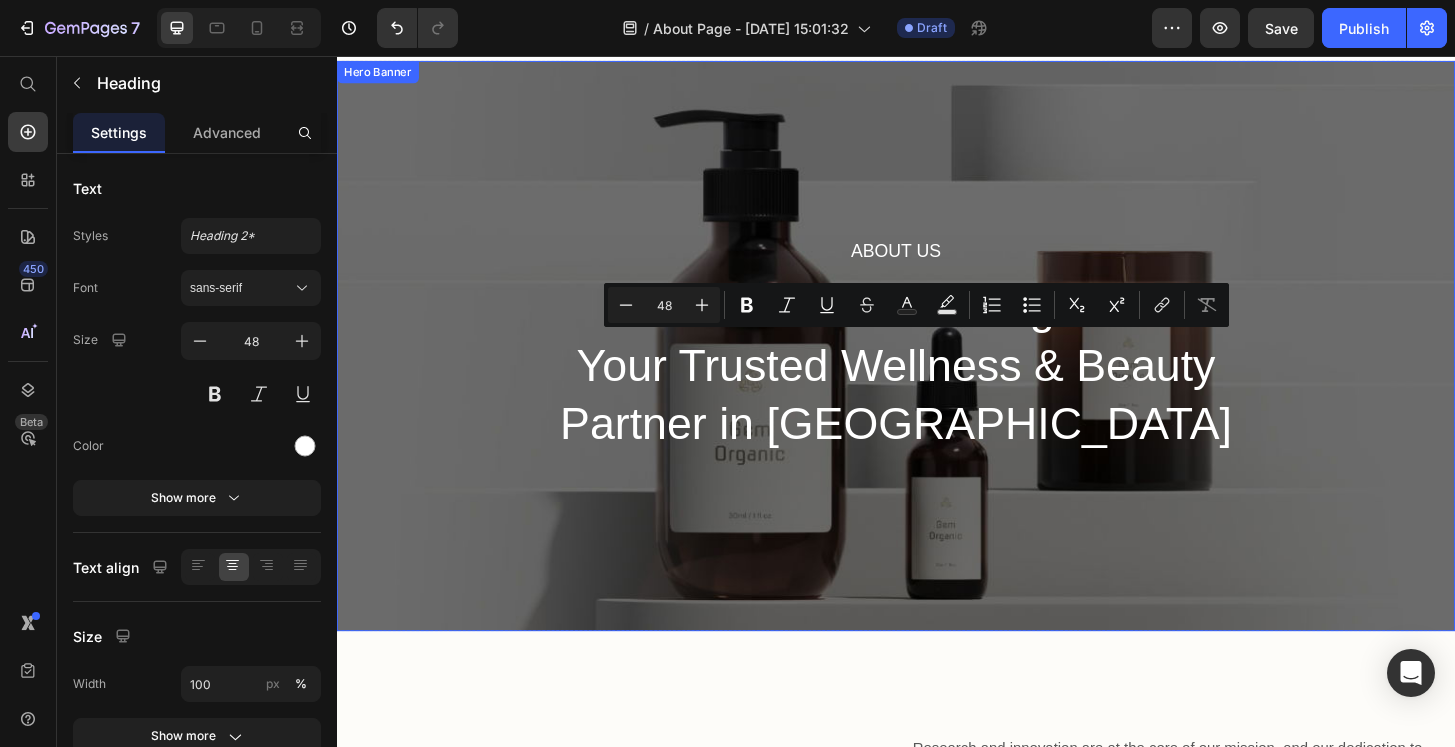 scroll, scrollTop: 0, scrollLeft: 0, axis: both 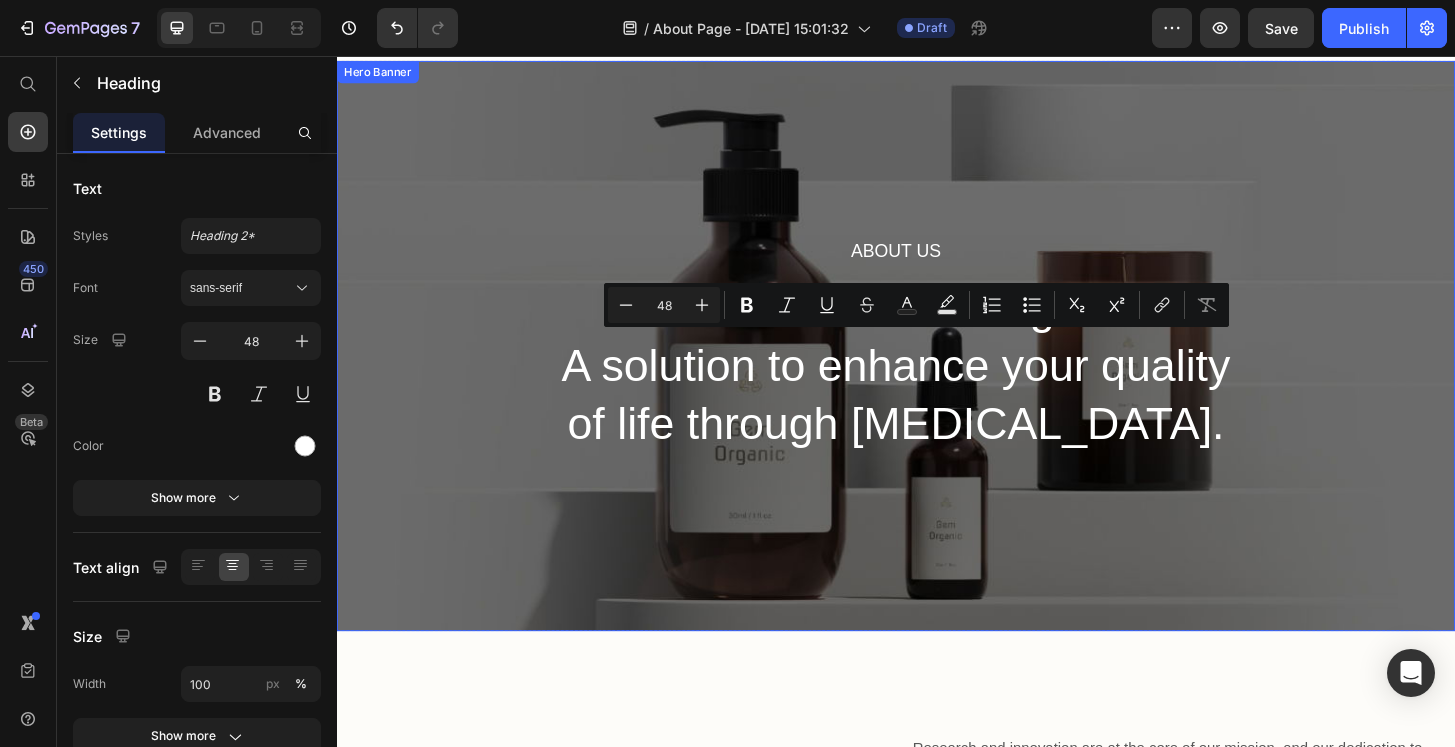 copy on "A solution to enhance your quality of life through [MEDICAL_DATA]." 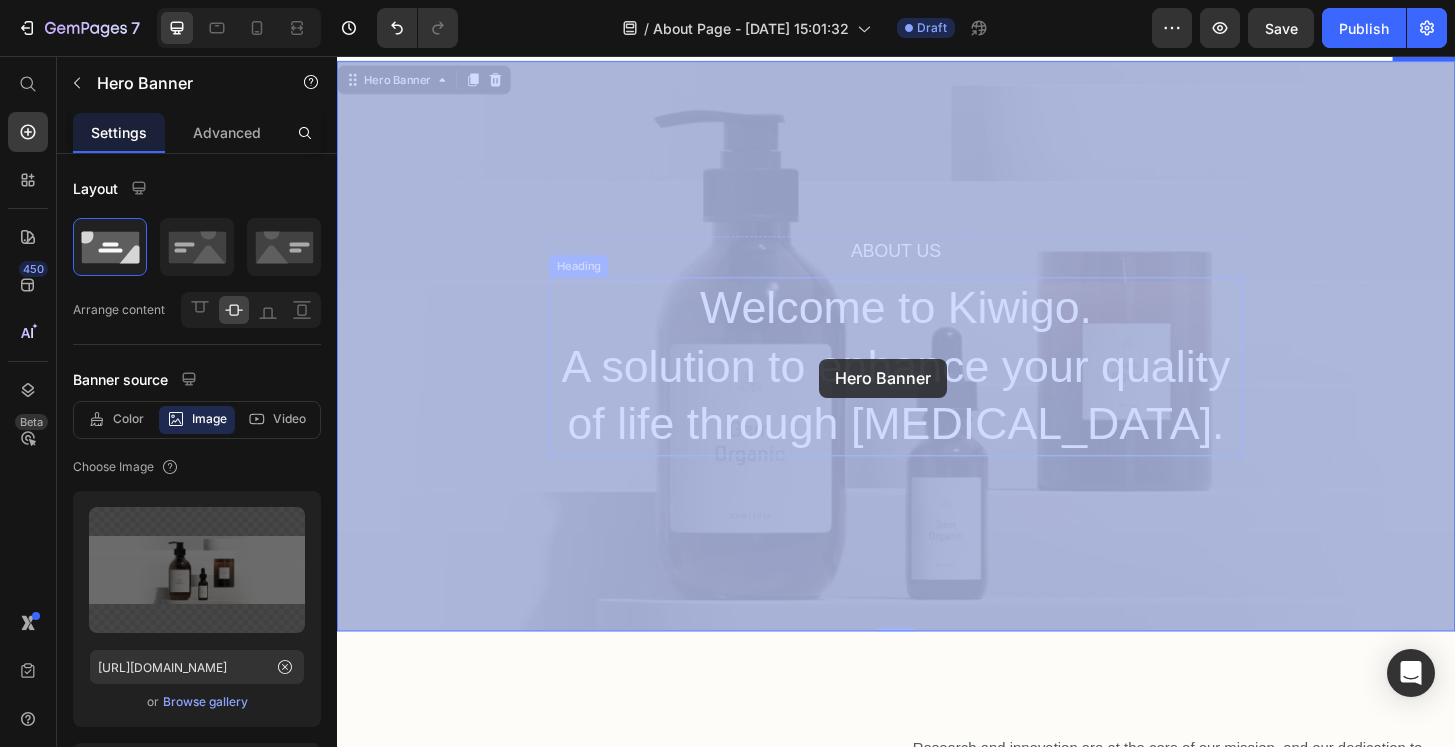drag, startPoint x: 1326, startPoint y: 466, endPoint x: 862, endPoint y: 386, distance: 470.84604 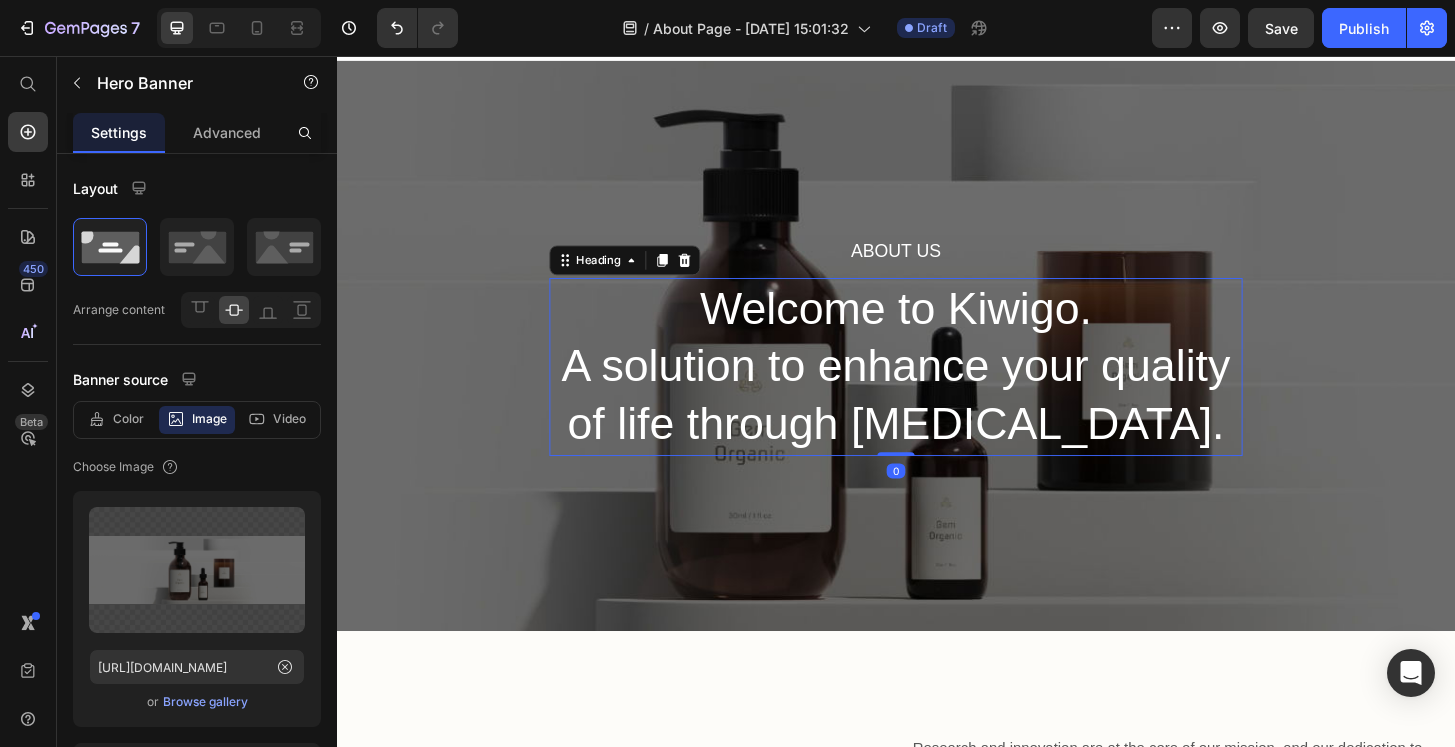 click on "Welcome to Kiwigo. A solution to enhance your quality of life through [MEDICAL_DATA]." at bounding box center [937, 389] 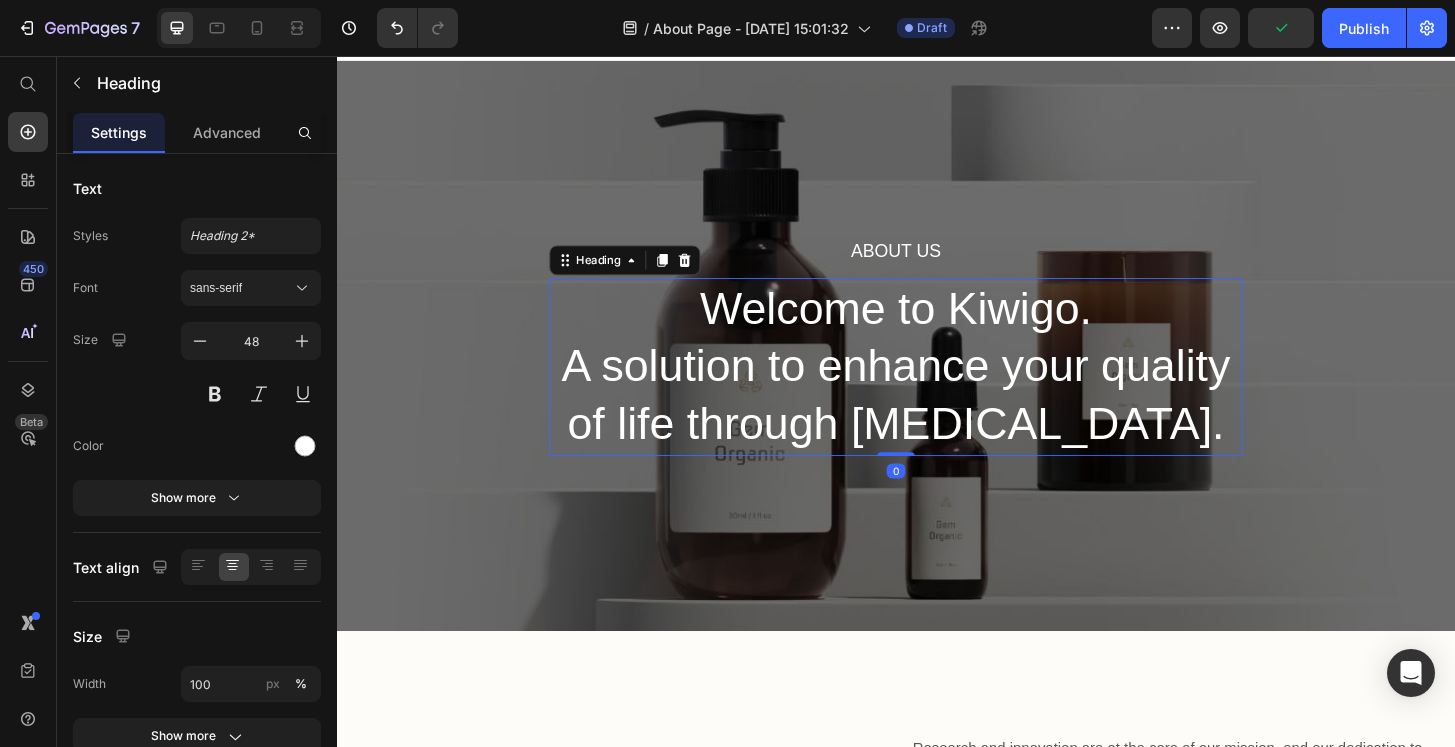 scroll, scrollTop: 0, scrollLeft: 0, axis: both 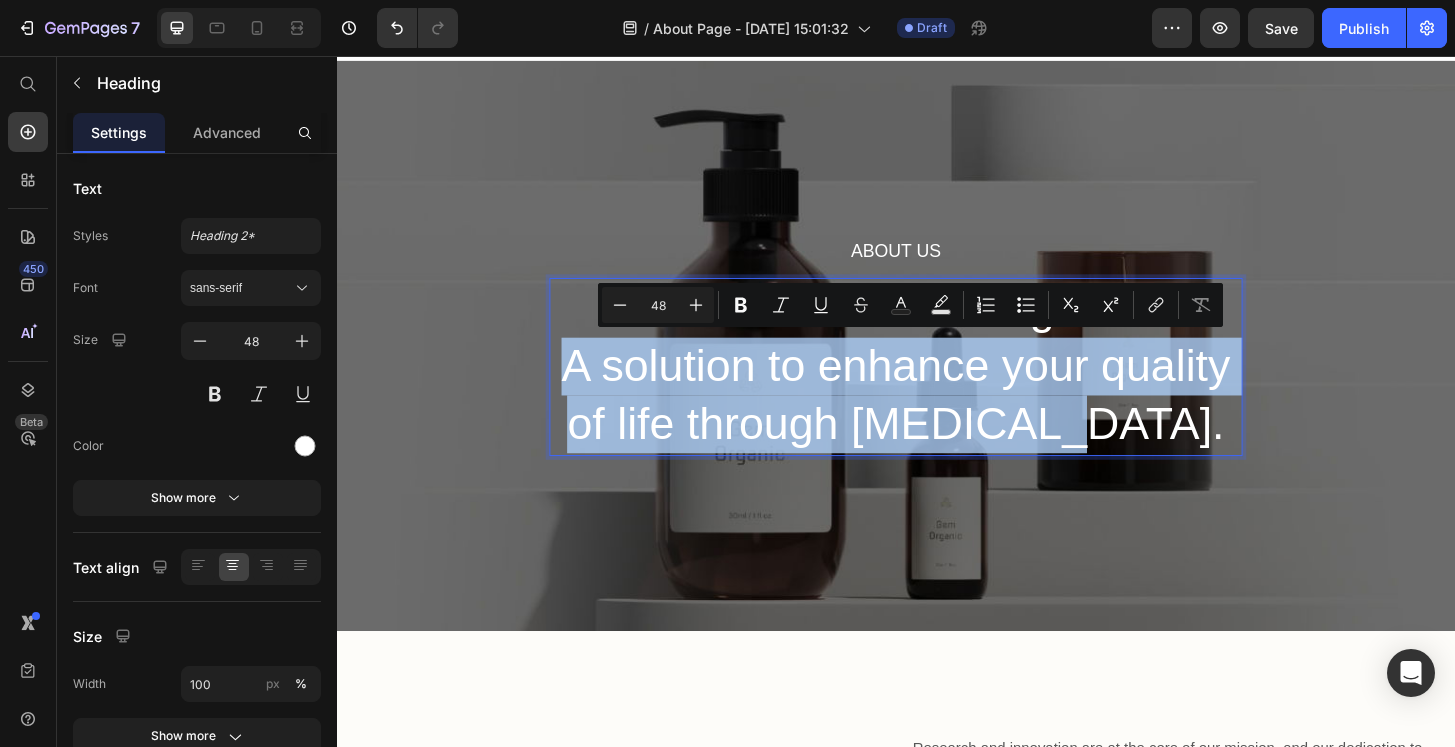drag, startPoint x: 625, startPoint y: 397, endPoint x: 1279, endPoint y: 460, distance: 657.0274 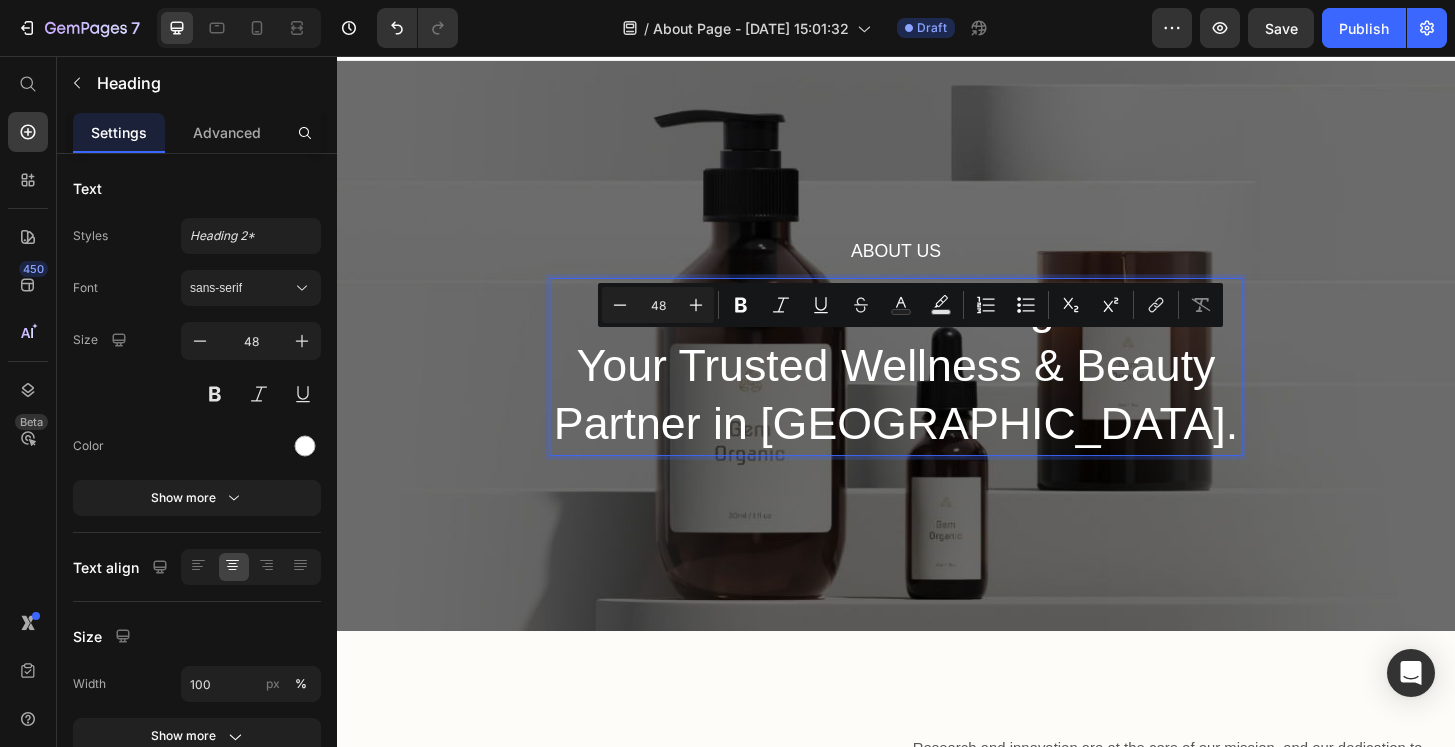 scroll, scrollTop: 0, scrollLeft: 0, axis: both 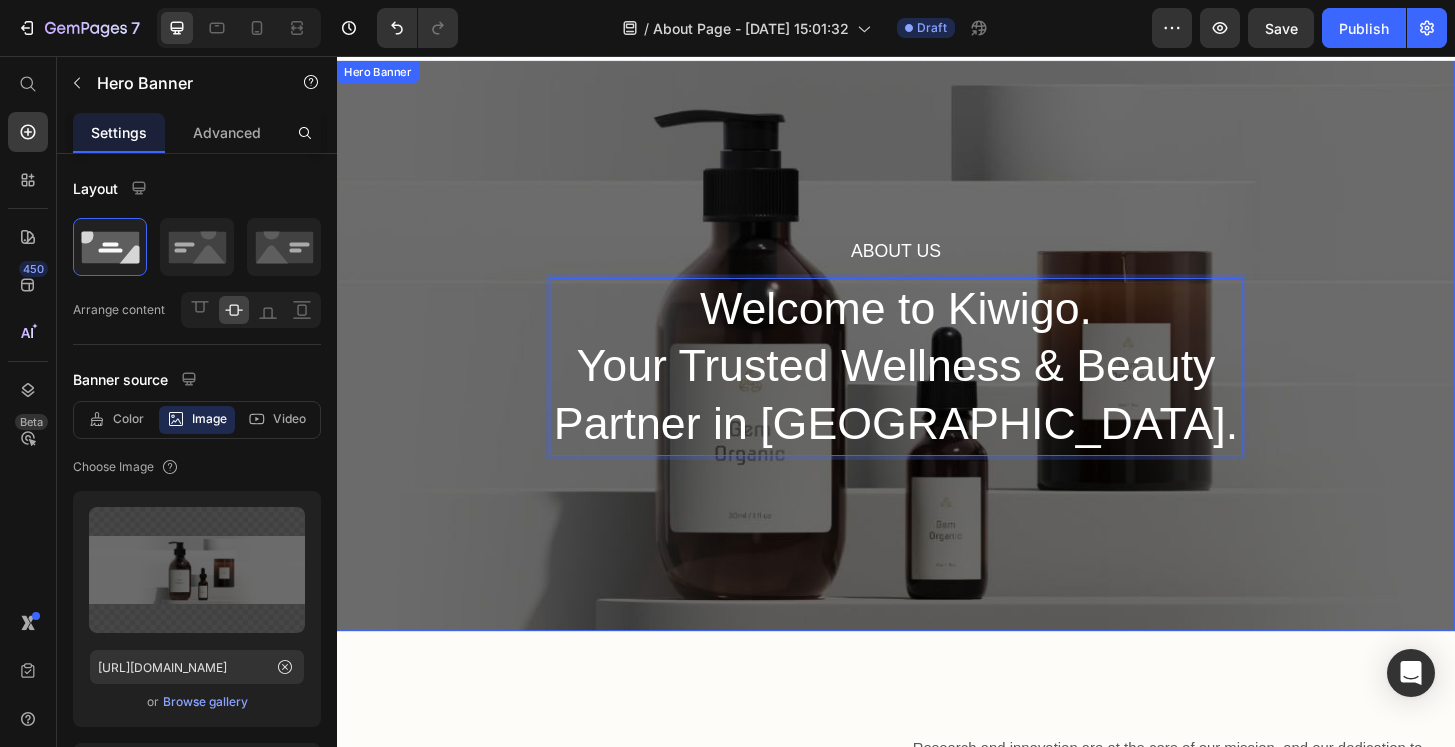 click on "About Us Heading Welcome to [PERSON_NAME]. Your Trusted Wellness & Beauty Partner in [GEOGRAPHIC_DATA]. Heading   0 Row" at bounding box center [937, 367] 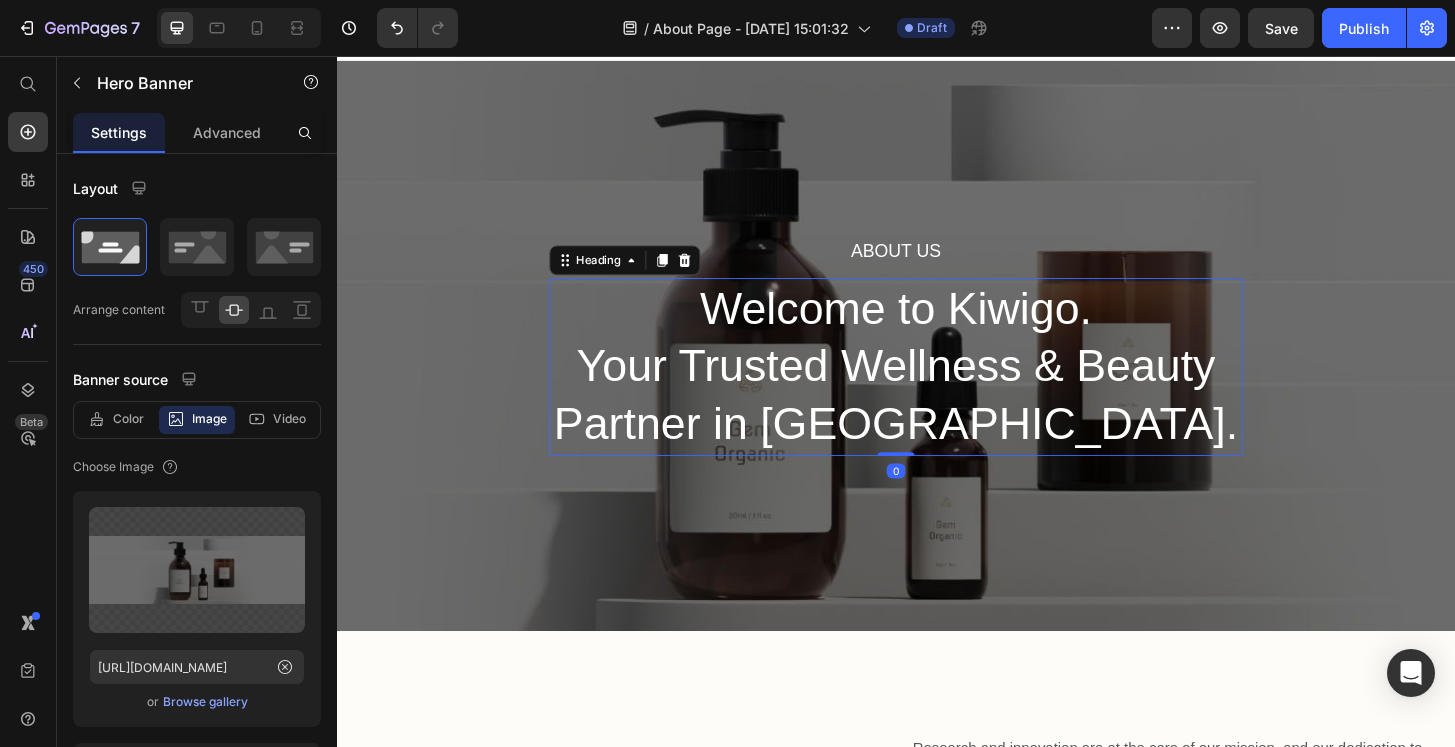 click on "Welcome to Kiwigo. Your Trusted Wellness & Beauty Partner in [GEOGRAPHIC_DATA]." at bounding box center (937, 389) 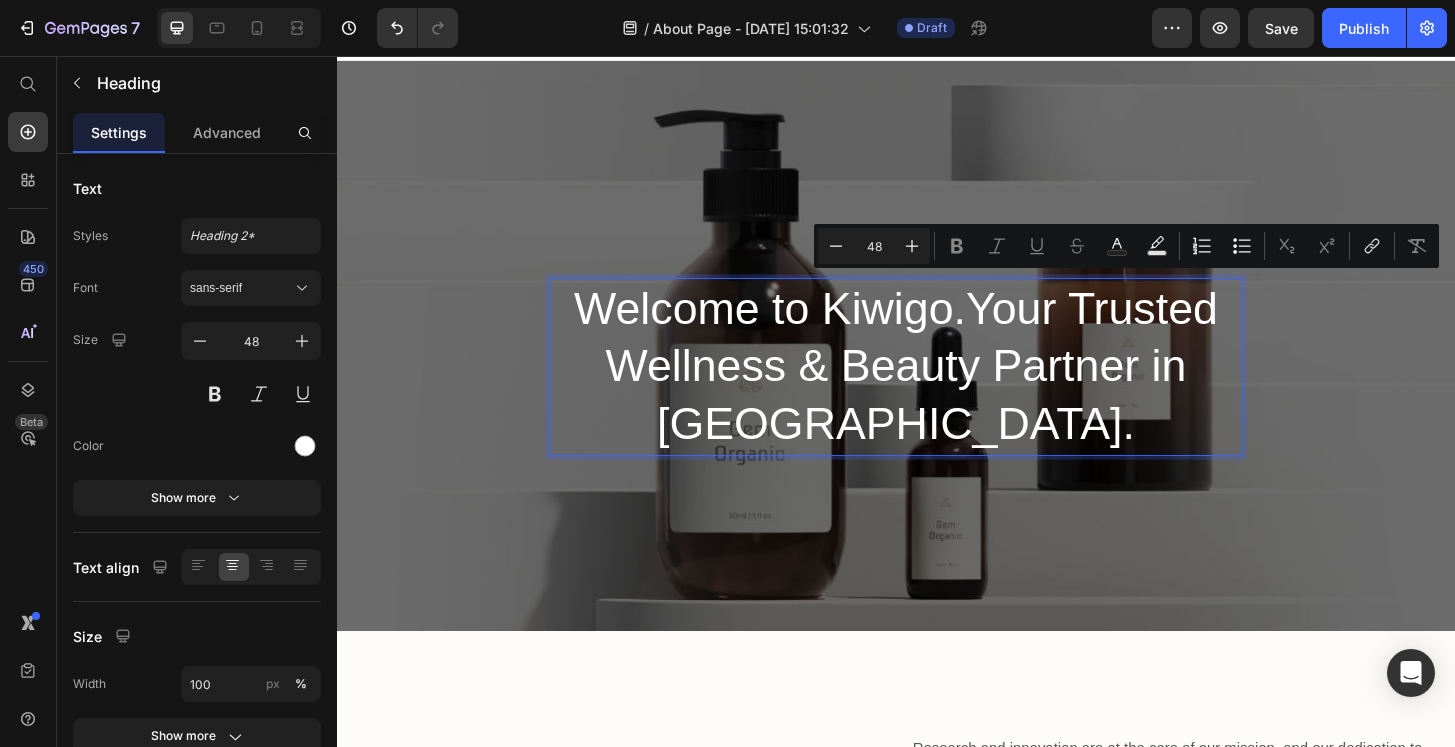 scroll, scrollTop: 0, scrollLeft: 0, axis: both 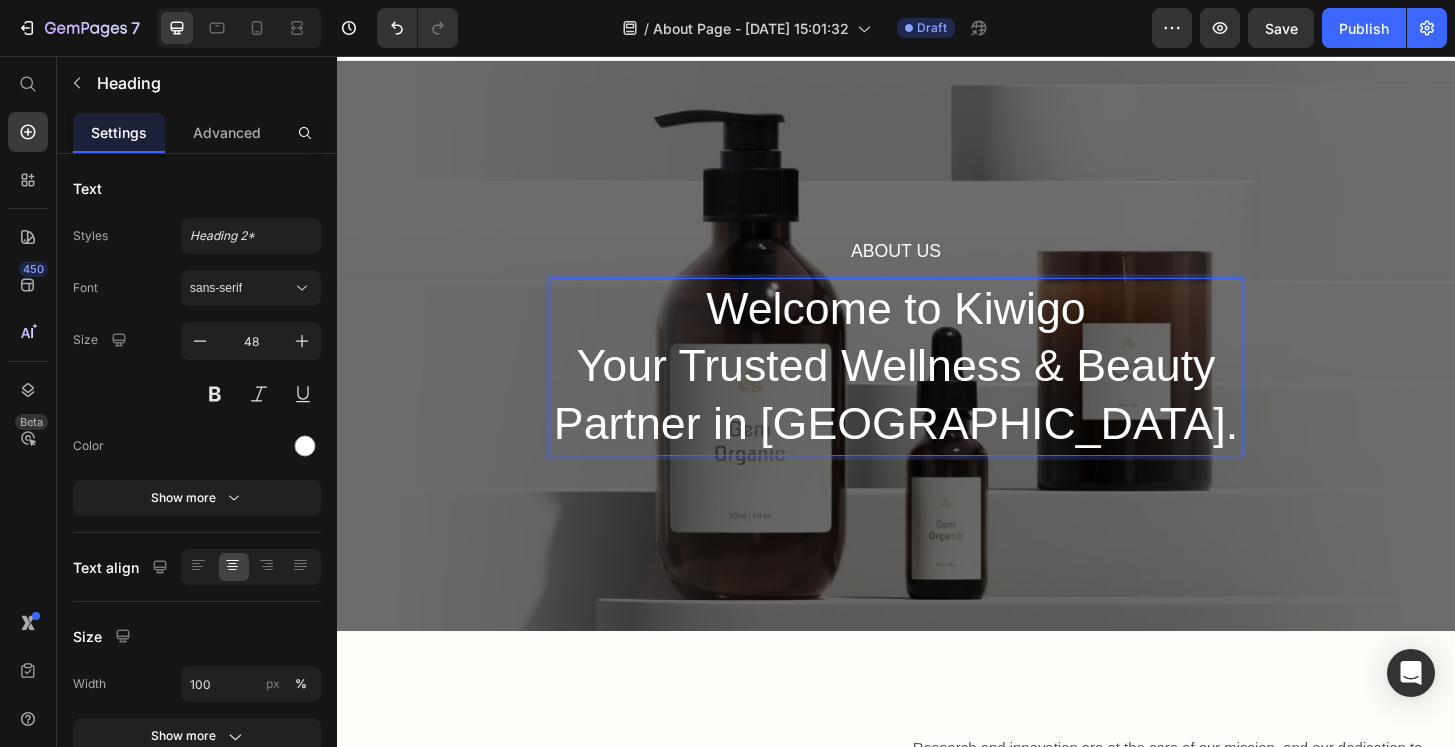click on "Welcome to Kiwigo Your Trusted Wellness & Beauty Partner in [GEOGRAPHIC_DATA]." at bounding box center [937, 389] 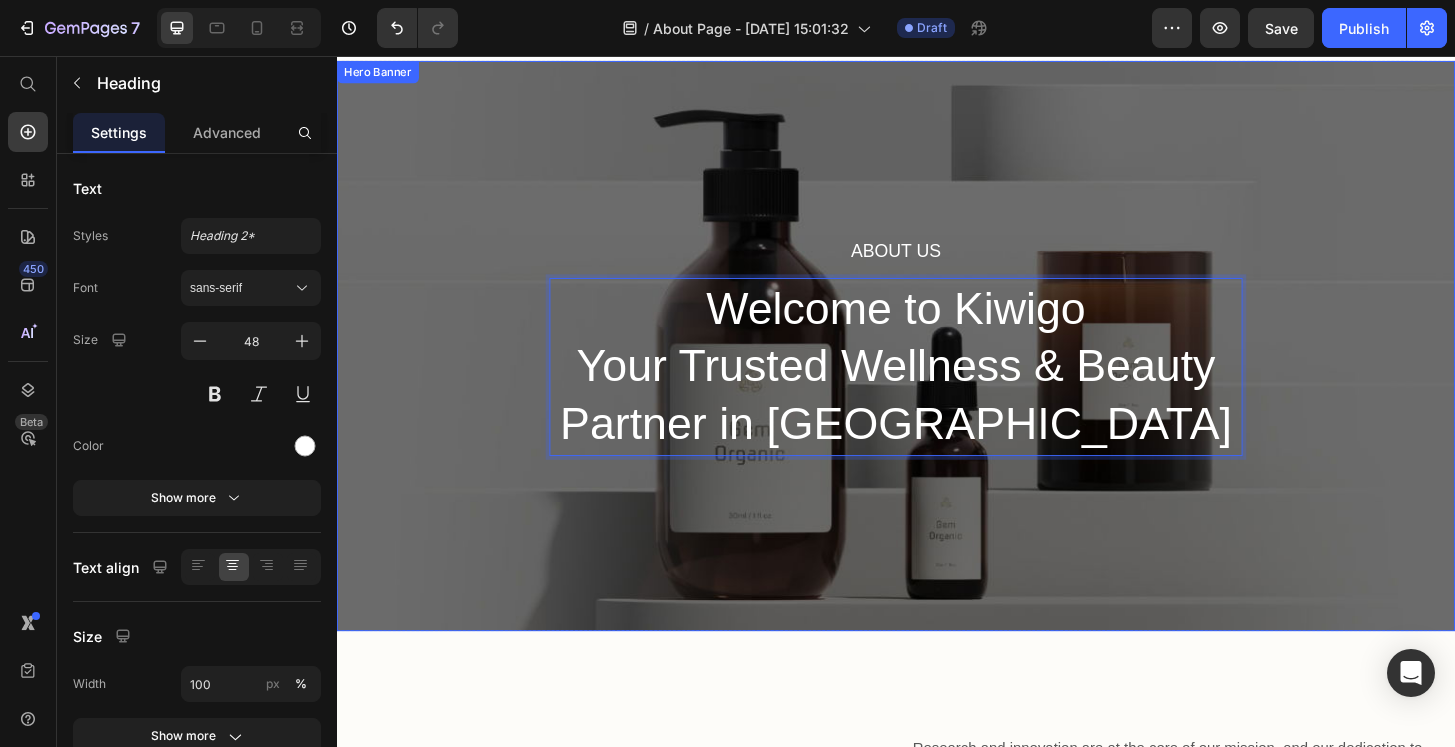 click on "About Us Heading Welcome to Kiwigo Your Trusted Wellness & Beauty Partner in [GEOGRAPHIC_DATA] Heading   0 Row" at bounding box center [937, 367] 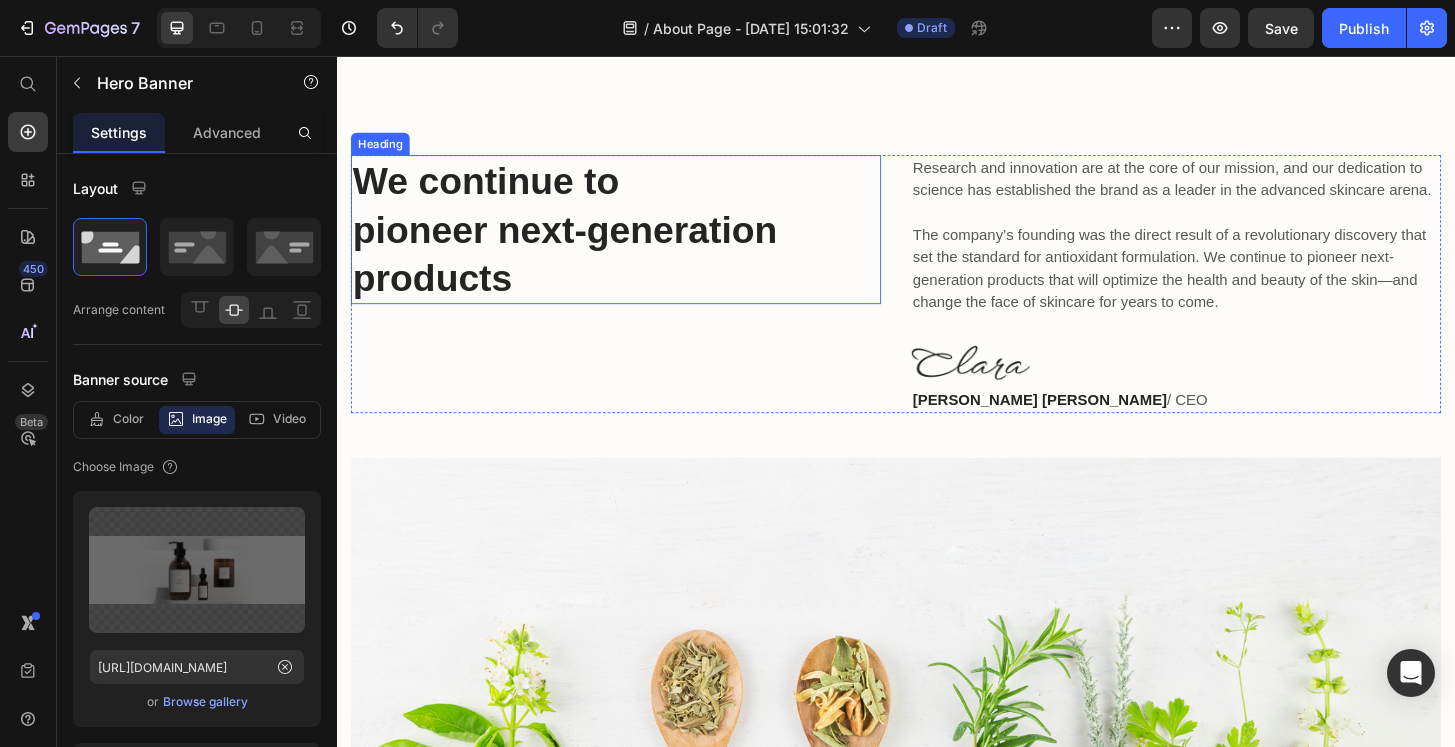 scroll, scrollTop: 649, scrollLeft: 0, axis: vertical 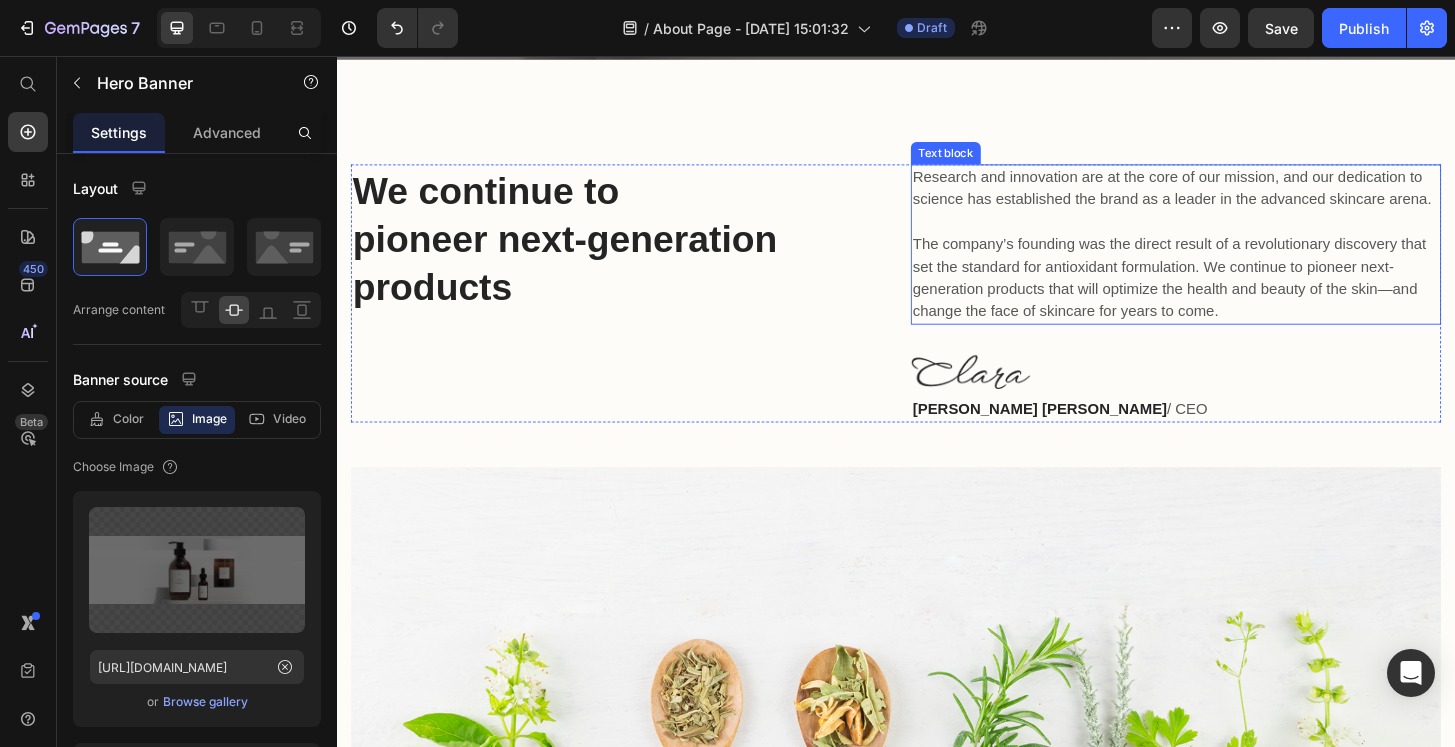 click on "Research and innovation are at the core of our mission, and our dedication to science has established the brand as a leader in the advanced skincare arena.  The company’s founding was the direct result of a revolutionary discovery that set the standard for antioxidant formulation. We continue to pioneer next-generation products that will optimize the health and beauty of the skin—and change the face of skincare for years to come." at bounding box center [1237, 258] 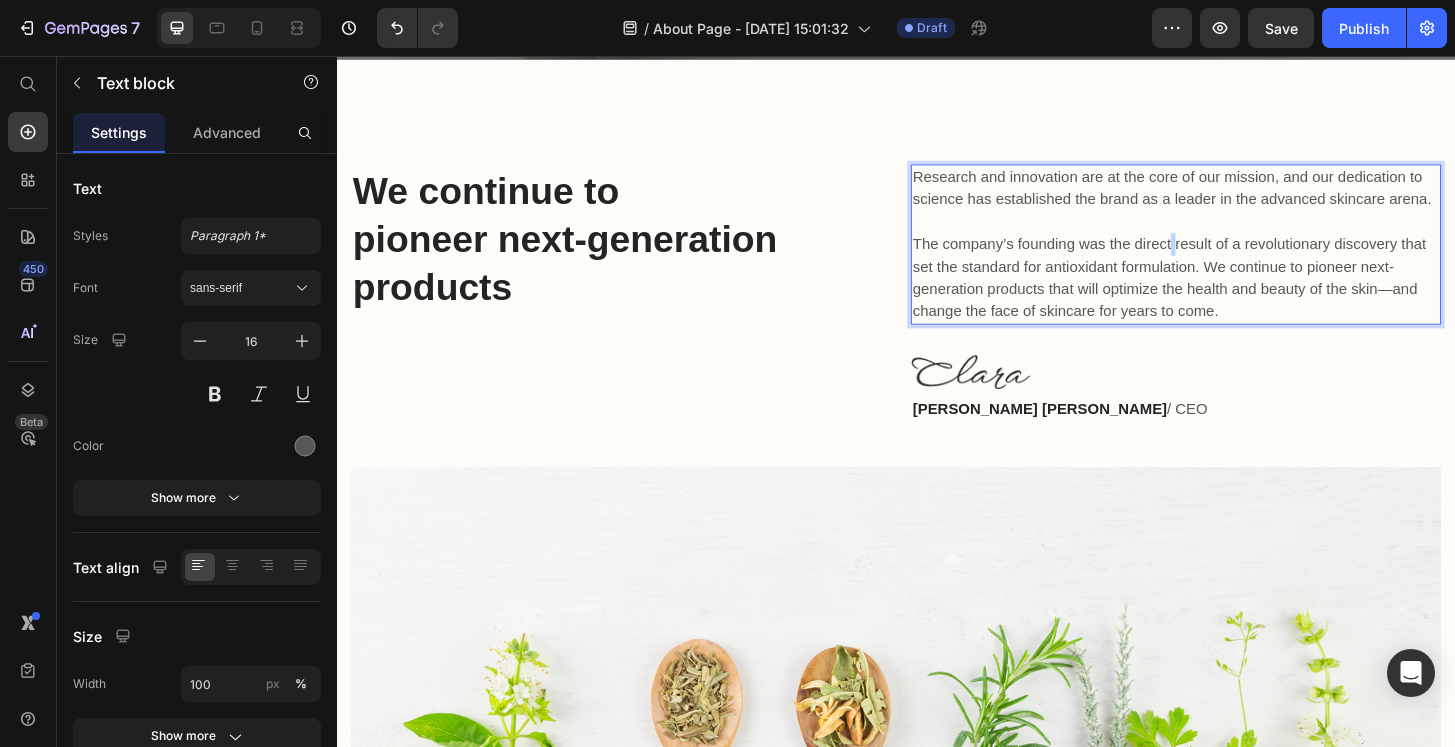 click on "Research and innovation are at the core of our mission, and our dedication to science has established the brand as a leader in the advanced skincare arena.  The company’s founding was the direct result of a revolutionary discovery that set the standard for antioxidant formulation. We continue to pioneer next-generation products that will optimize the health and beauty of the skin—and change the face of skincare for years to come." at bounding box center (1237, 258) 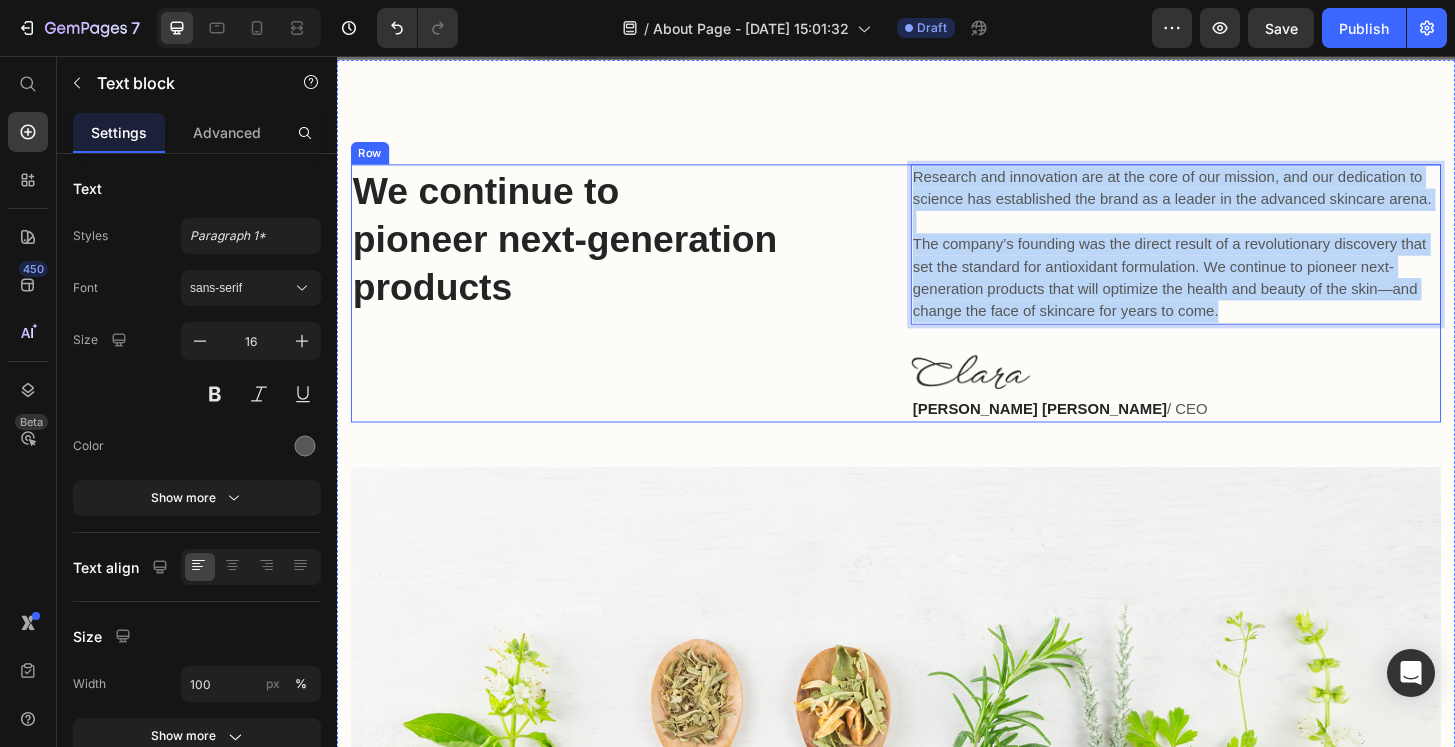 drag, startPoint x: 1435, startPoint y: 349, endPoint x: 947, endPoint y: 180, distance: 516.4349 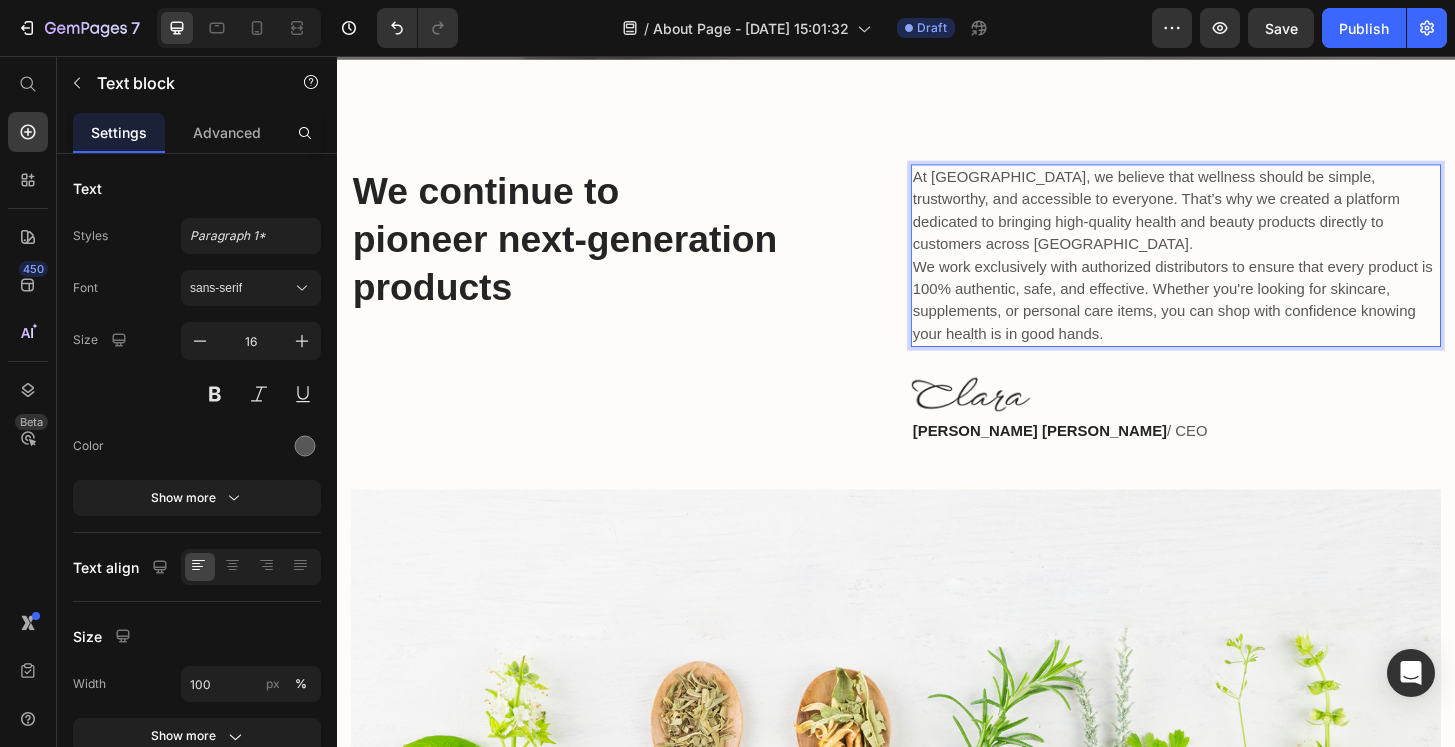 click on "At [GEOGRAPHIC_DATA], we believe that wellness should be simple, trustworthy, and accessible to everyone. That’s why we created a platform dedicated to bringing high-quality health and beauty products directly to customers across [GEOGRAPHIC_DATA]." at bounding box center (1237, 222) 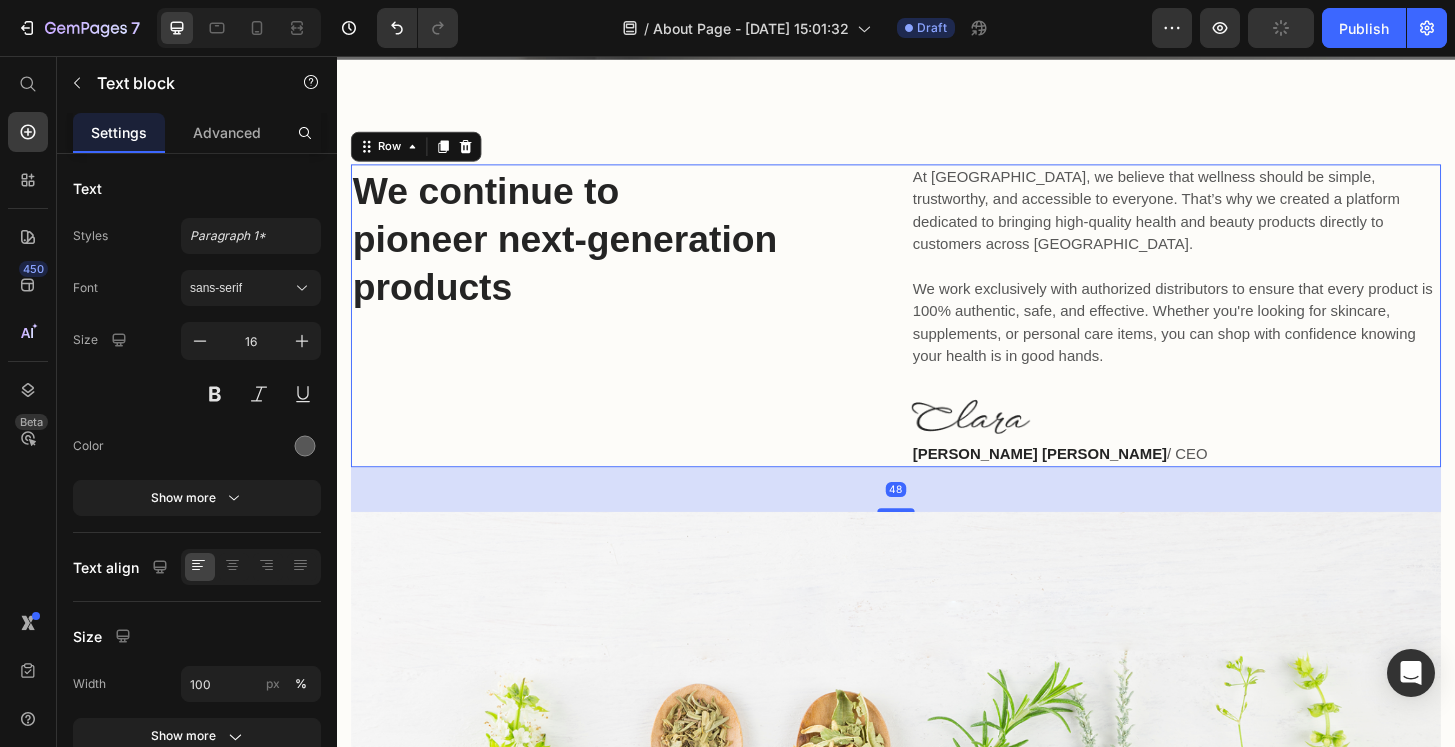 click on "We continue to  pioneer next-generation products Heading" at bounding box center [636, 334] 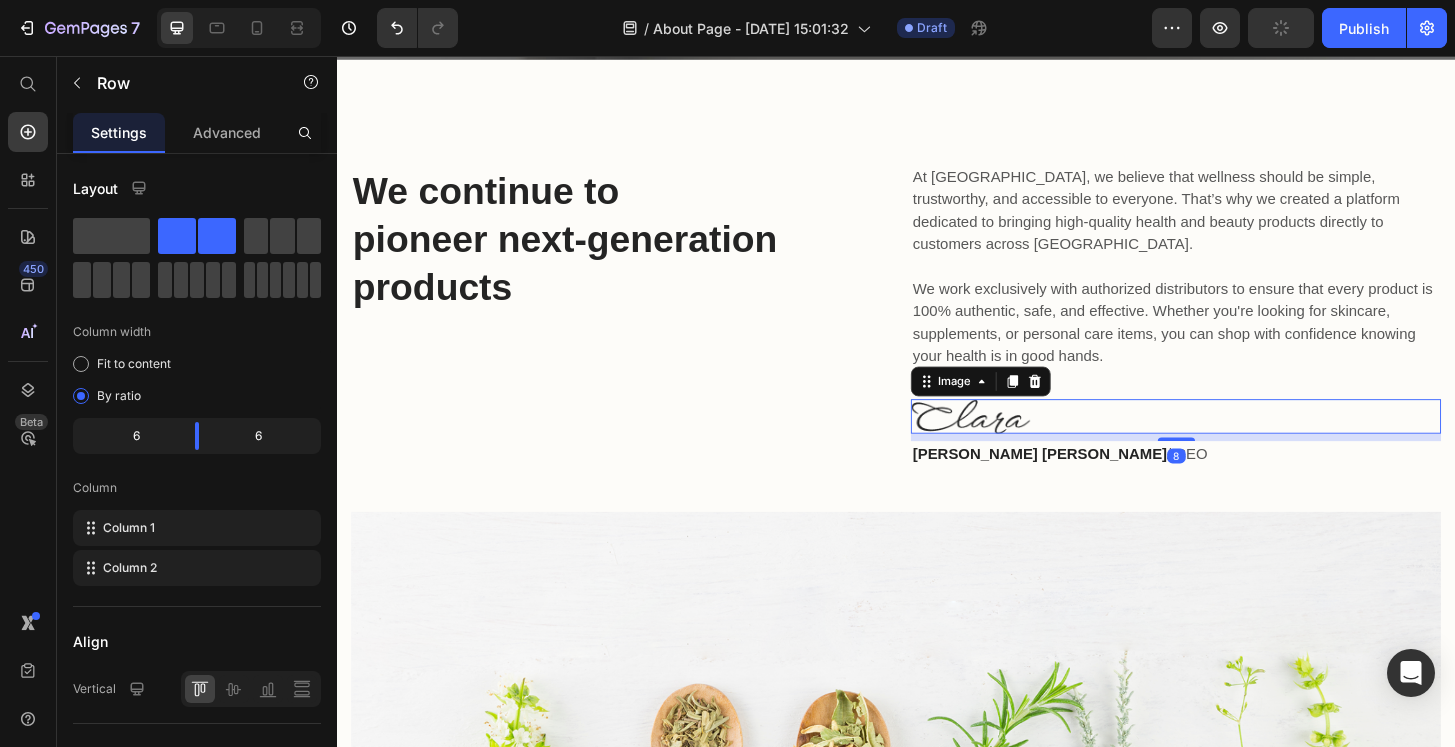 click at bounding box center [1237, 442] 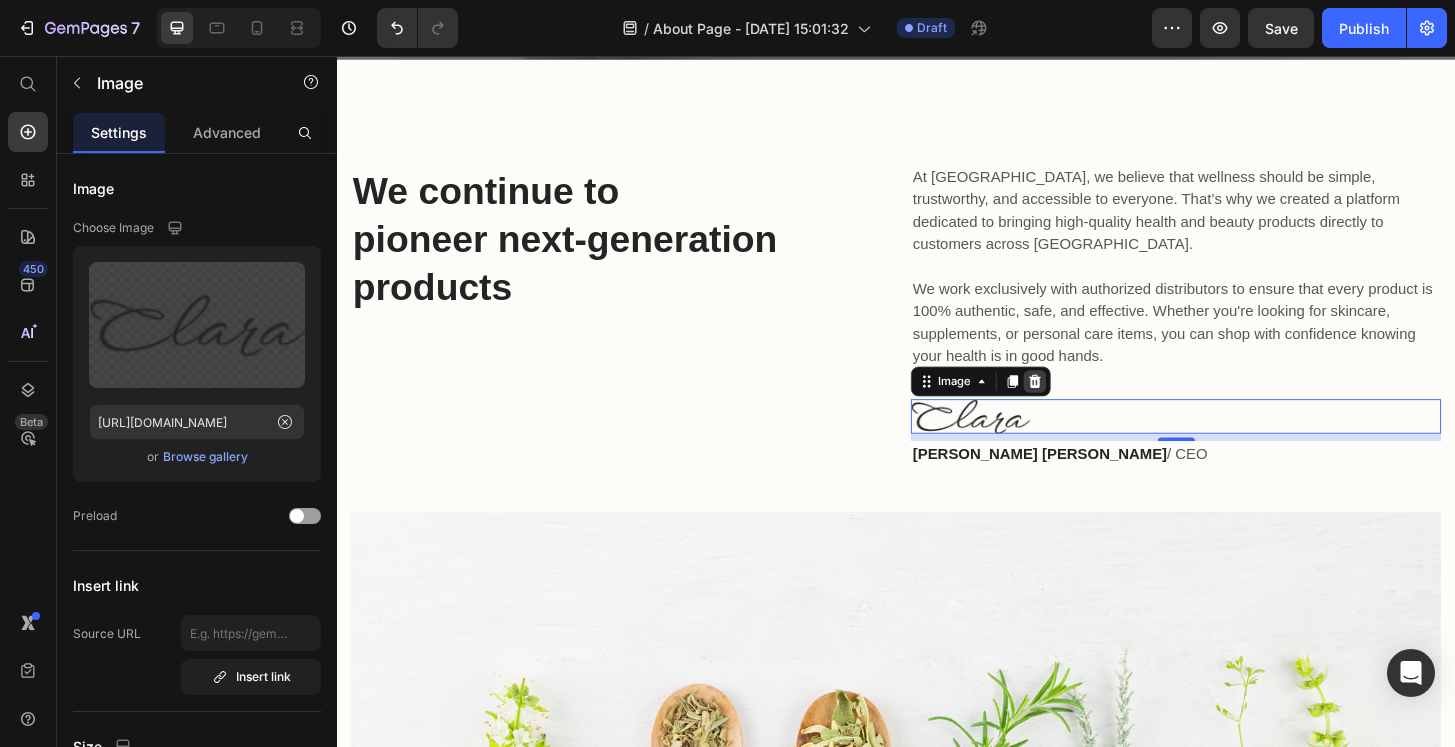 click at bounding box center [1086, 405] 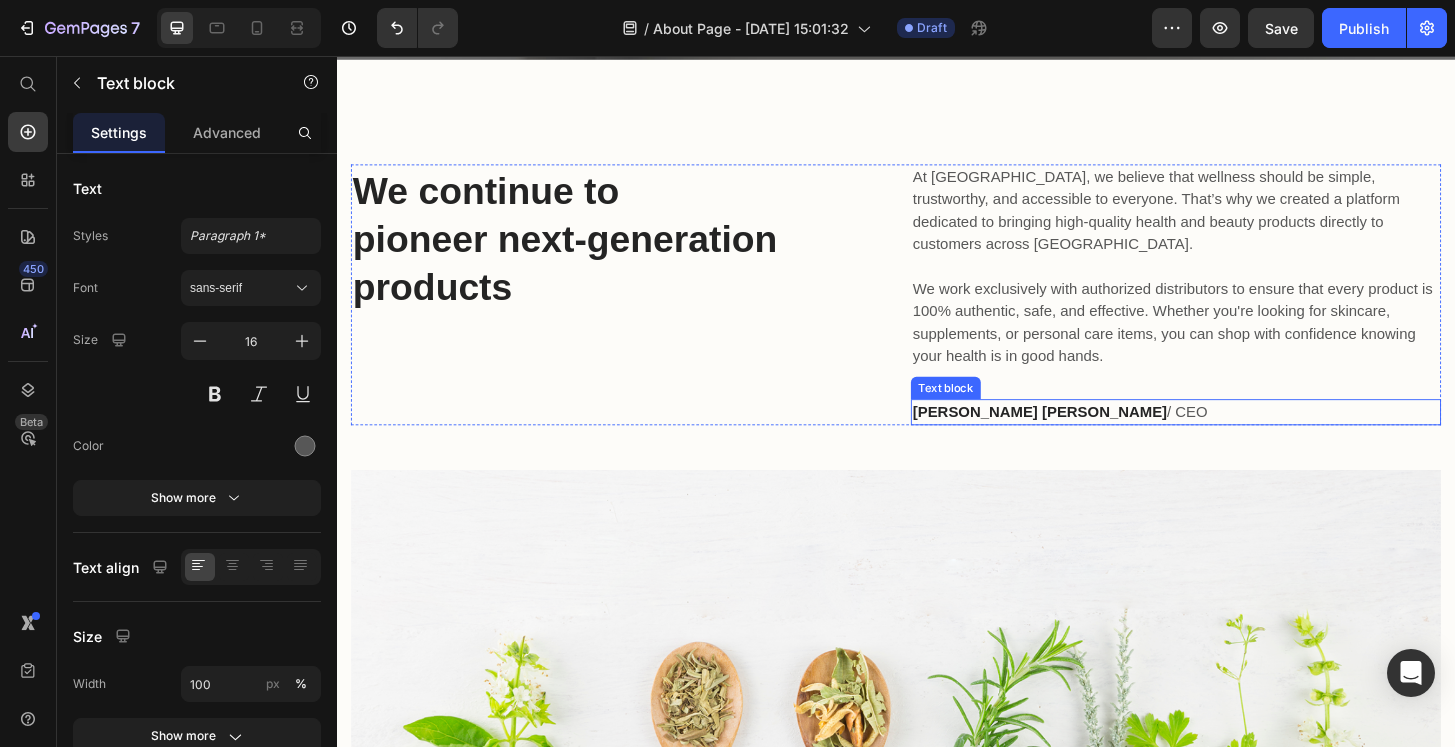 click on "[PERSON_NAME] [PERSON_NAME]  / CEO" at bounding box center (1237, 438) 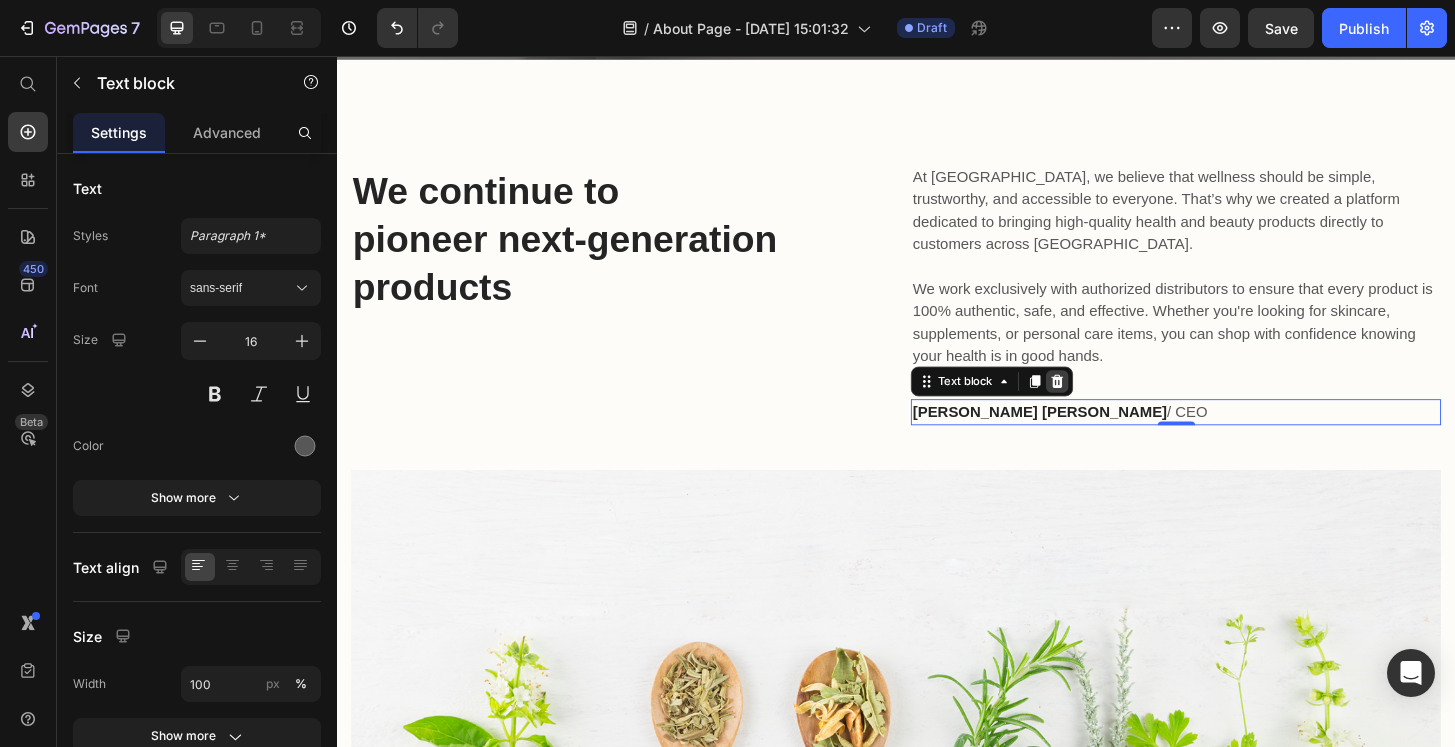 click 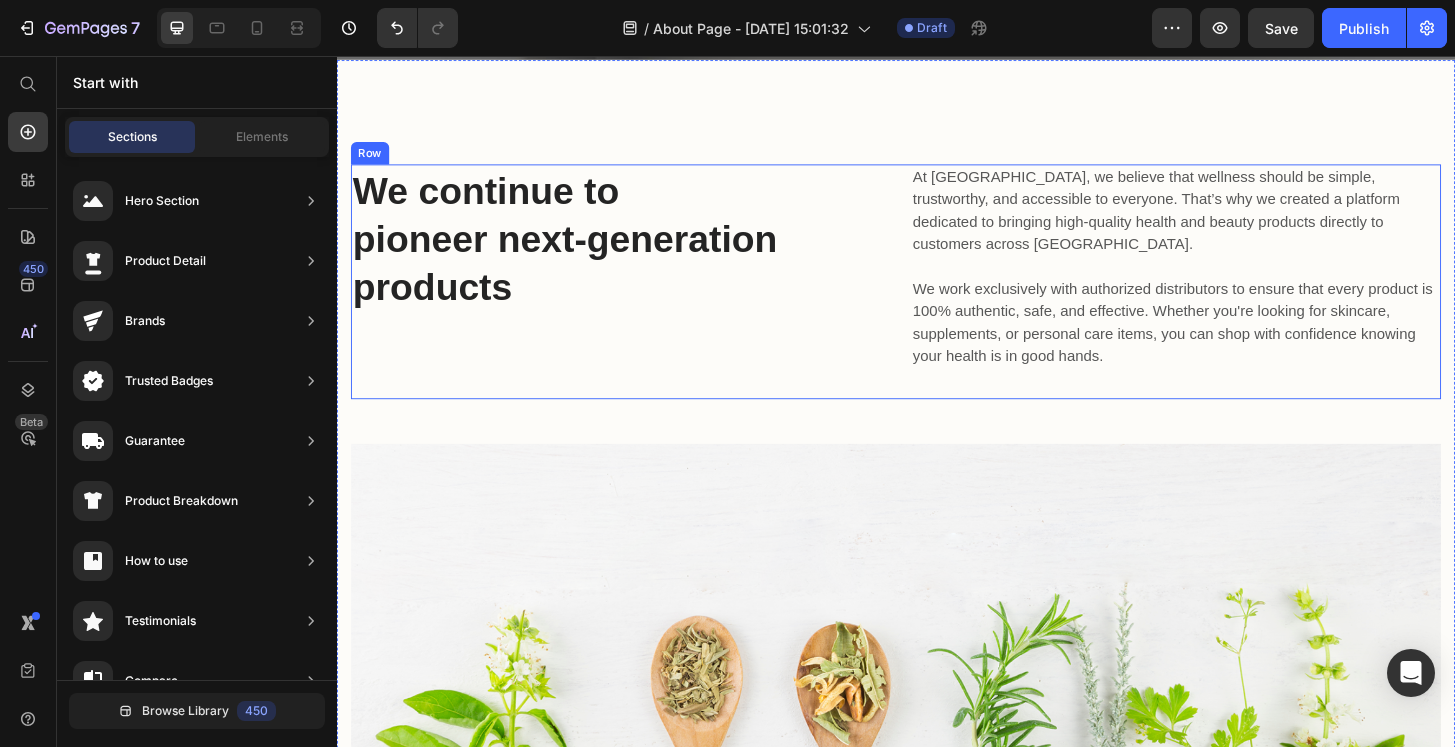 click on "At [GEOGRAPHIC_DATA], we believe that wellness should be simple, trustworthy, and accessible to everyone. That’s why we created a platform dedicated to bringing high-quality health and beauty products directly to customers across [GEOGRAPHIC_DATA]. We work exclusively with authorized distributors to ensure that every product is 100% authentic, safe, and effective. Whether you're looking for skincare, supplements, or personal care items, you can shop with confidence knowing your health is in good hands. Text block" at bounding box center [1237, 298] 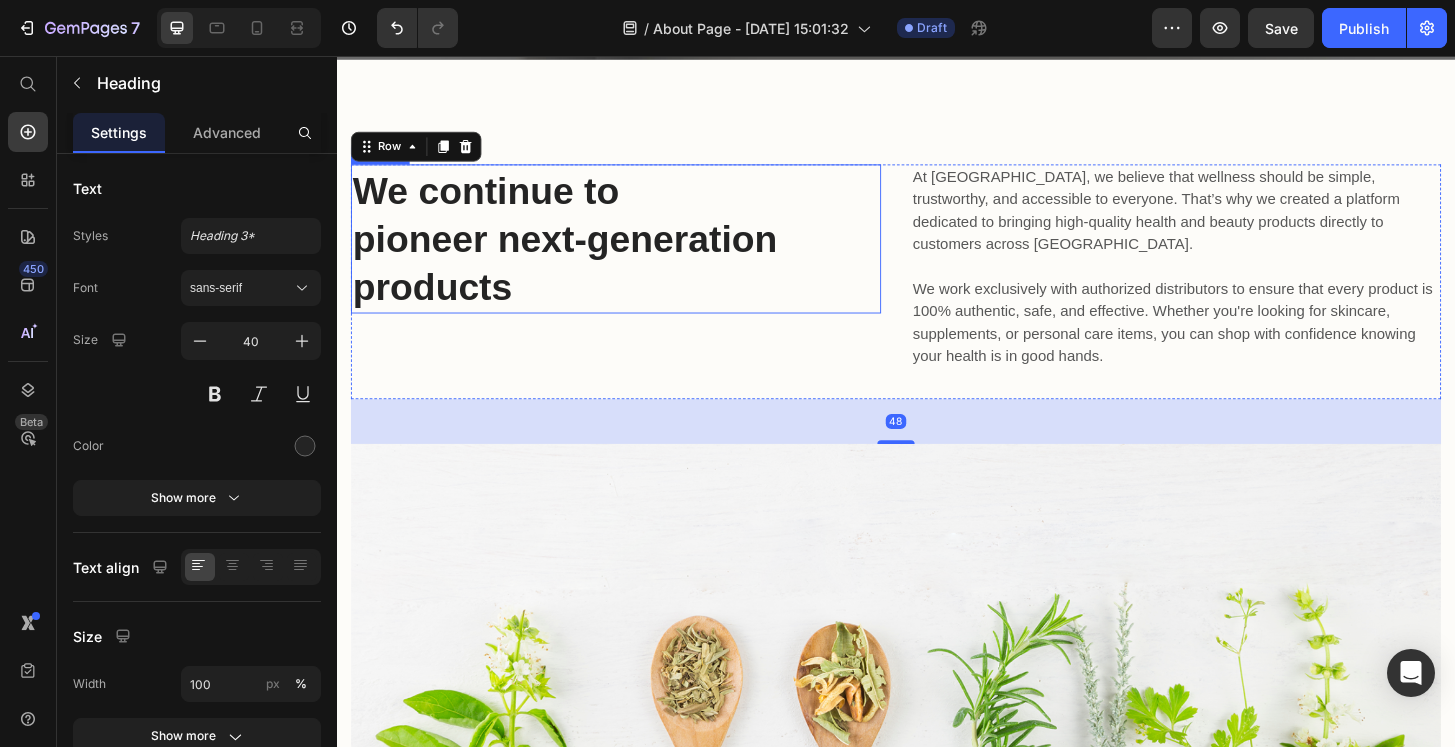 click on "We continue to  pioneer next-generation products" at bounding box center (636, 252) 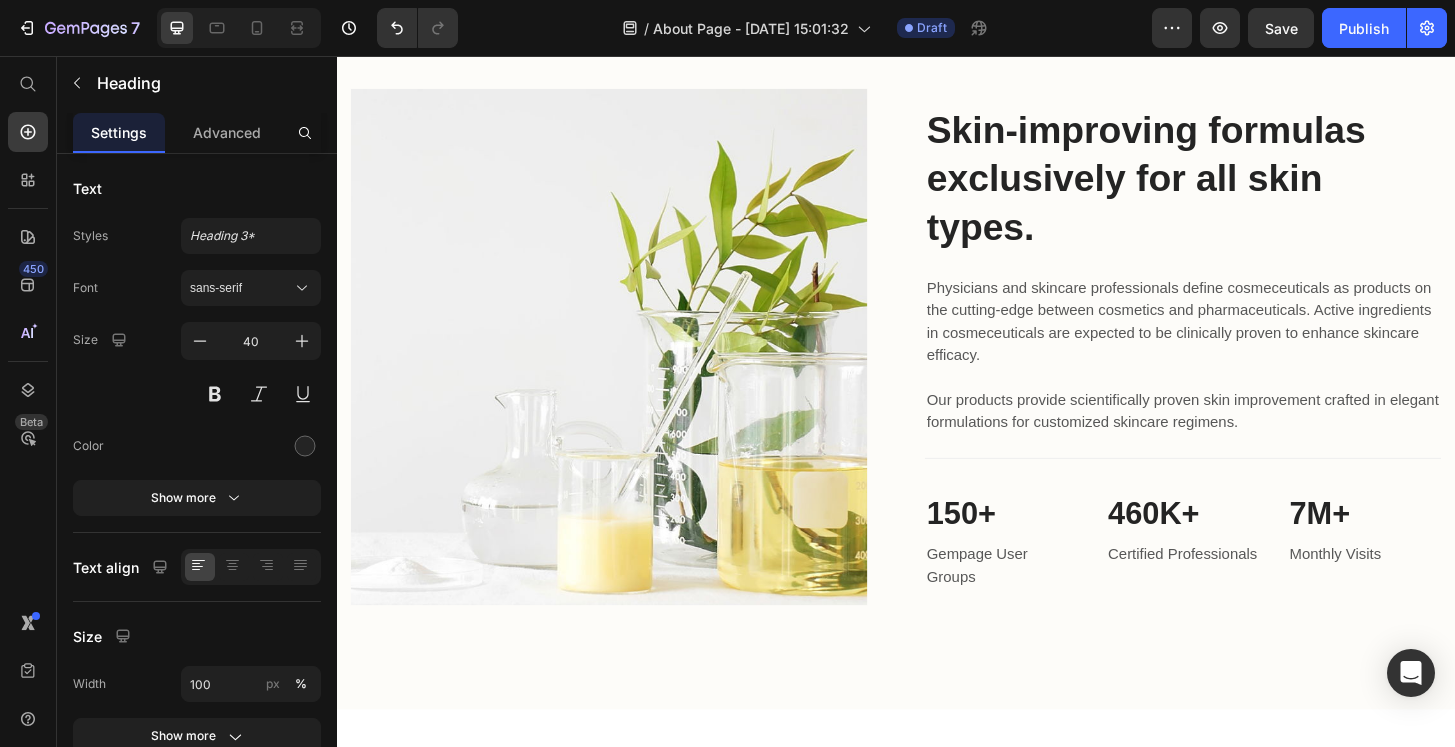 scroll, scrollTop: 1838, scrollLeft: 0, axis: vertical 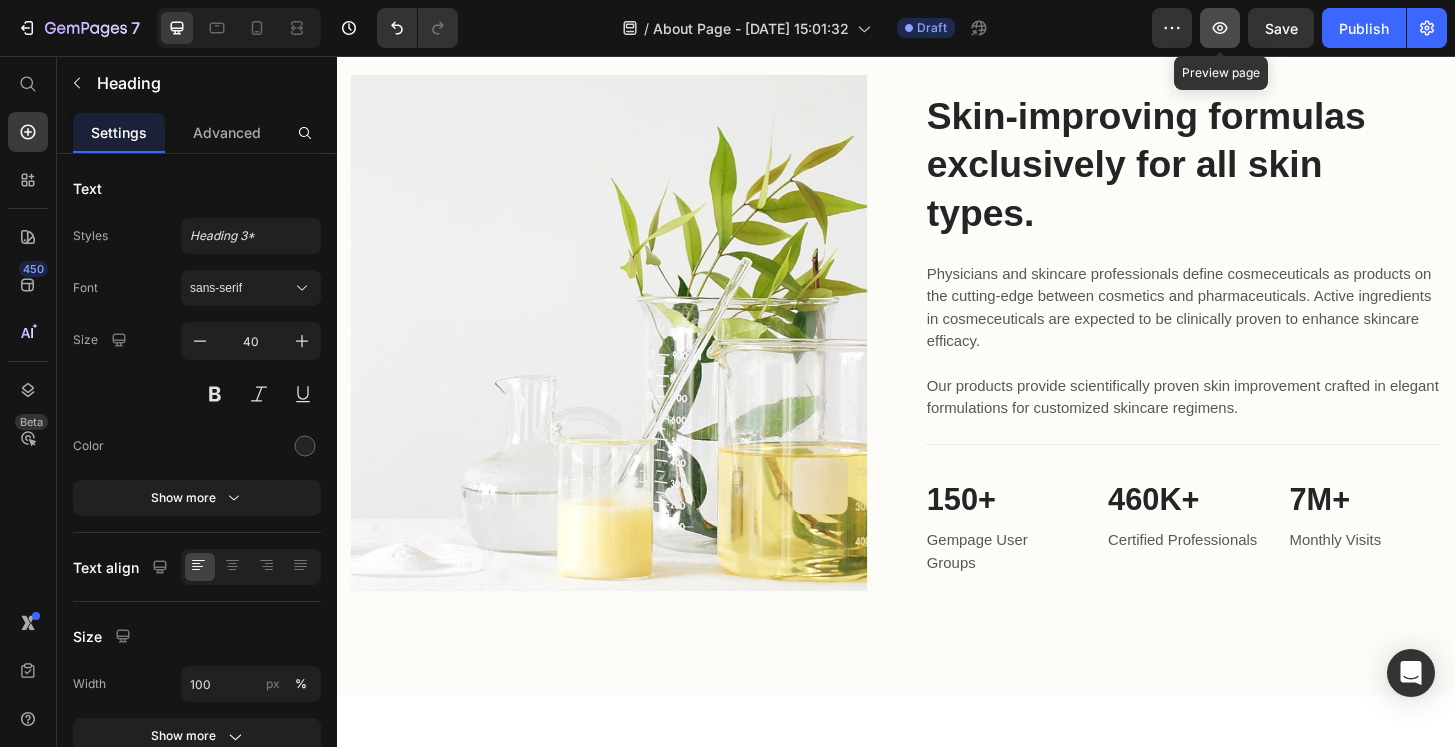 click 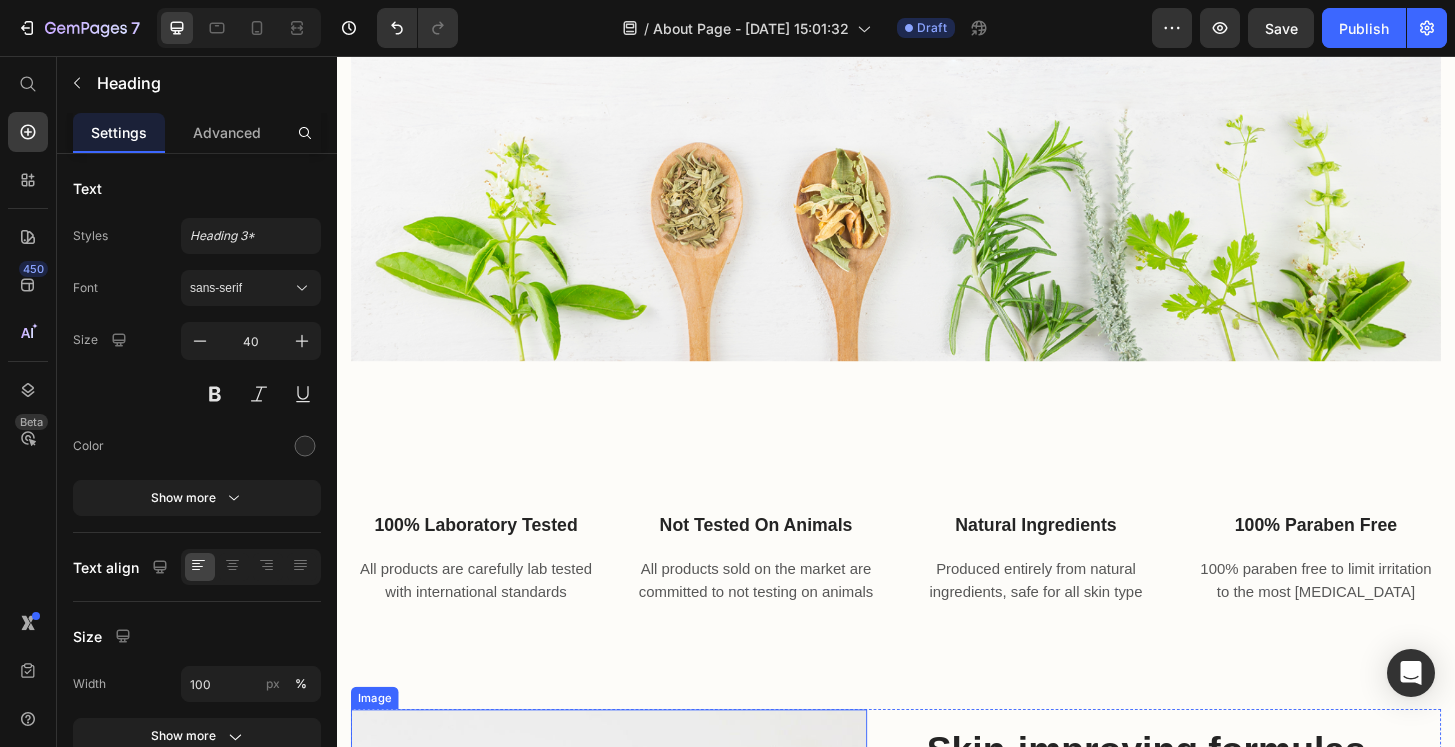 scroll, scrollTop: 1163, scrollLeft: 0, axis: vertical 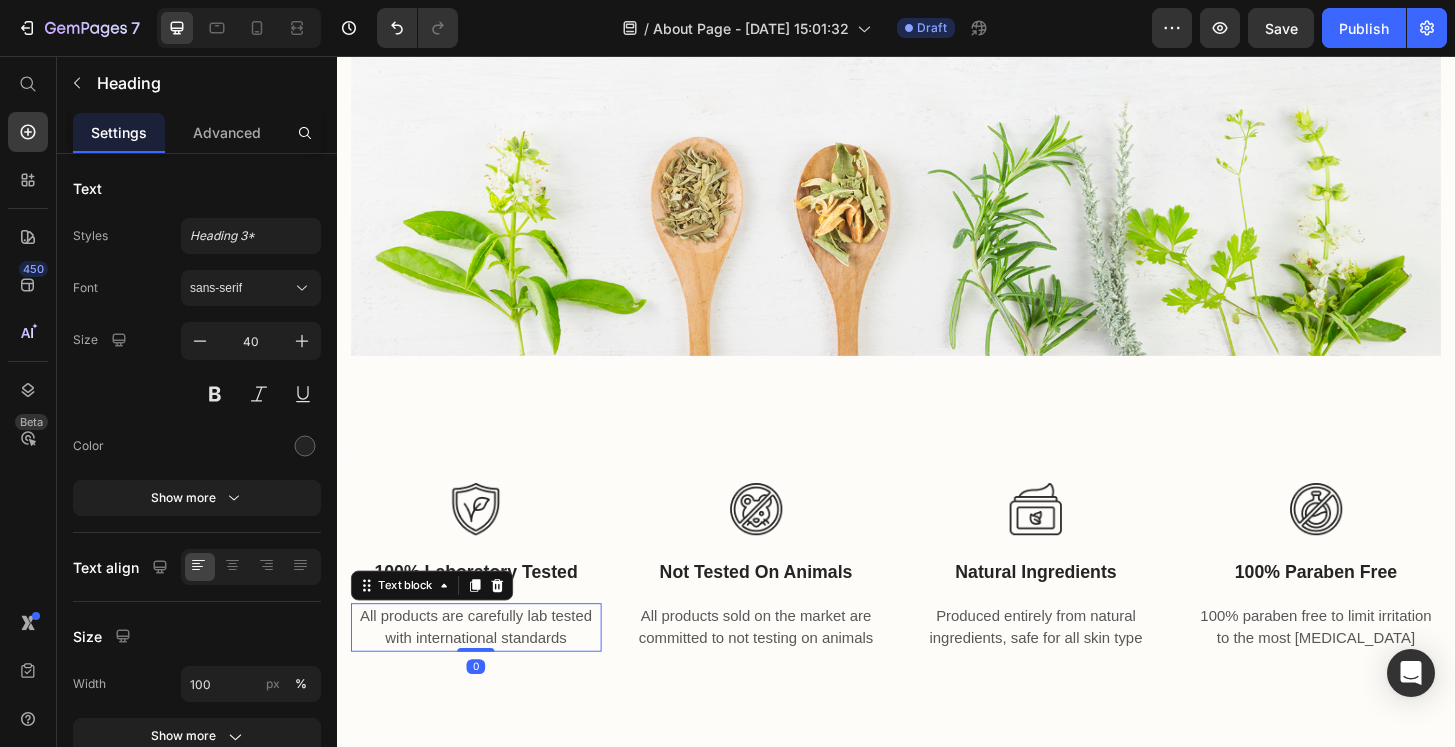 click on "All products are carefully lab tested with international standards" at bounding box center [486, 669] 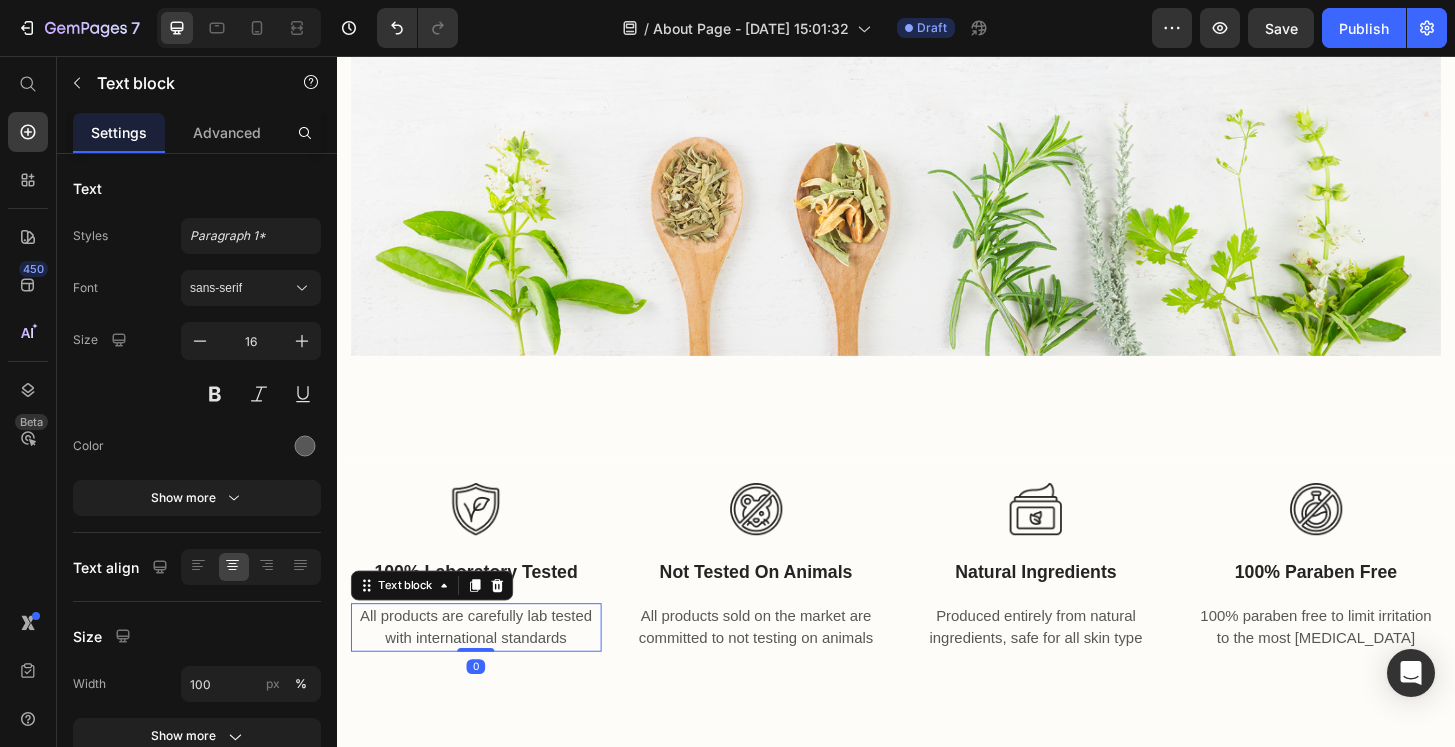 click on "All products are carefully lab tested with international standards" at bounding box center [486, 669] 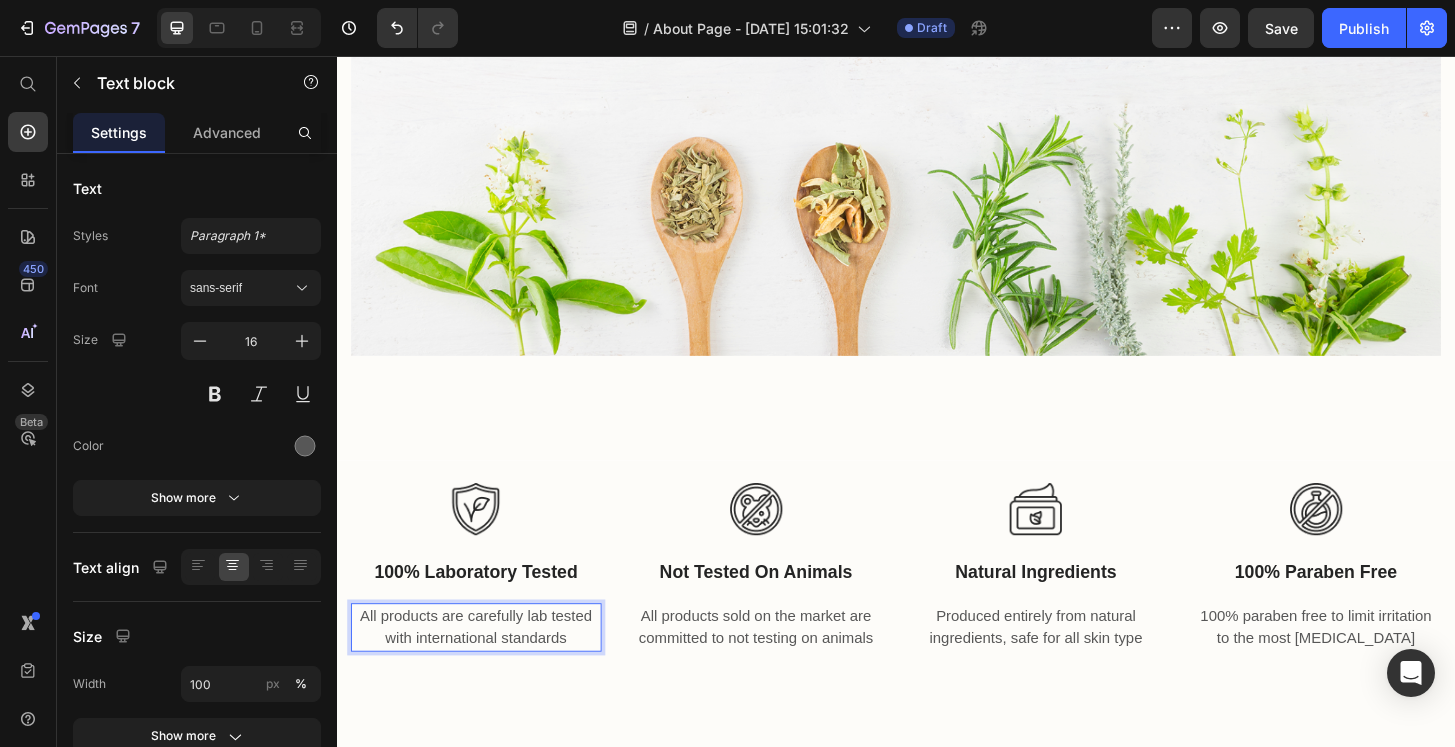 click on "All products are carefully lab tested with international standards" at bounding box center [486, 669] 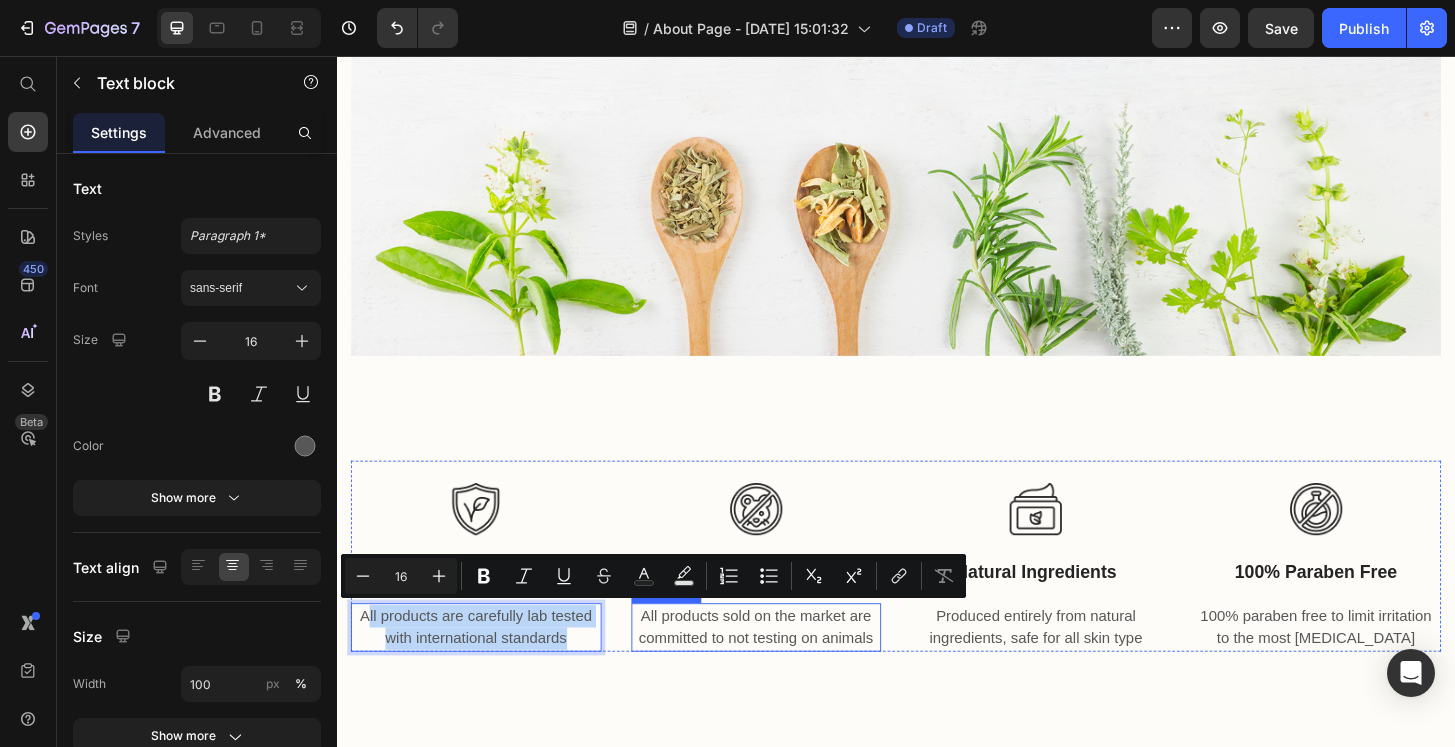 drag, startPoint x: 386, startPoint y: 652, endPoint x: 667, endPoint y: 686, distance: 283.04947 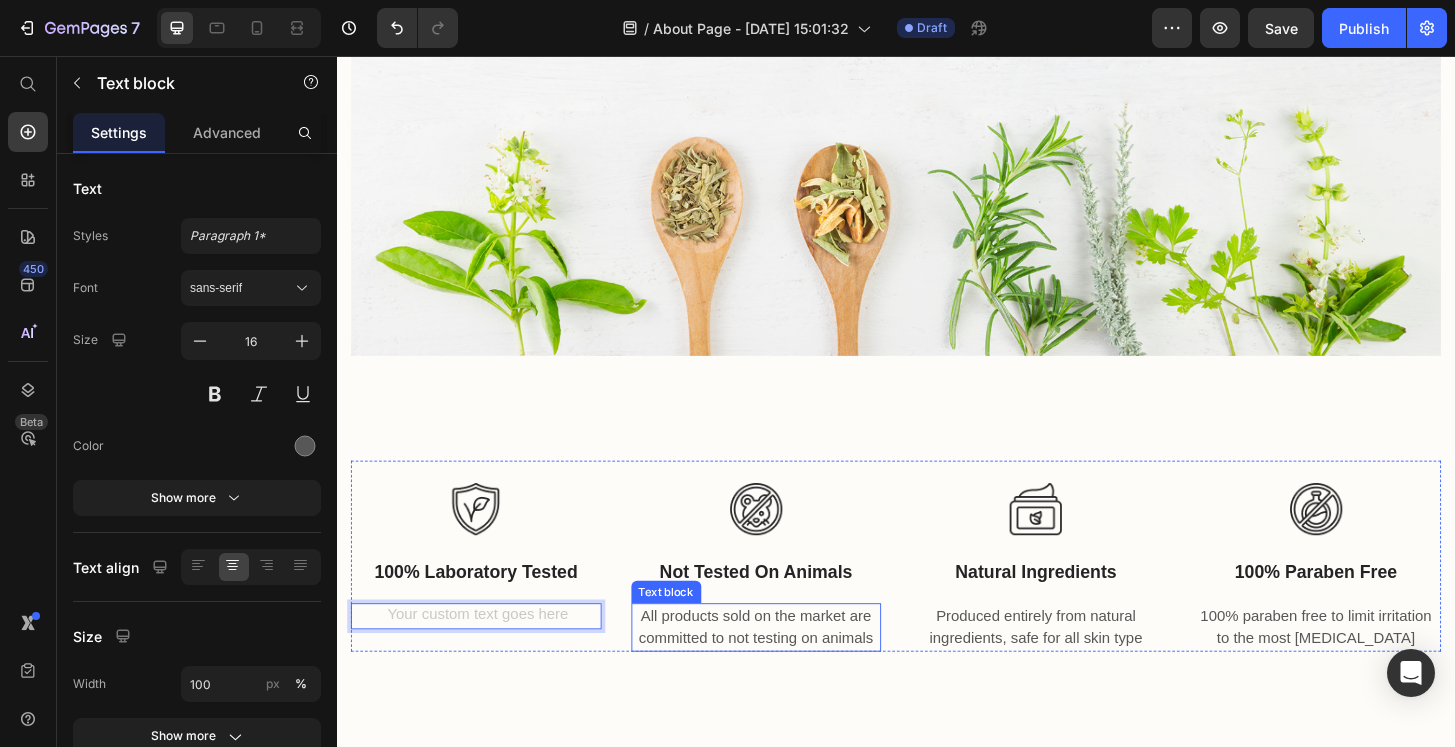 scroll, scrollTop: 14, scrollLeft: 0, axis: vertical 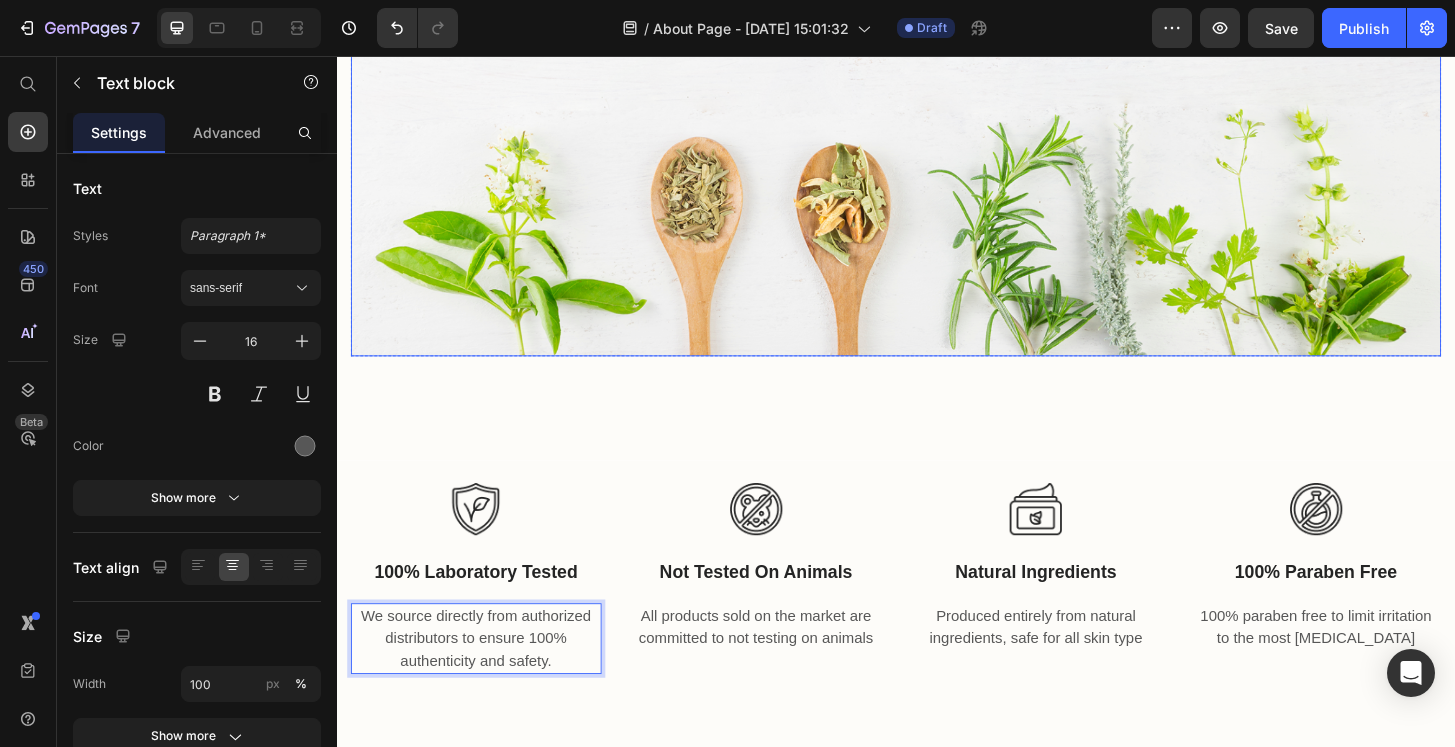 click at bounding box center [937, 168] 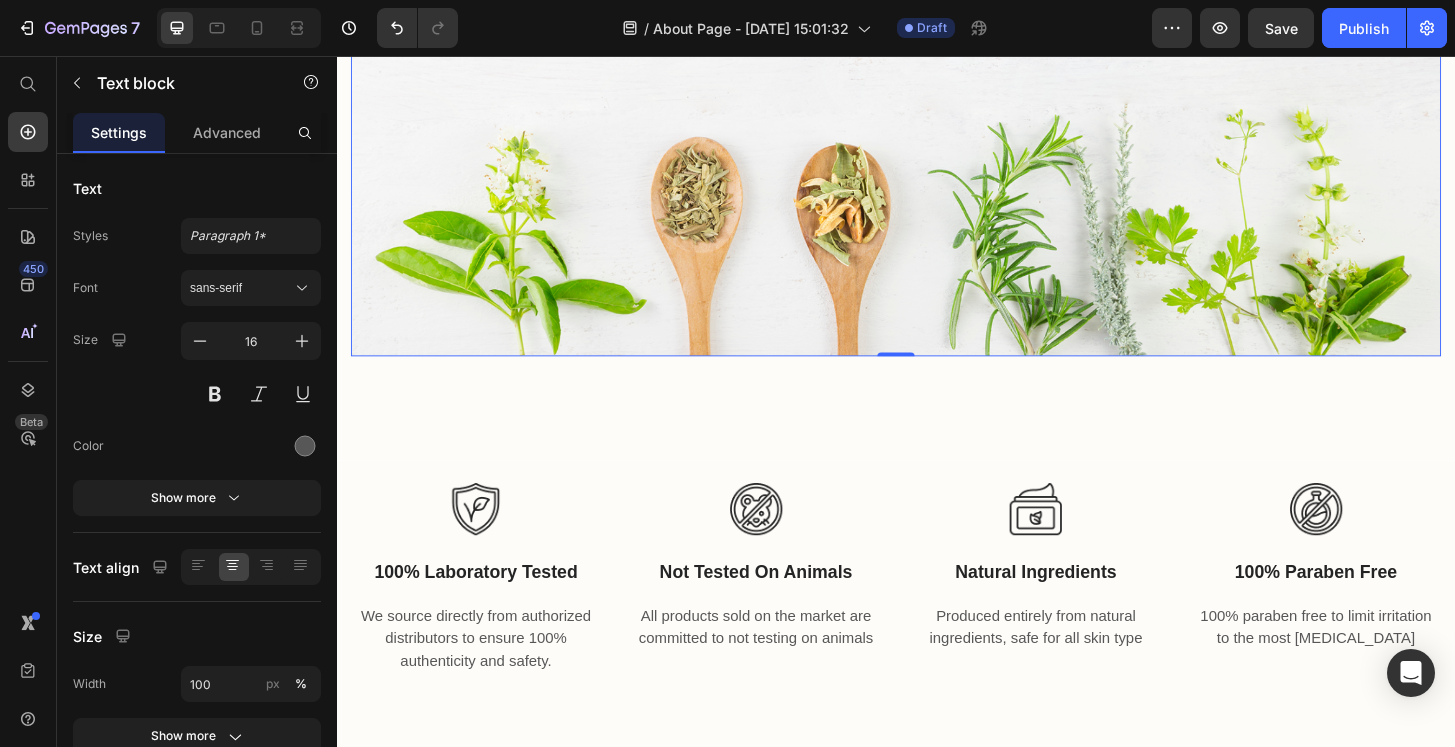 scroll, scrollTop: 0, scrollLeft: 0, axis: both 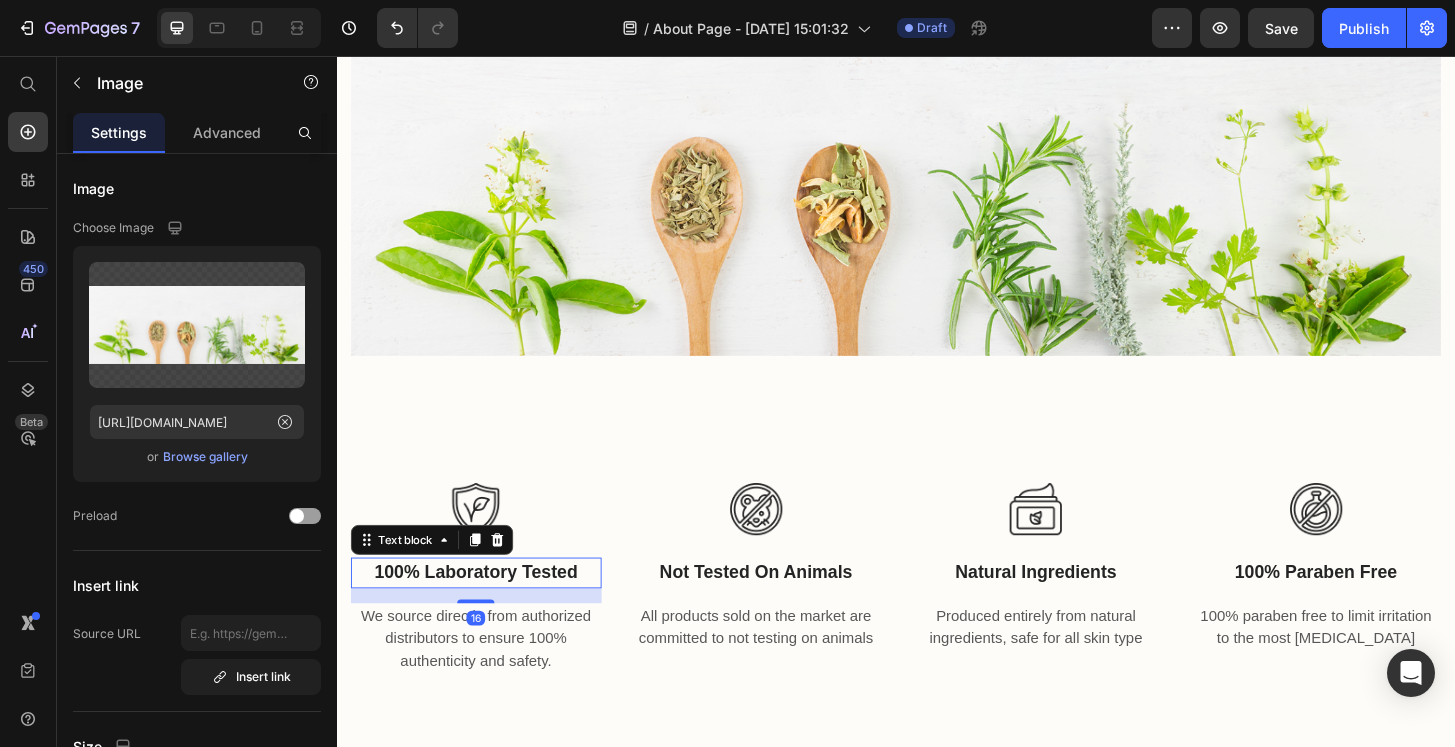 click on "100% Laboratory Tested" at bounding box center [486, 610] 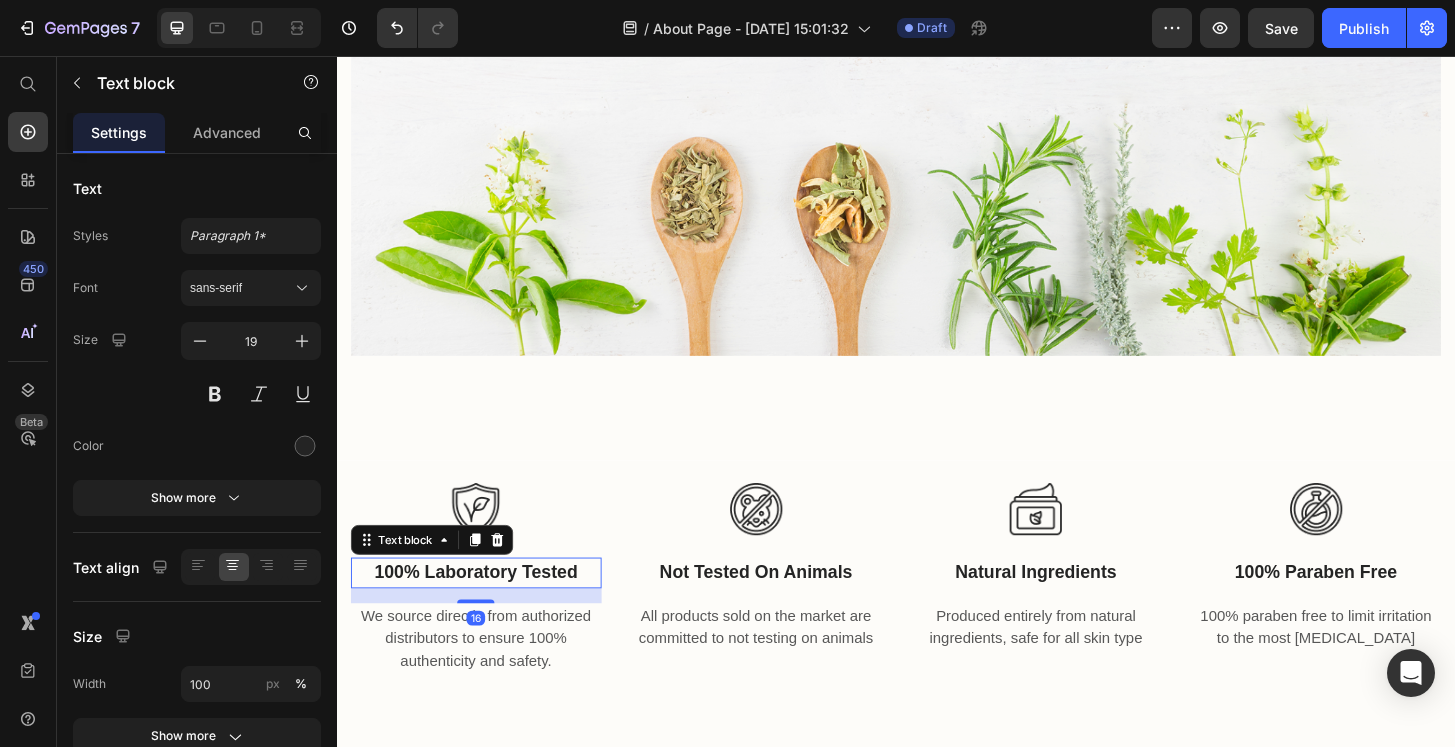 click on "100% Laboratory Tested" at bounding box center (486, 610) 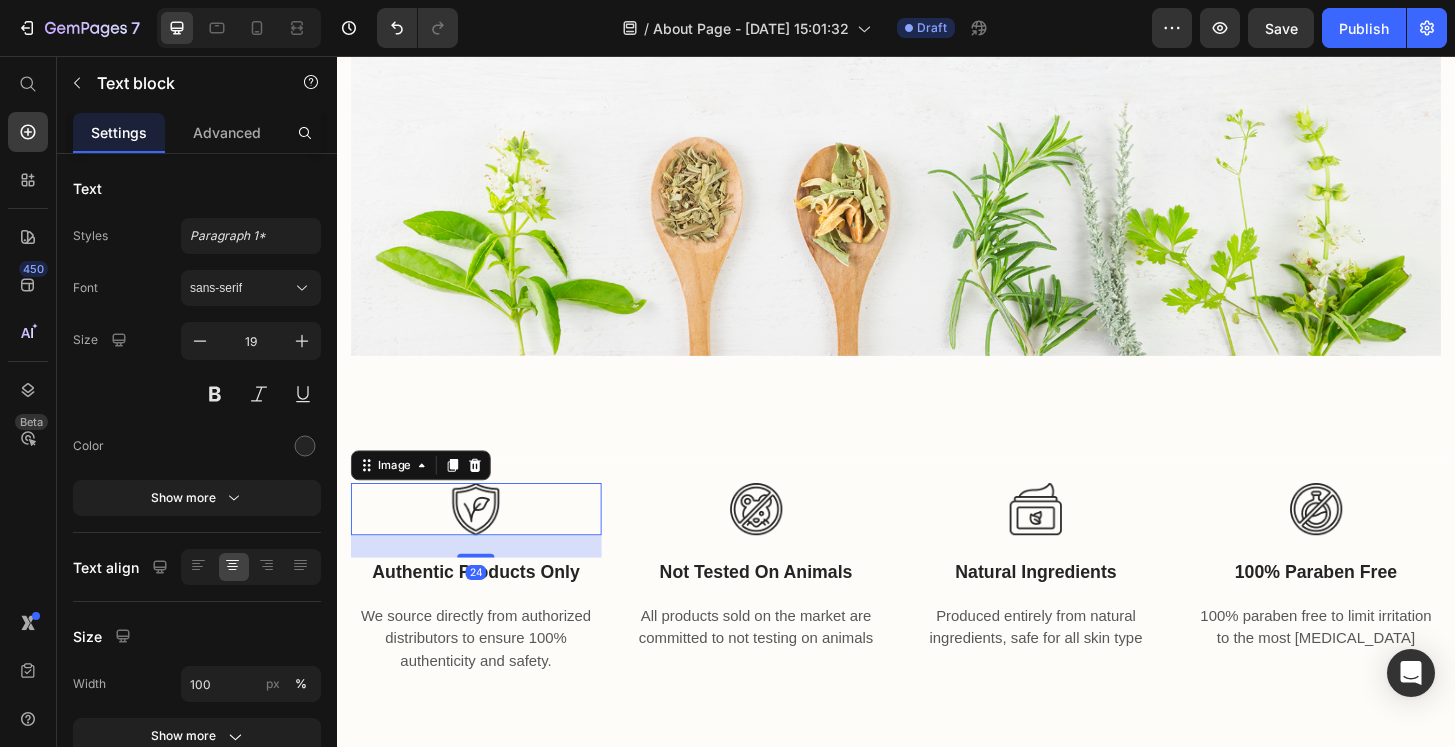 click at bounding box center [486, 542] 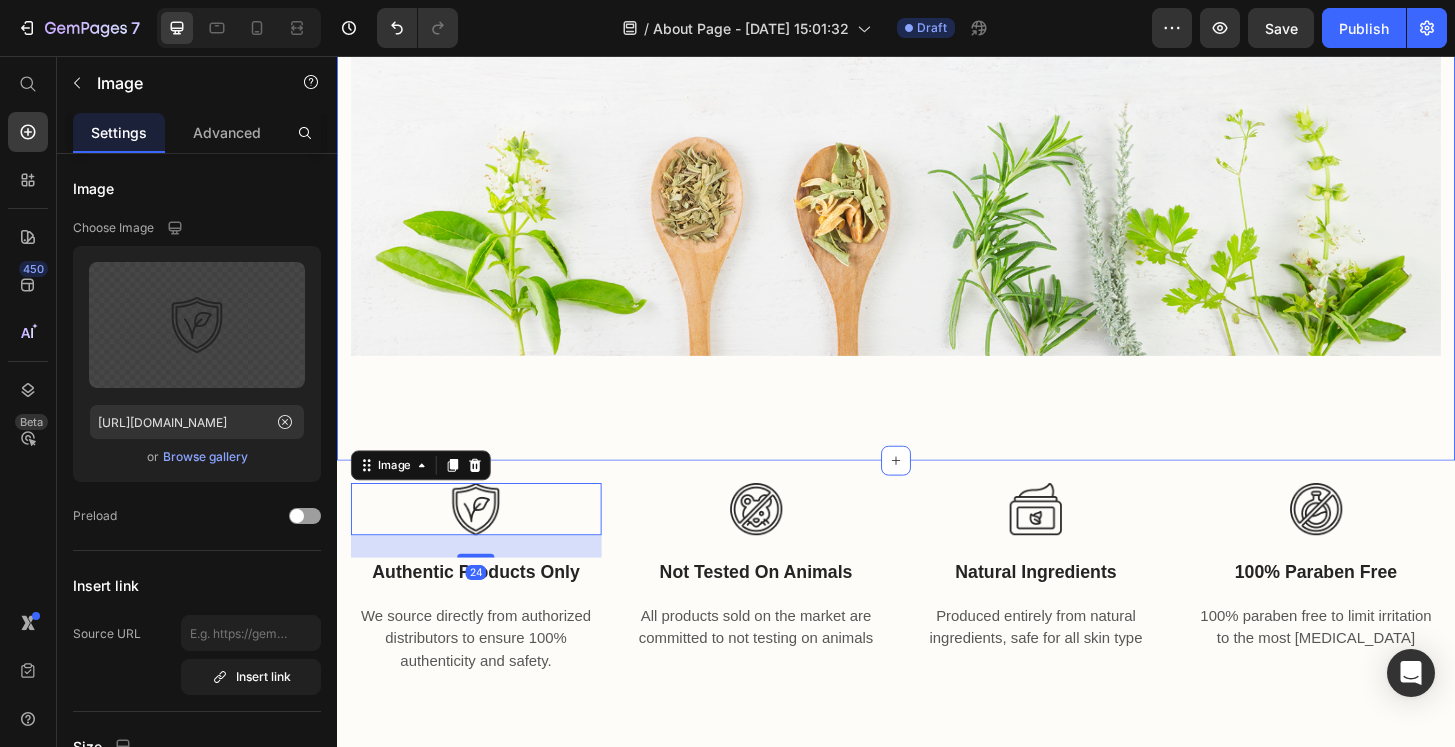 scroll, scrollTop: 1166, scrollLeft: 0, axis: vertical 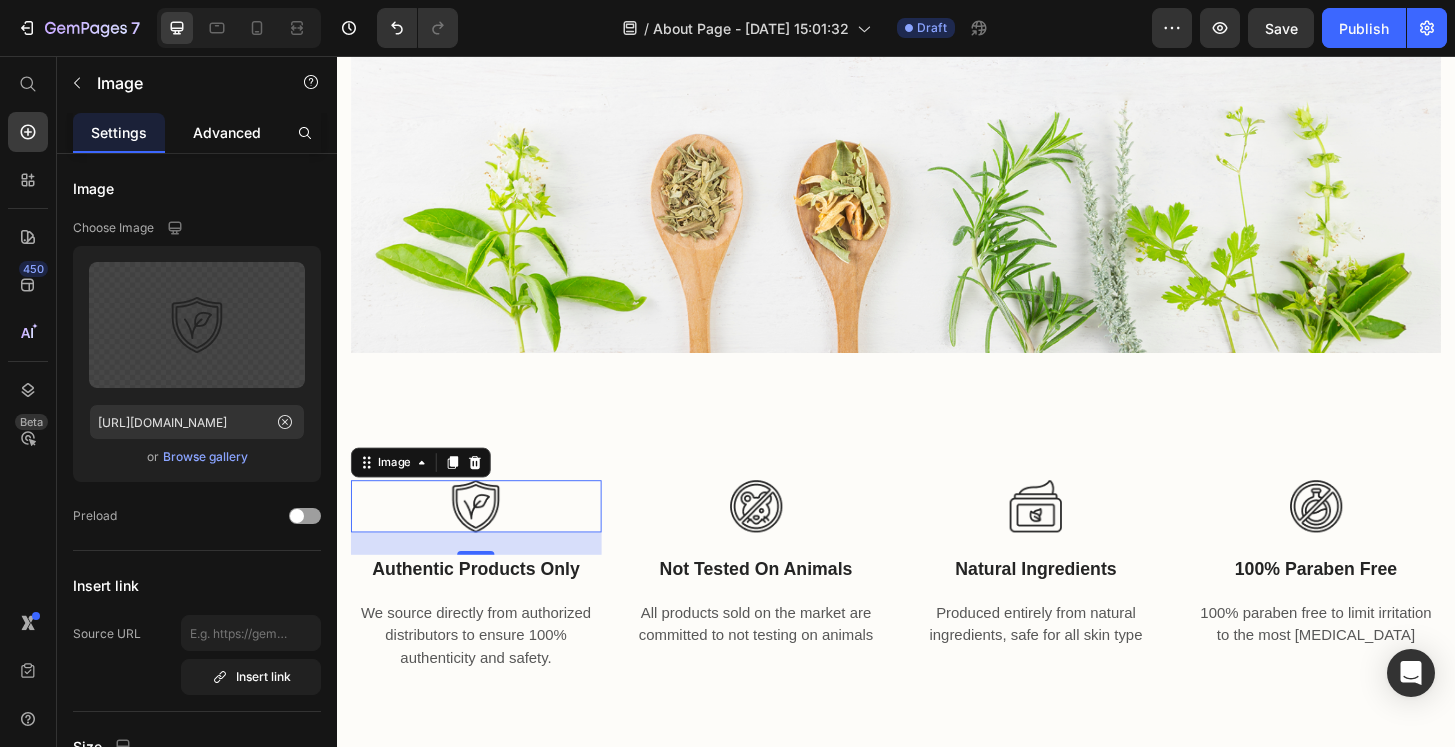 click on "Advanced" at bounding box center [227, 132] 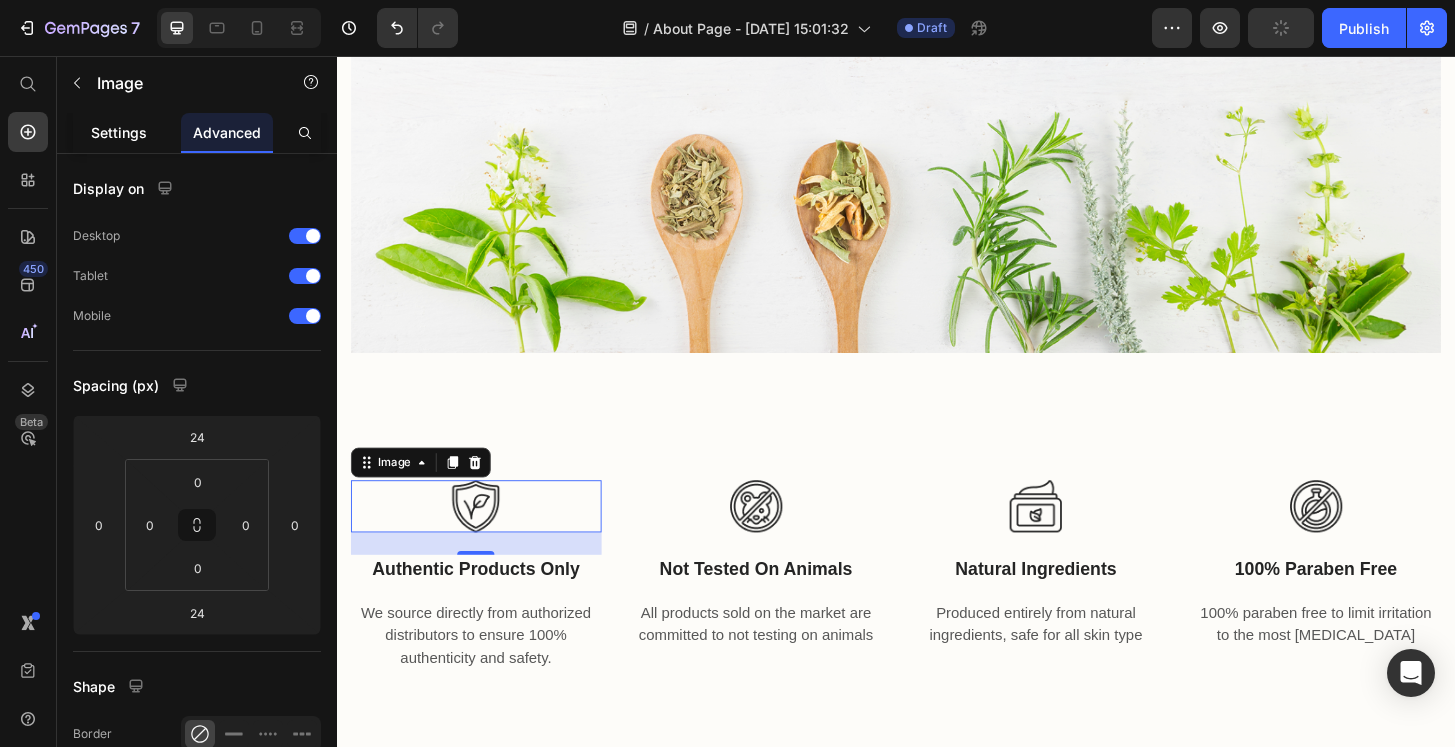 click on "Settings" at bounding box center [119, 132] 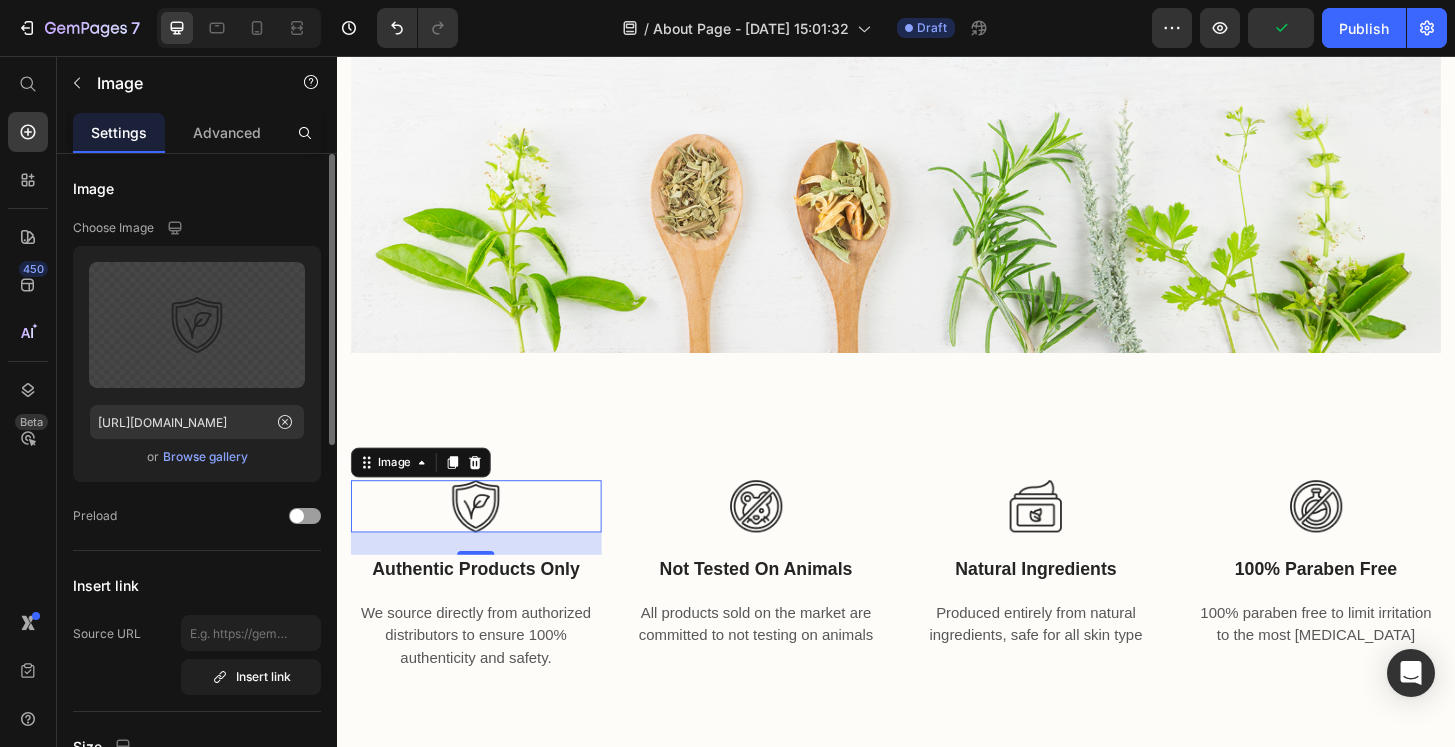 click on "Browse gallery" at bounding box center [205, 457] 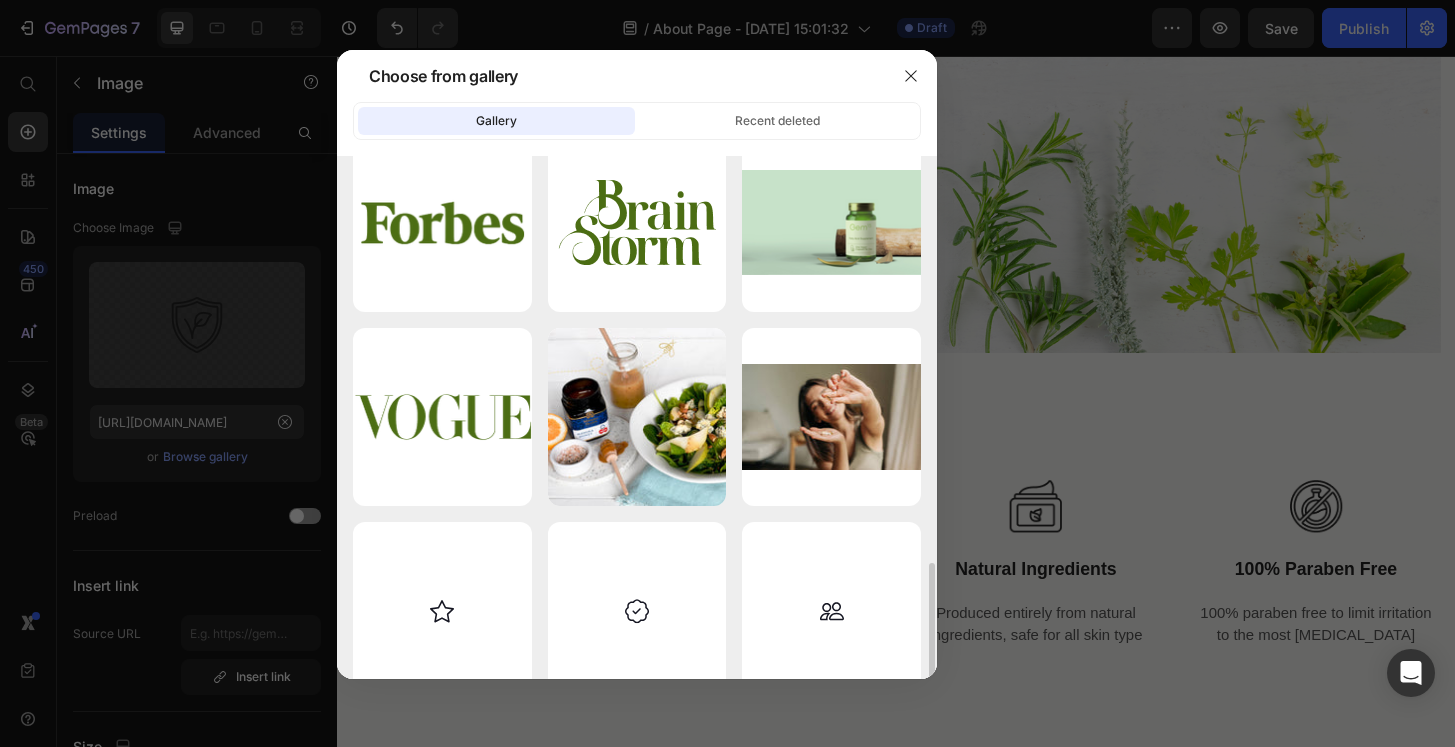 scroll, scrollTop: 1245, scrollLeft: 0, axis: vertical 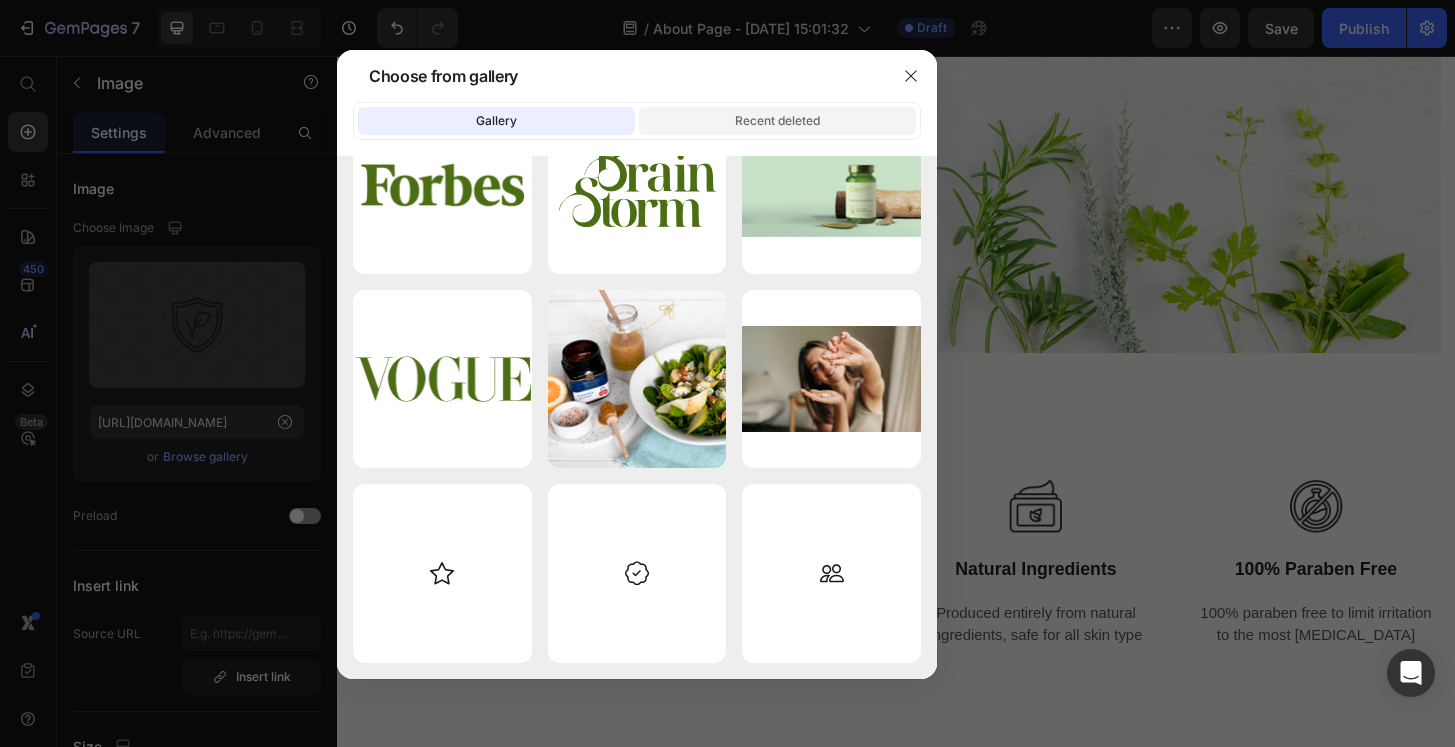 click on "Recent deleted" 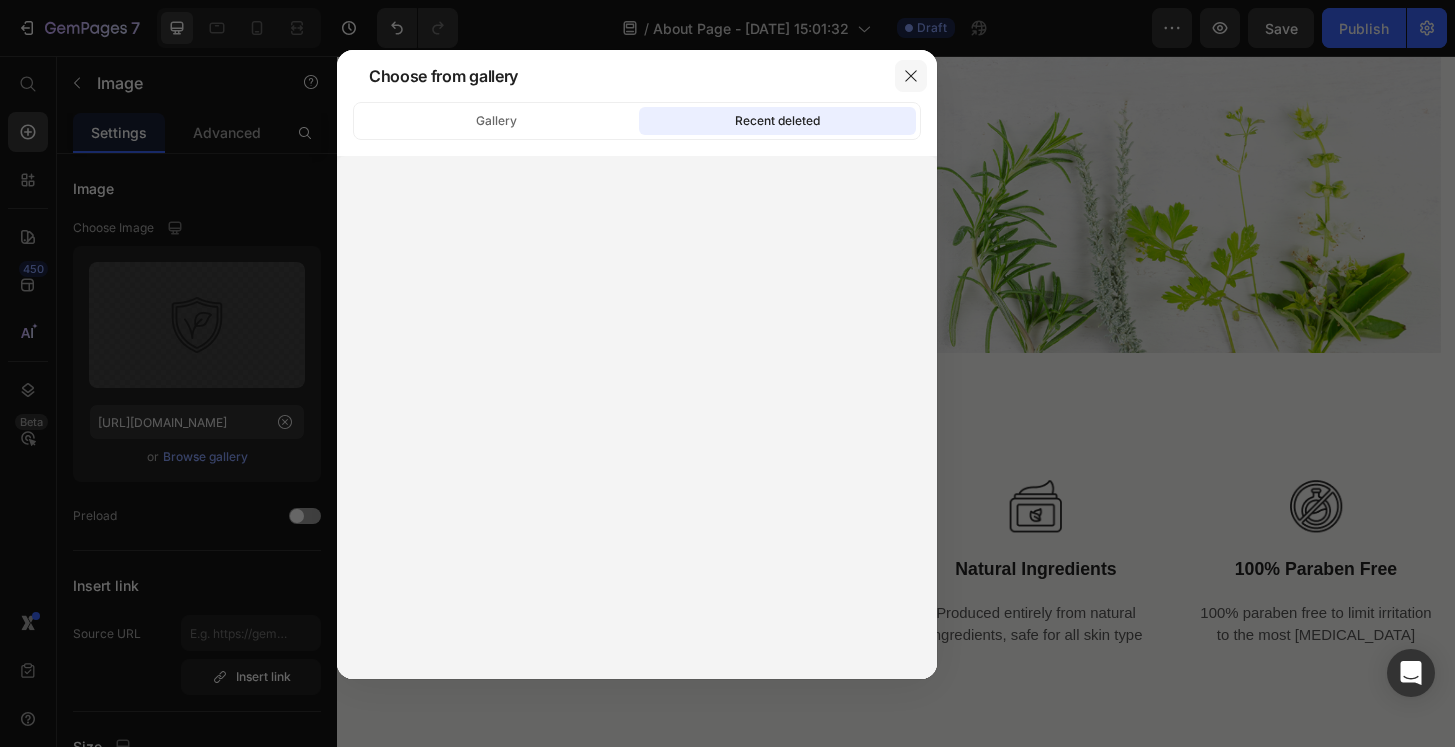 click 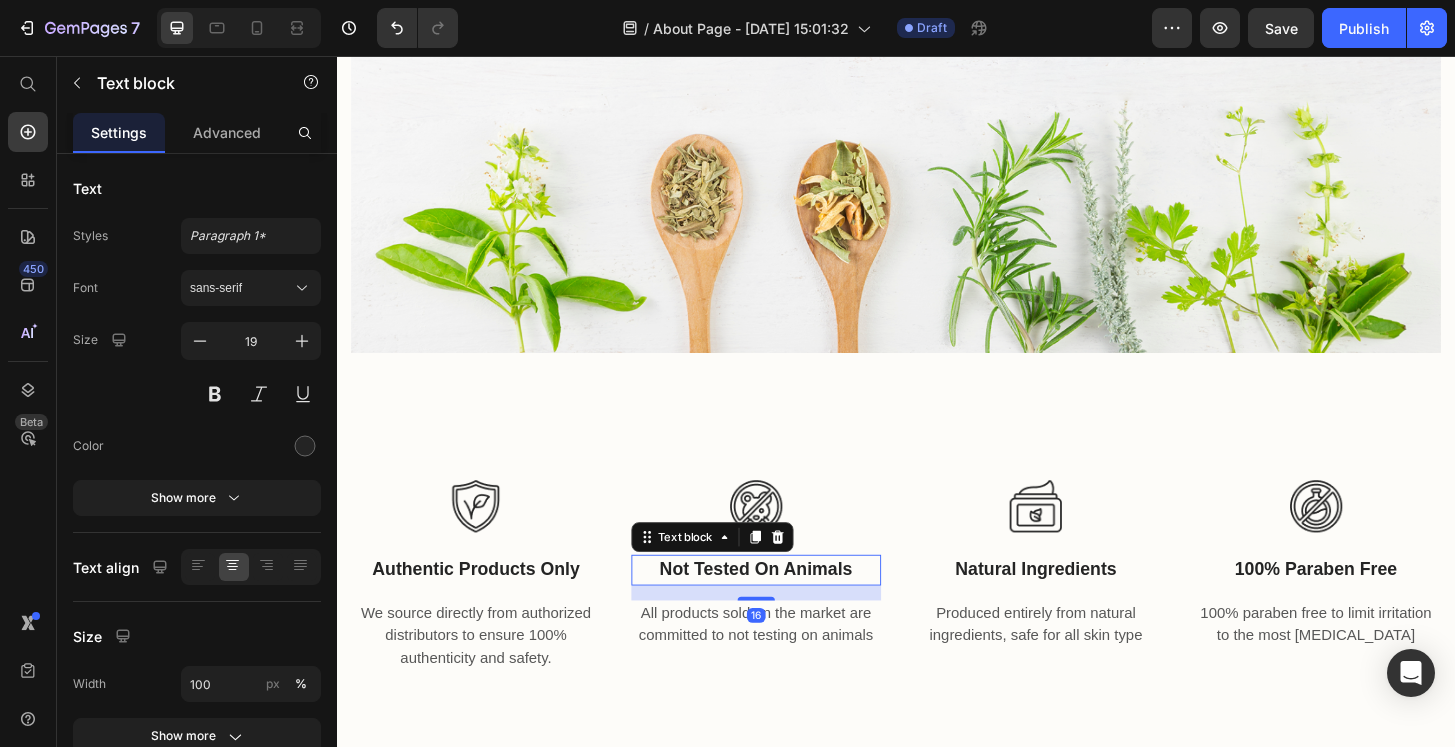 click on "Not Tested On Animals" at bounding box center (787, 607) 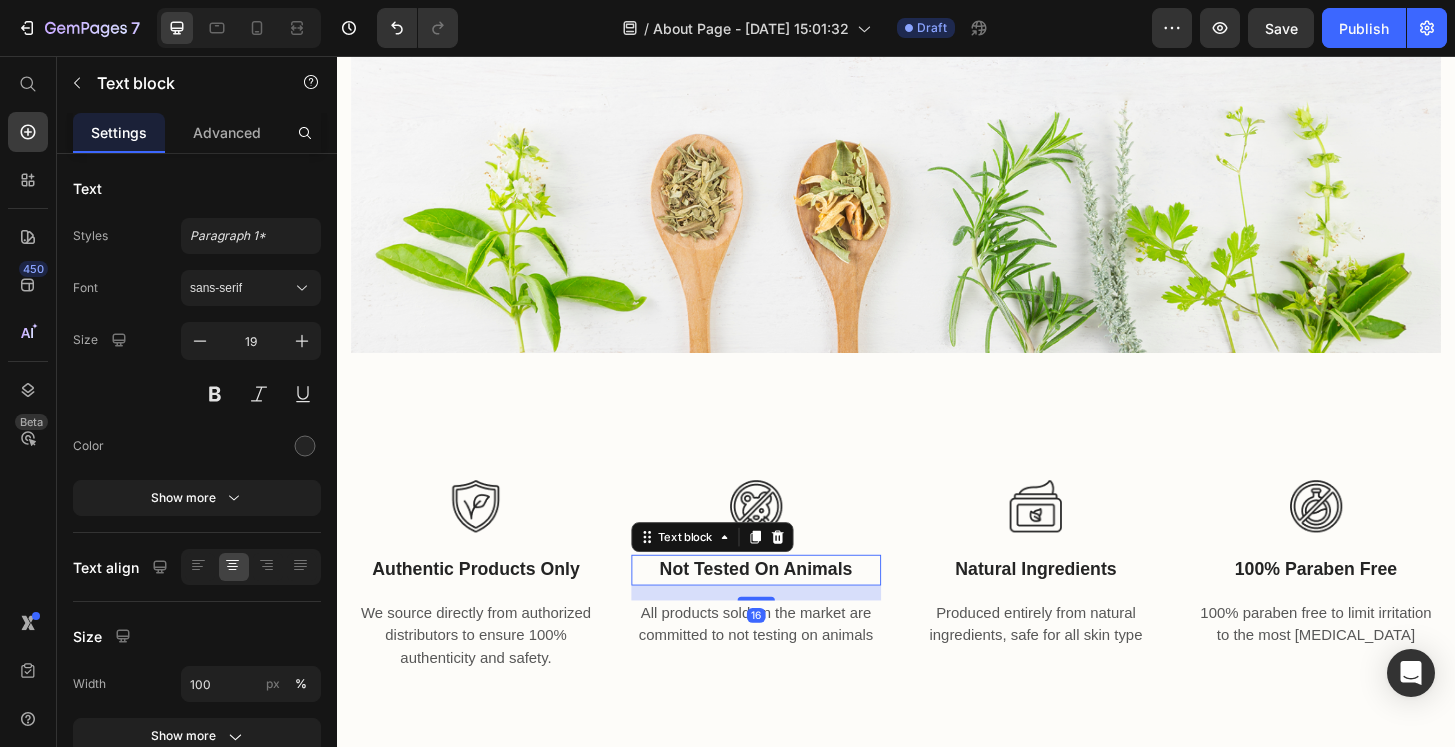 click on "Not Tested On Animals" at bounding box center (787, 607) 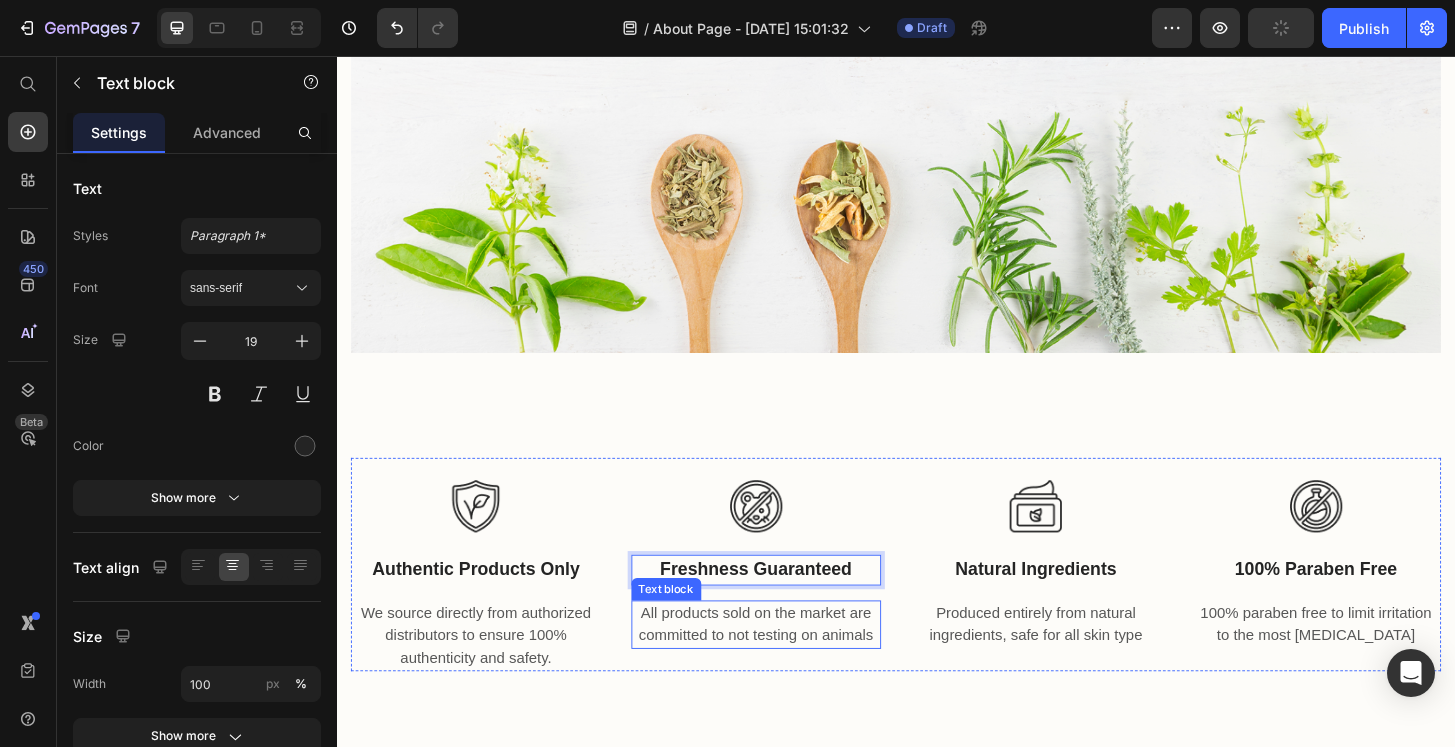 click on "All products sold on the market are committed to not testing on animals" at bounding box center [787, 666] 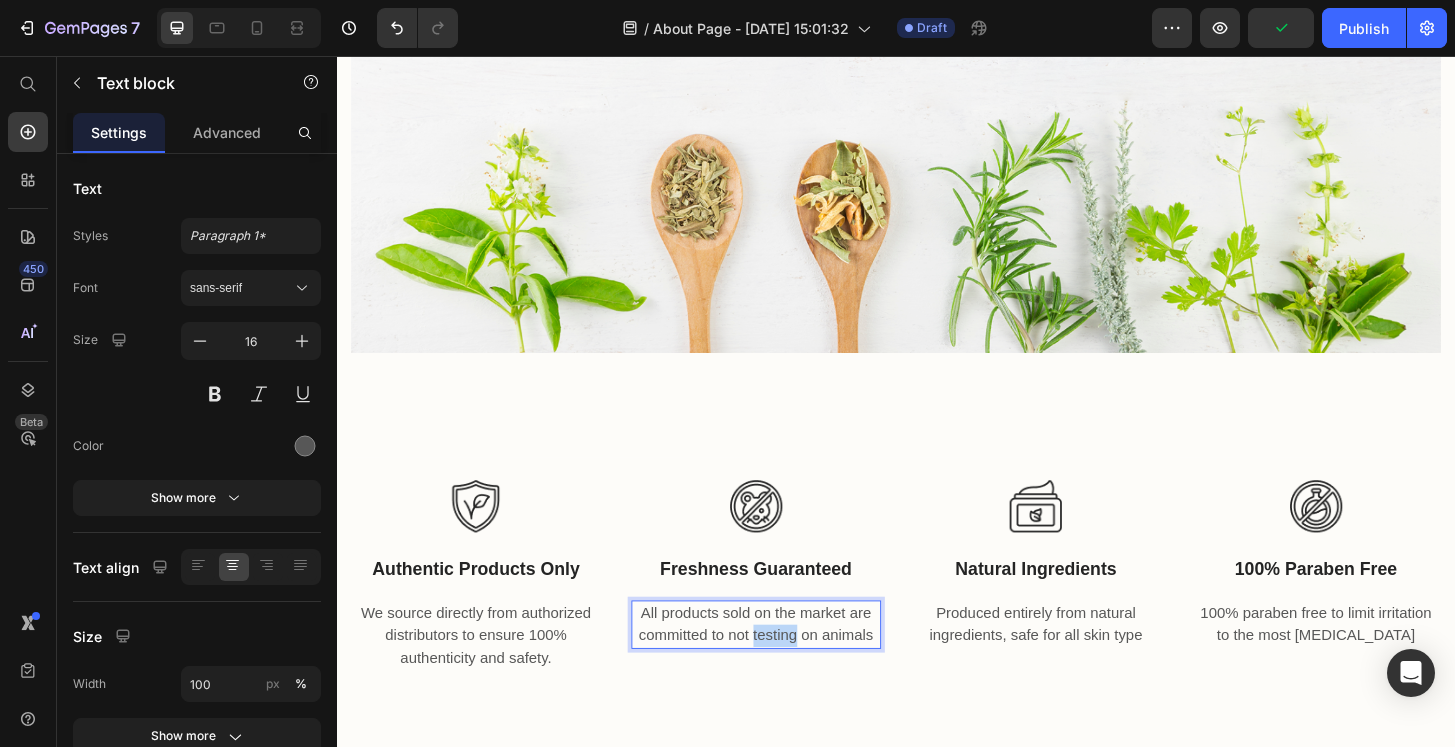 click on "All products sold on the market are committed to not testing on animals" at bounding box center (787, 666) 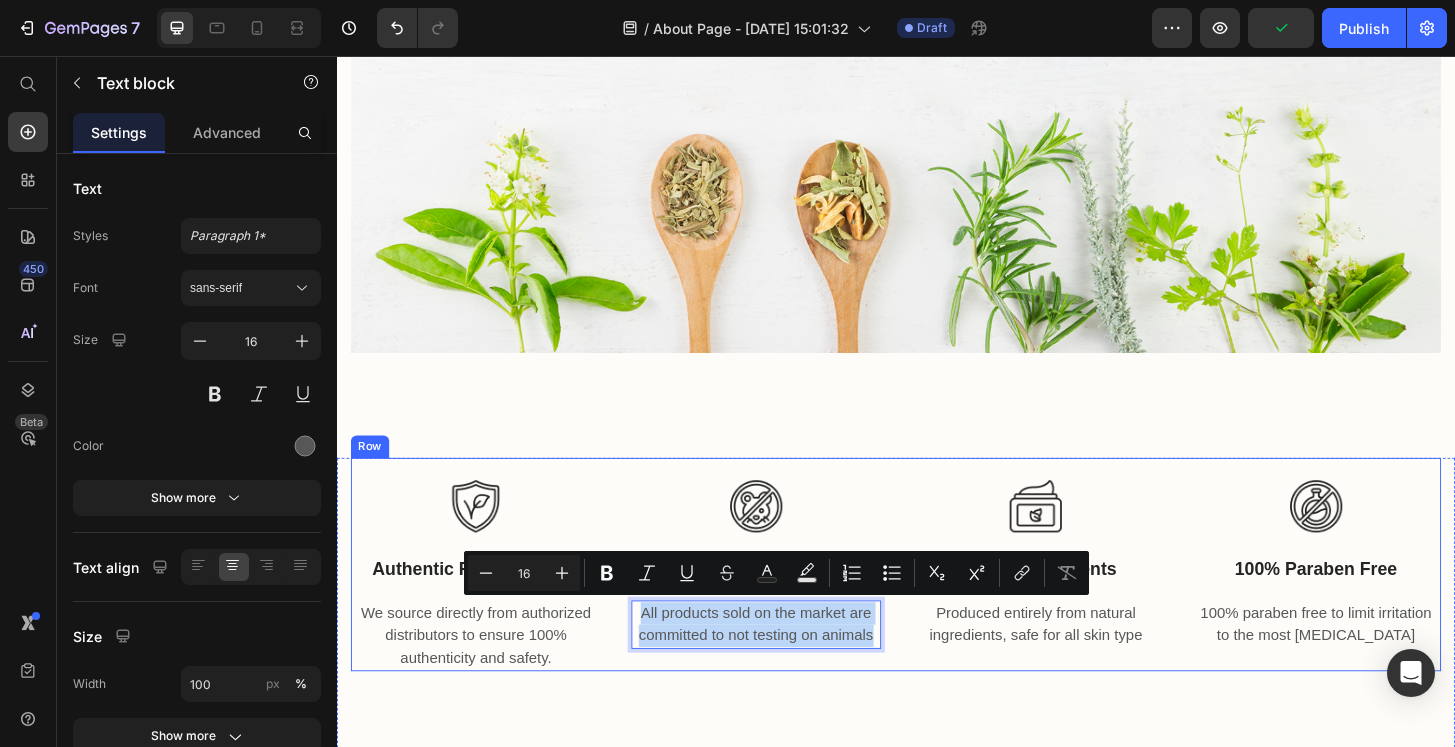drag, startPoint x: 826, startPoint y: 699, endPoint x: 623, endPoint y: 617, distance: 218.93607 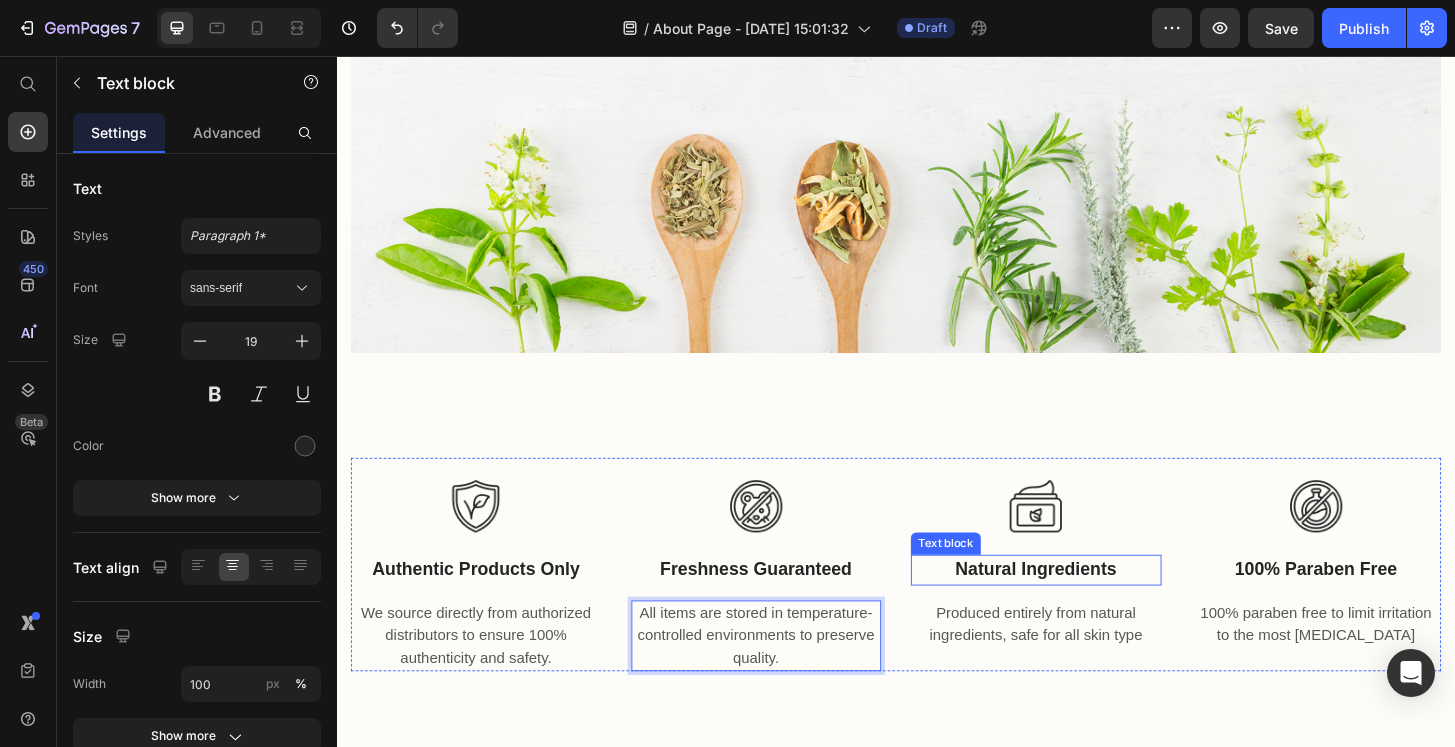 click on "Natural Ingredients" at bounding box center [1087, 607] 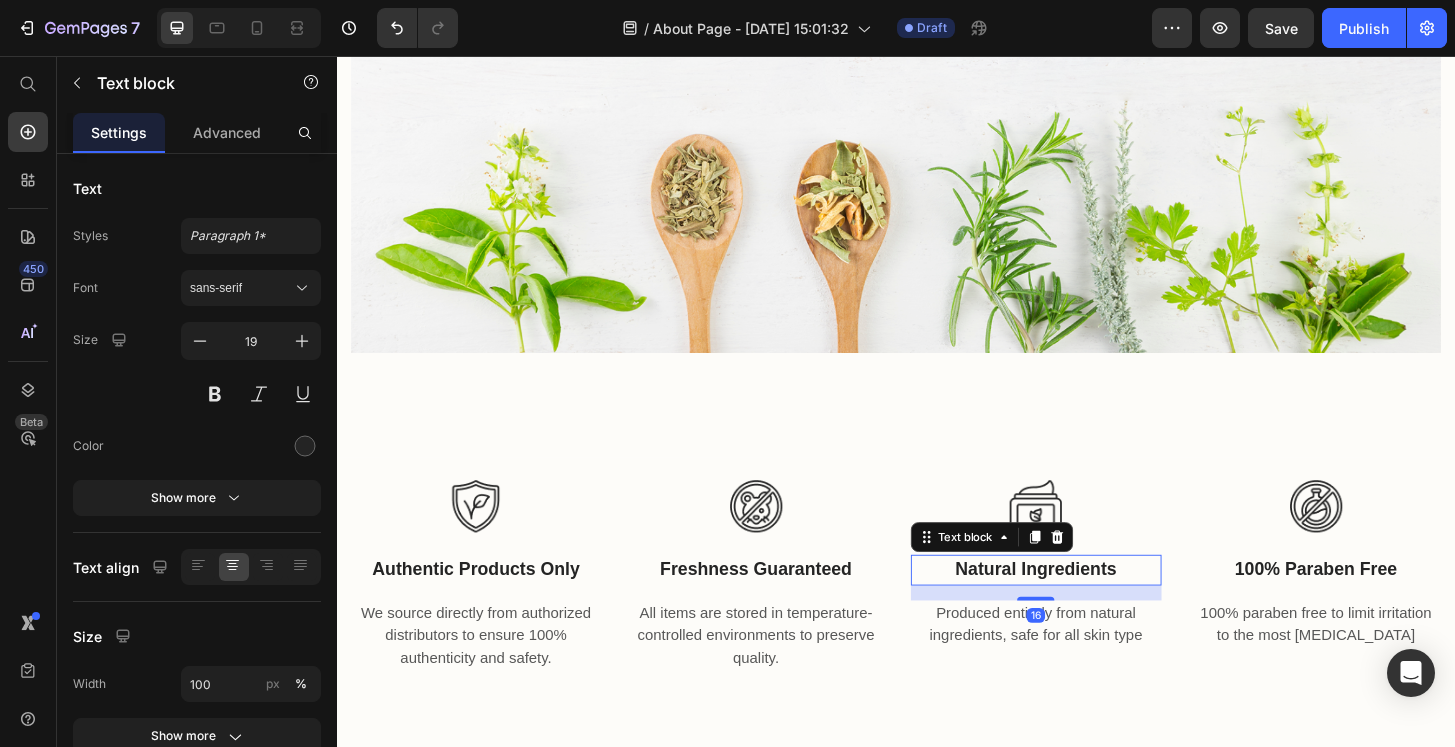 click on "Natural Ingredients" at bounding box center (1087, 607) 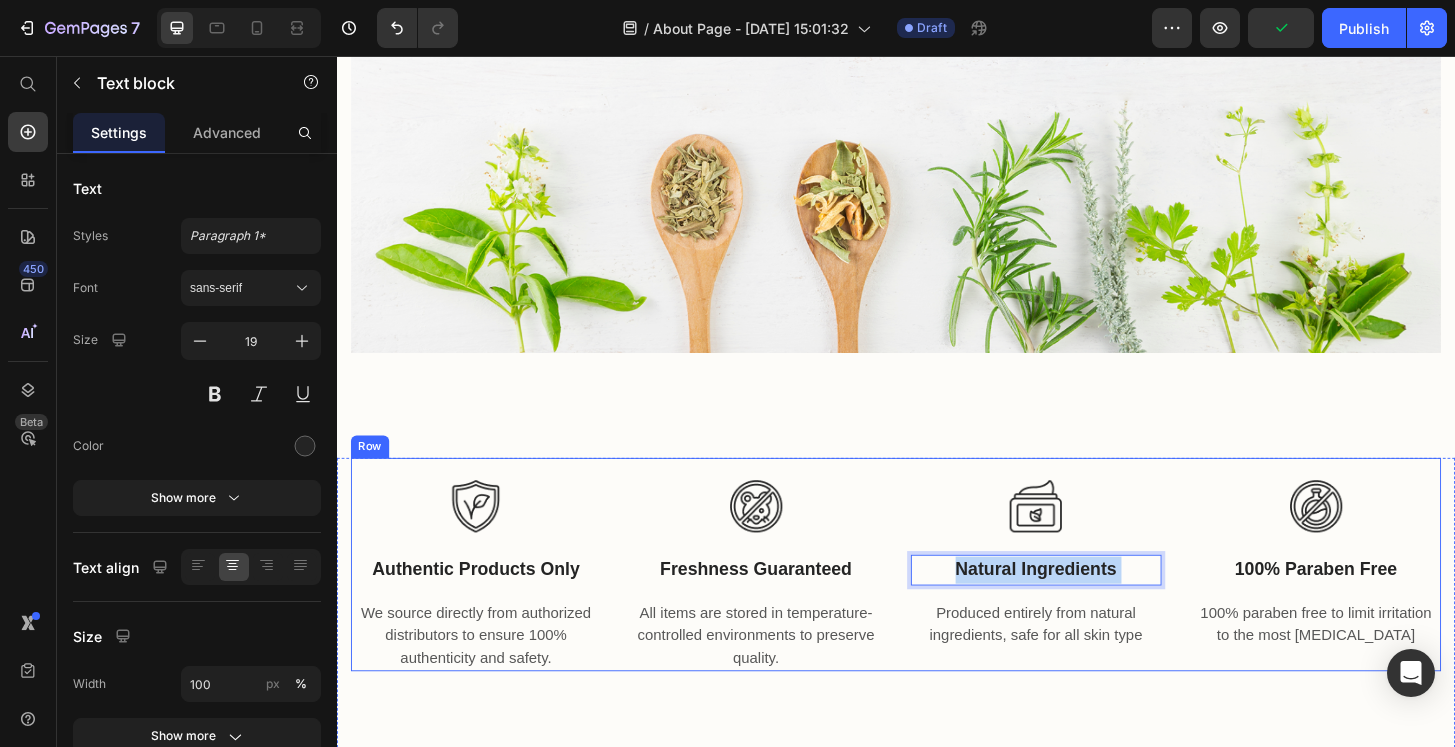 drag, startPoint x: 1168, startPoint y: 607, endPoint x: 927, endPoint y: 593, distance: 241.4063 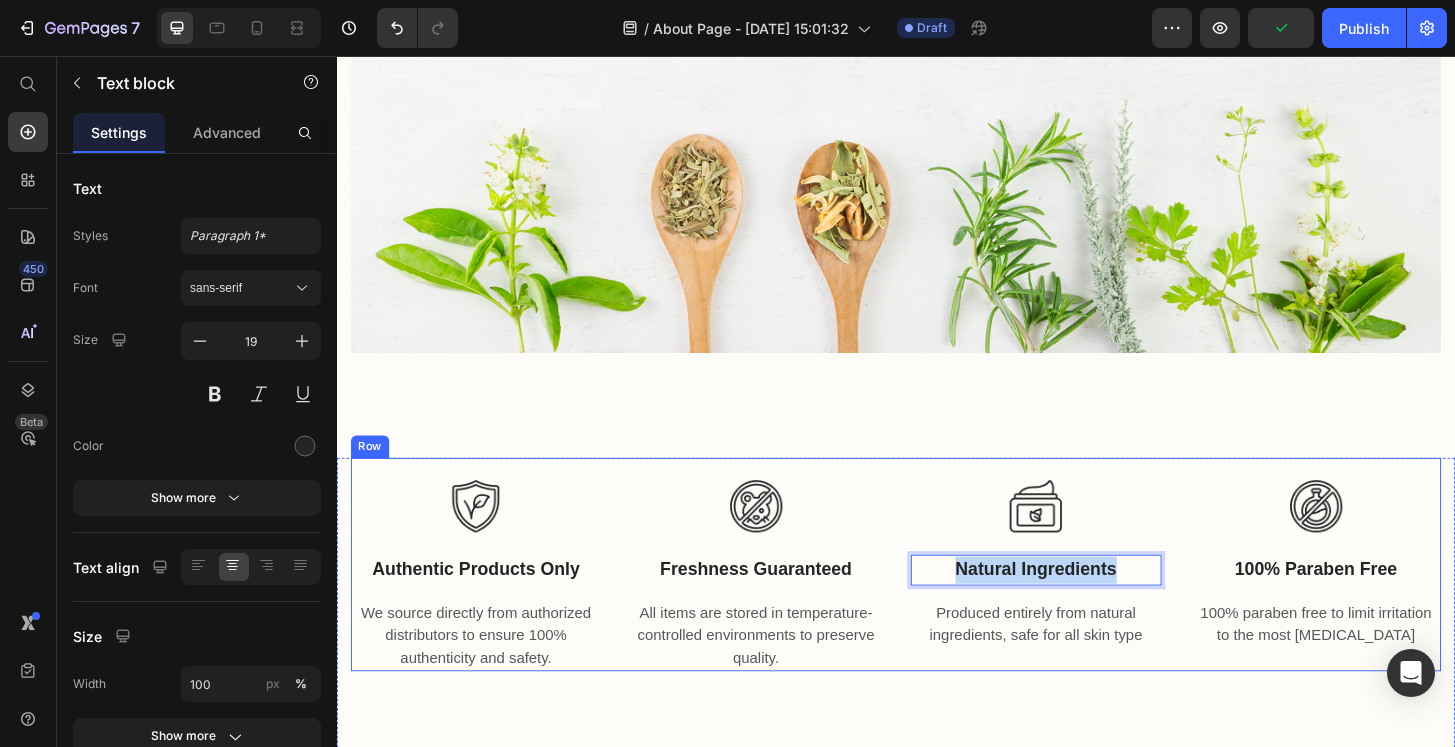 drag, startPoint x: 996, startPoint y: 615, endPoint x: 1187, endPoint y: 624, distance: 191.21193 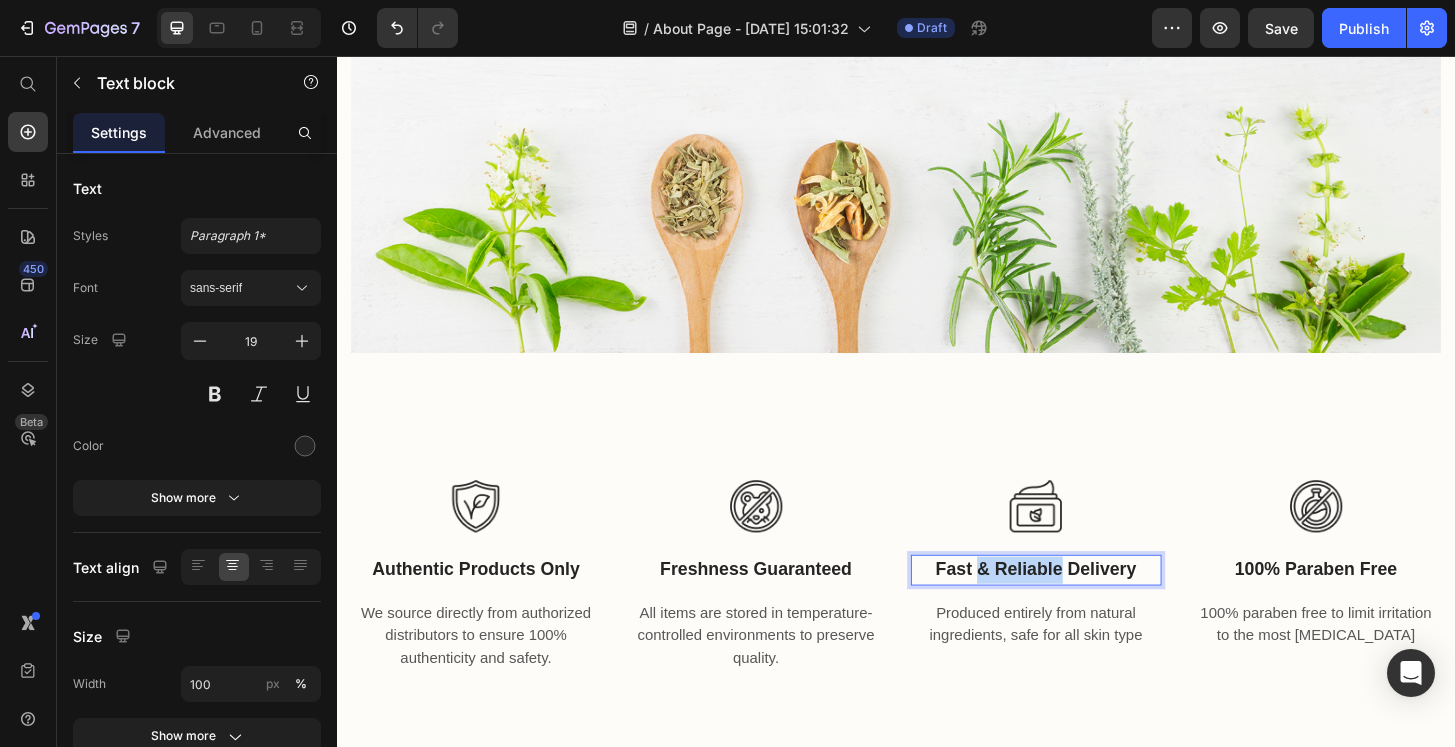 drag, startPoint x: 1027, startPoint y: 607, endPoint x: 1115, endPoint y: 614, distance: 88.27797 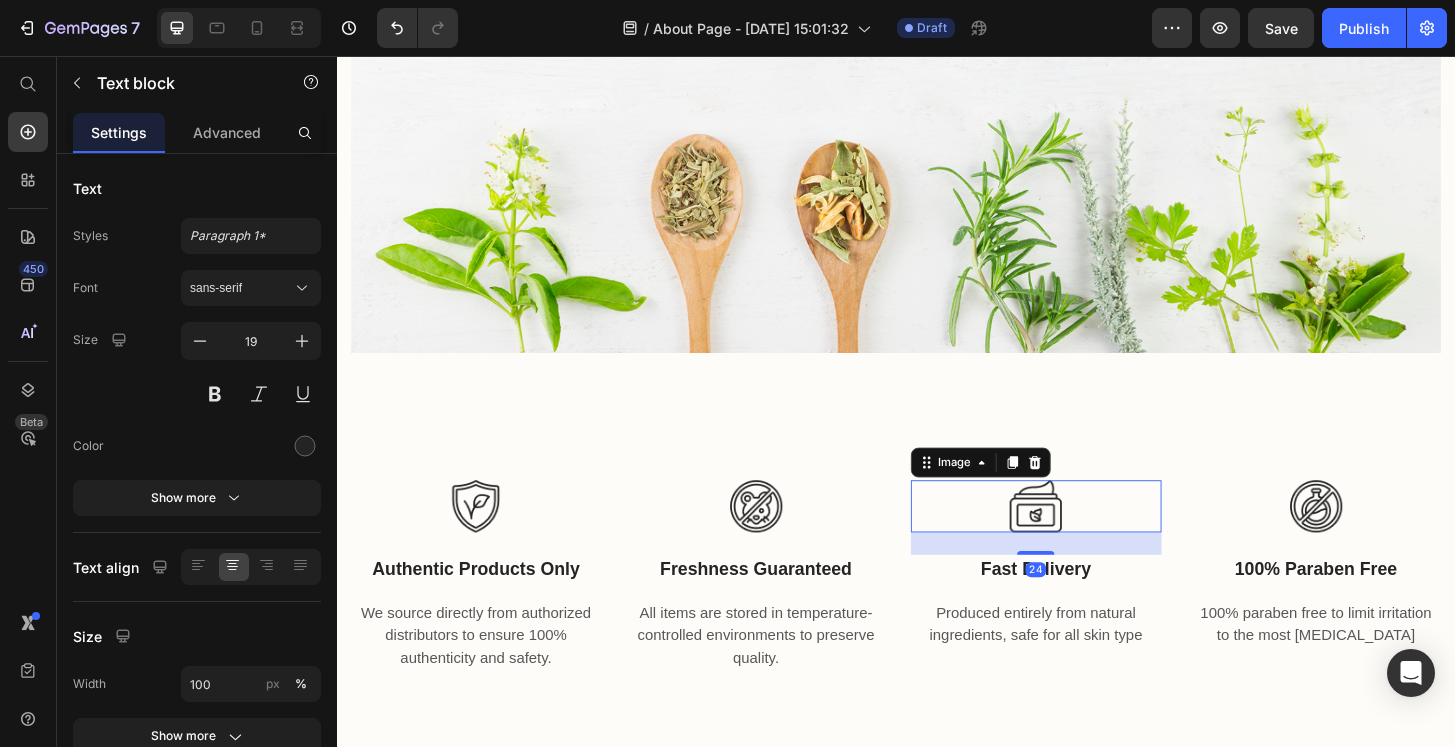 click at bounding box center [1087, 539] 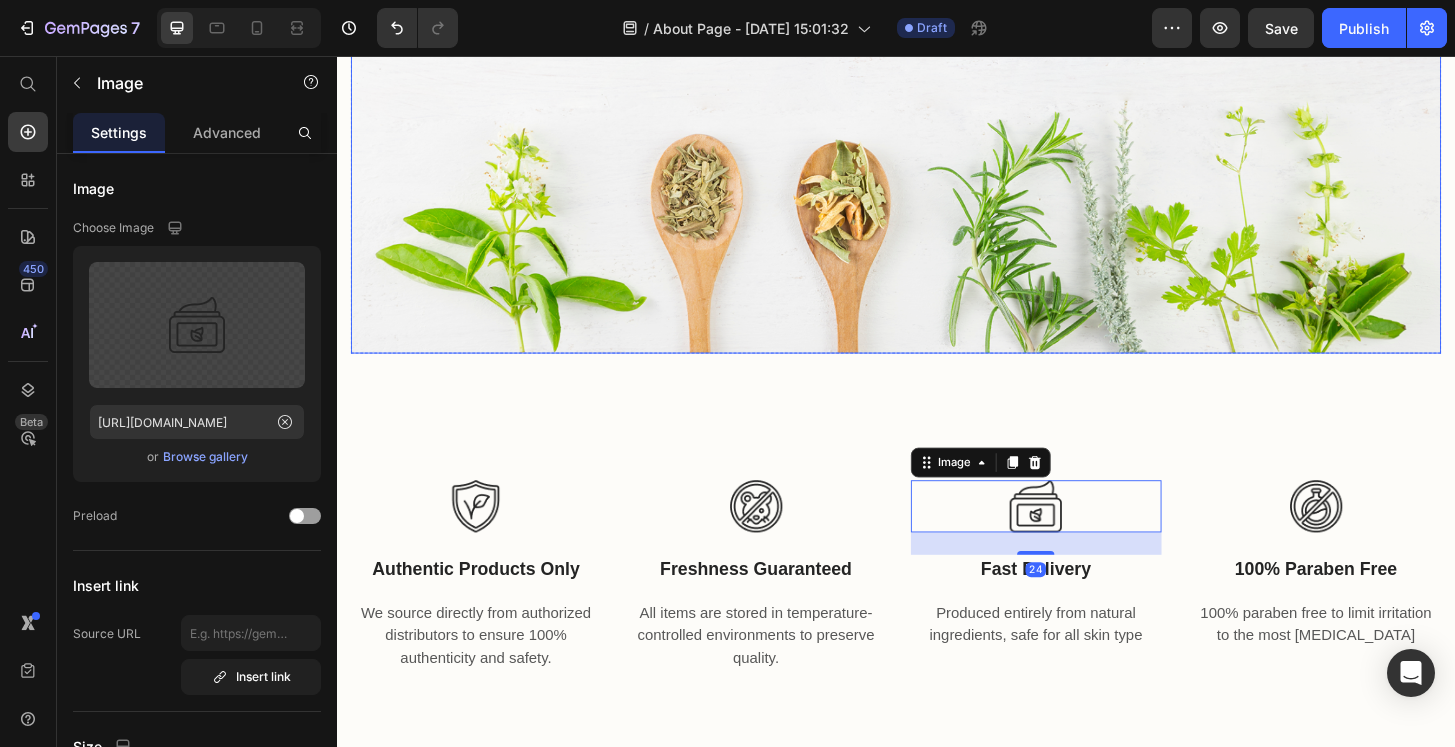 click at bounding box center [937, 165] 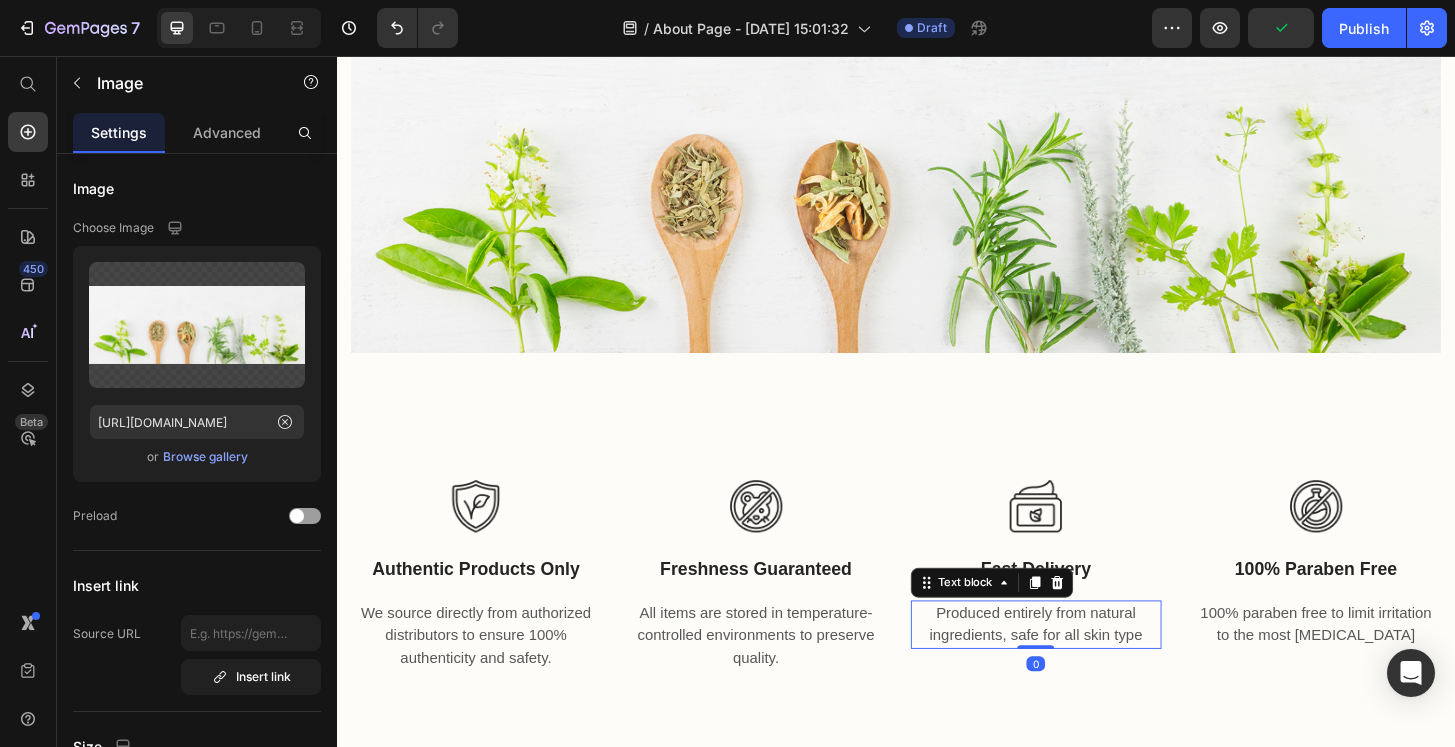 click on "Produced entirely from natural ingredients, safe for all skin type" at bounding box center [1087, 666] 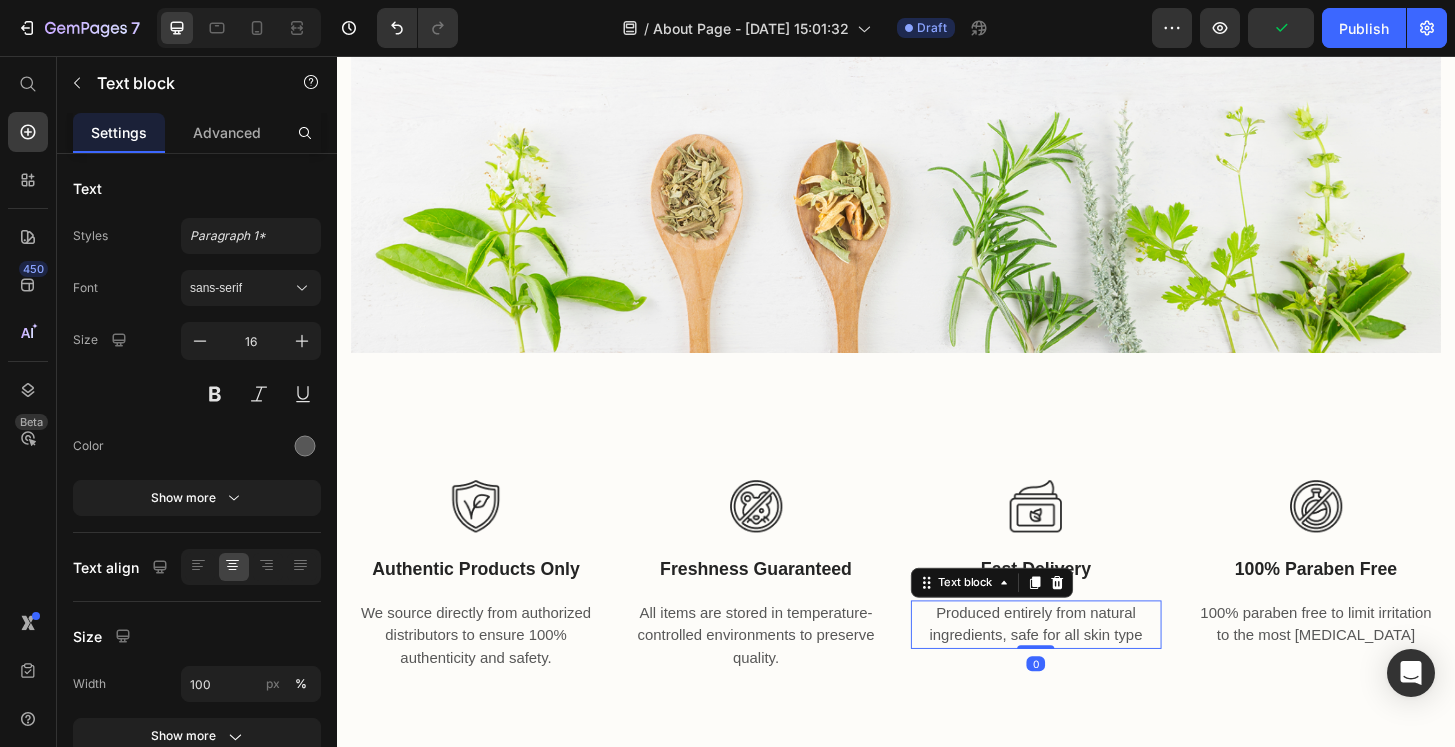 click on "Produced entirely from natural ingredients, safe for all skin type" at bounding box center [1087, 666] 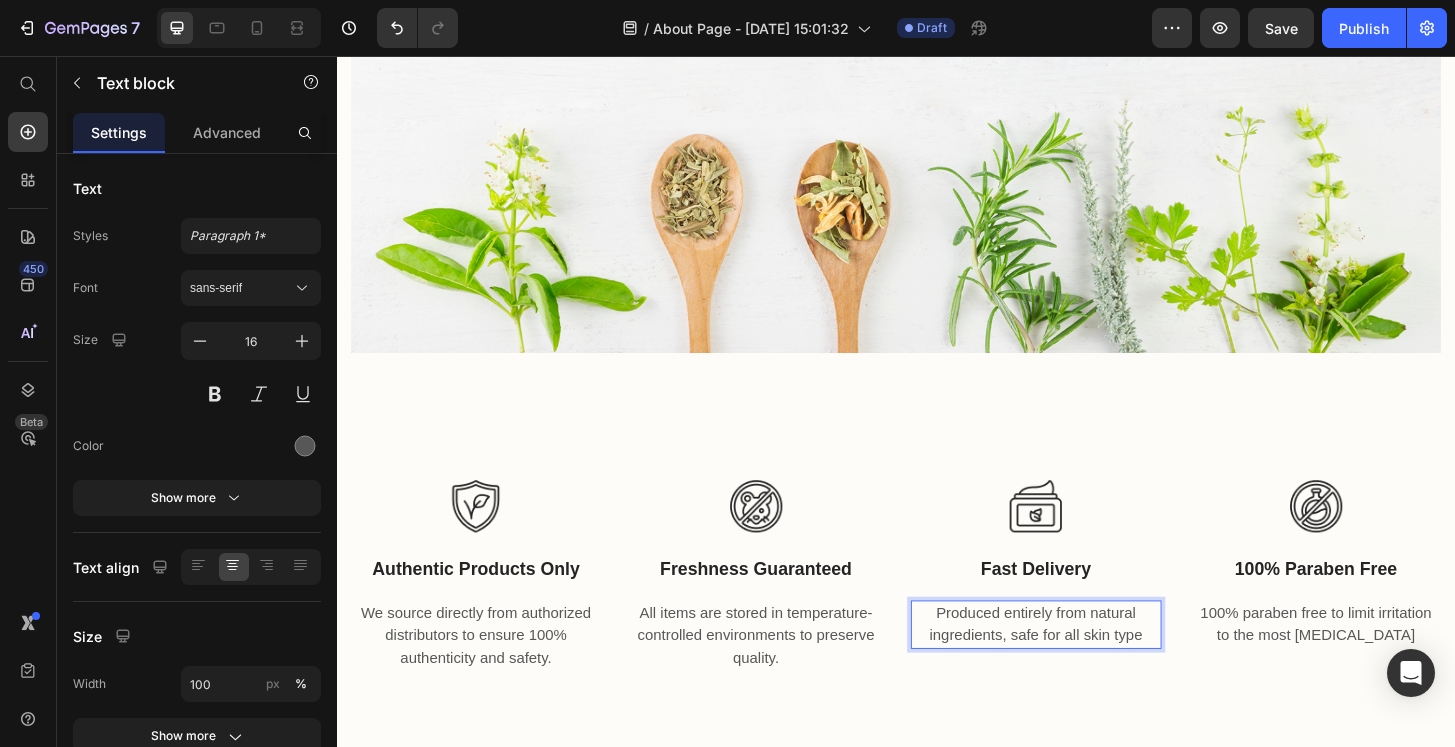 click on "Produced entirely from natural ingredients, safe for all skin type" at bounding box center (1087, 666) 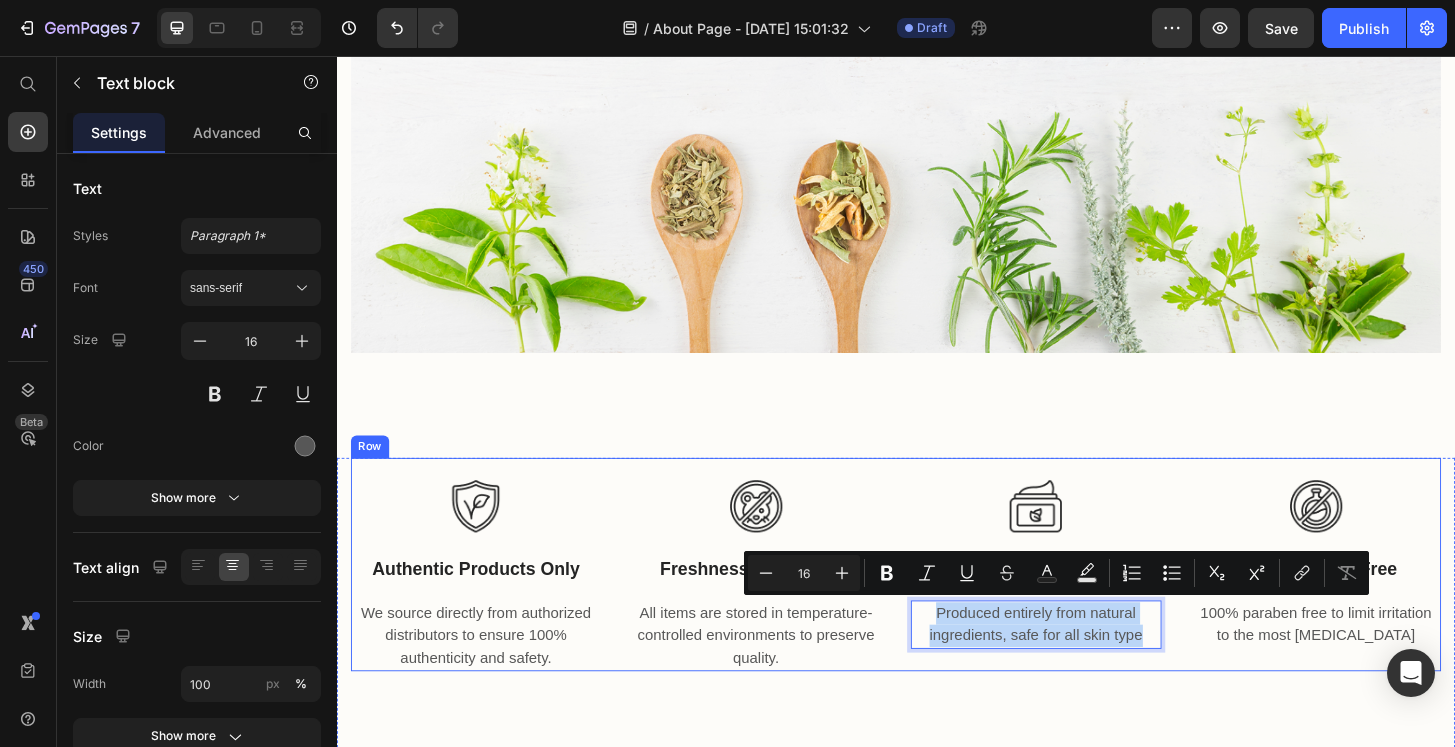 drag, startPoint x: 963, startPoint y: 644, endPoint x: 1191, endPoint y: 704, distance: 235.76259 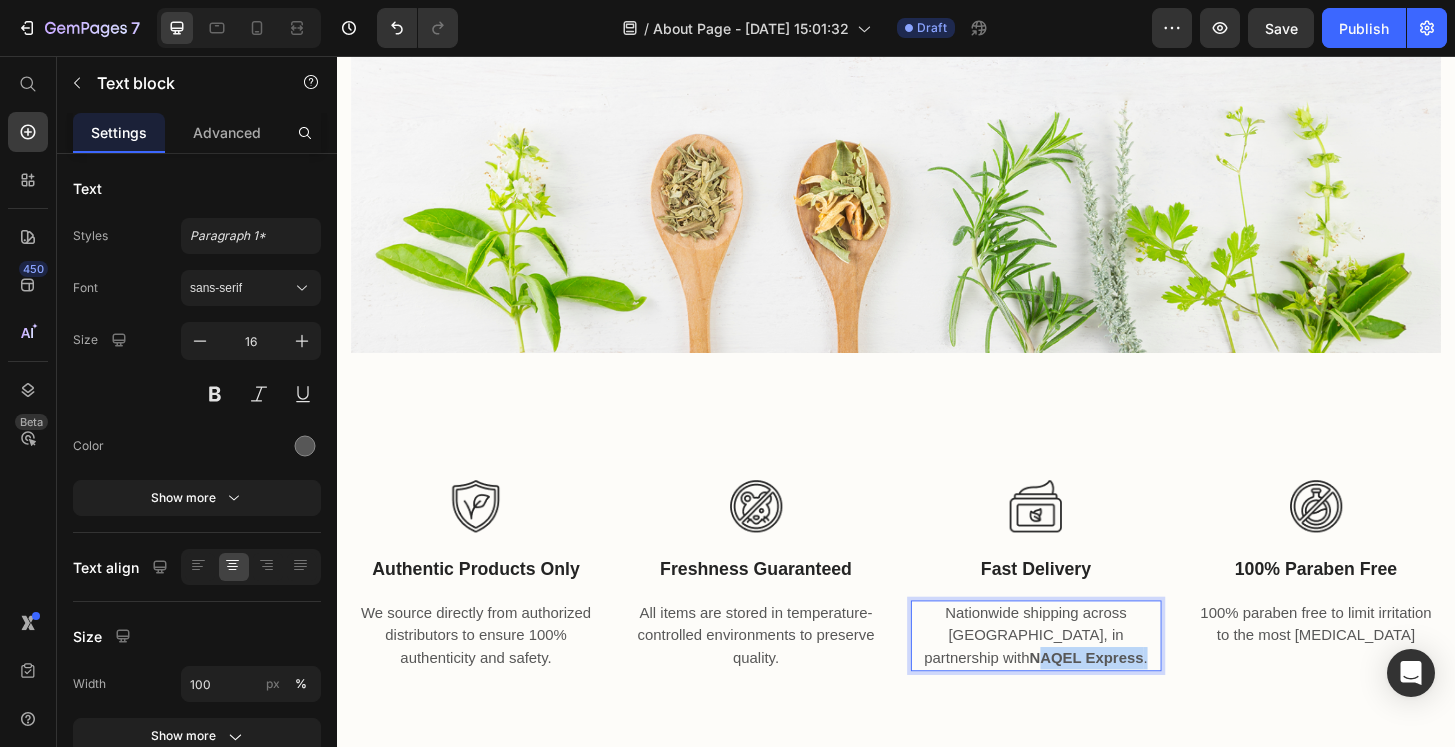 drag, startPoint x: 1185, startPoint y: 698, endPoint x: 1167, endPoint y: 678, distance: 26.907248 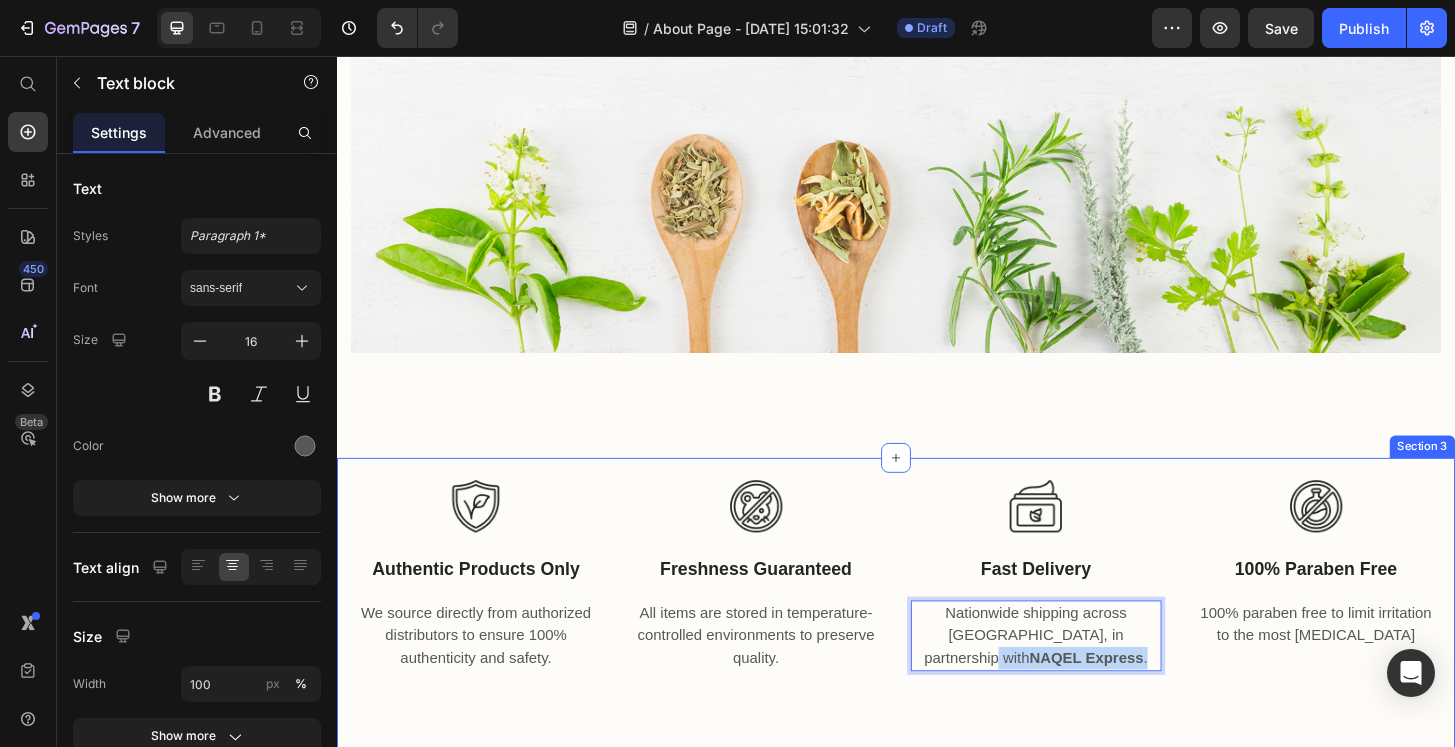 drag, startPoint x: 1156, startPoint y: 674, endPoint x: 1196, endPoint y: 719, distance: 60.207973 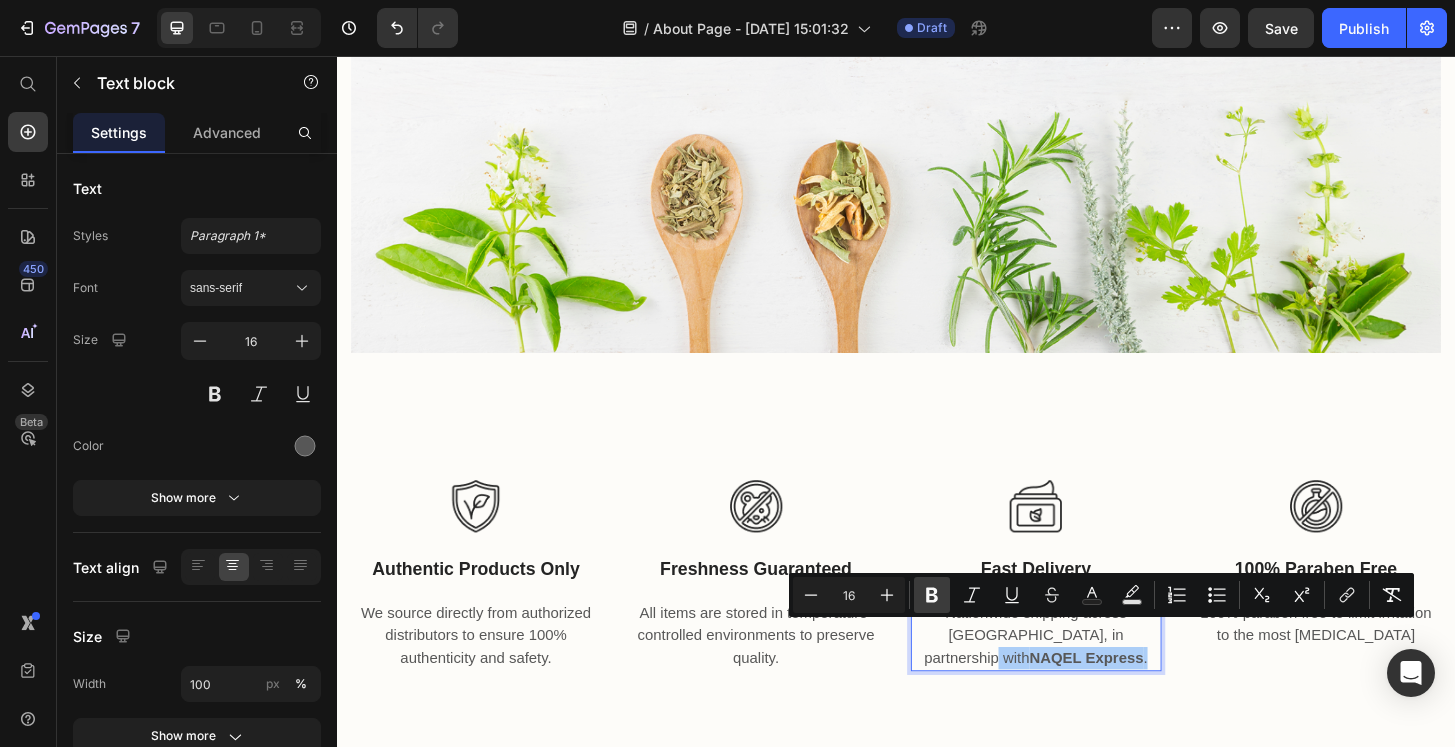 click 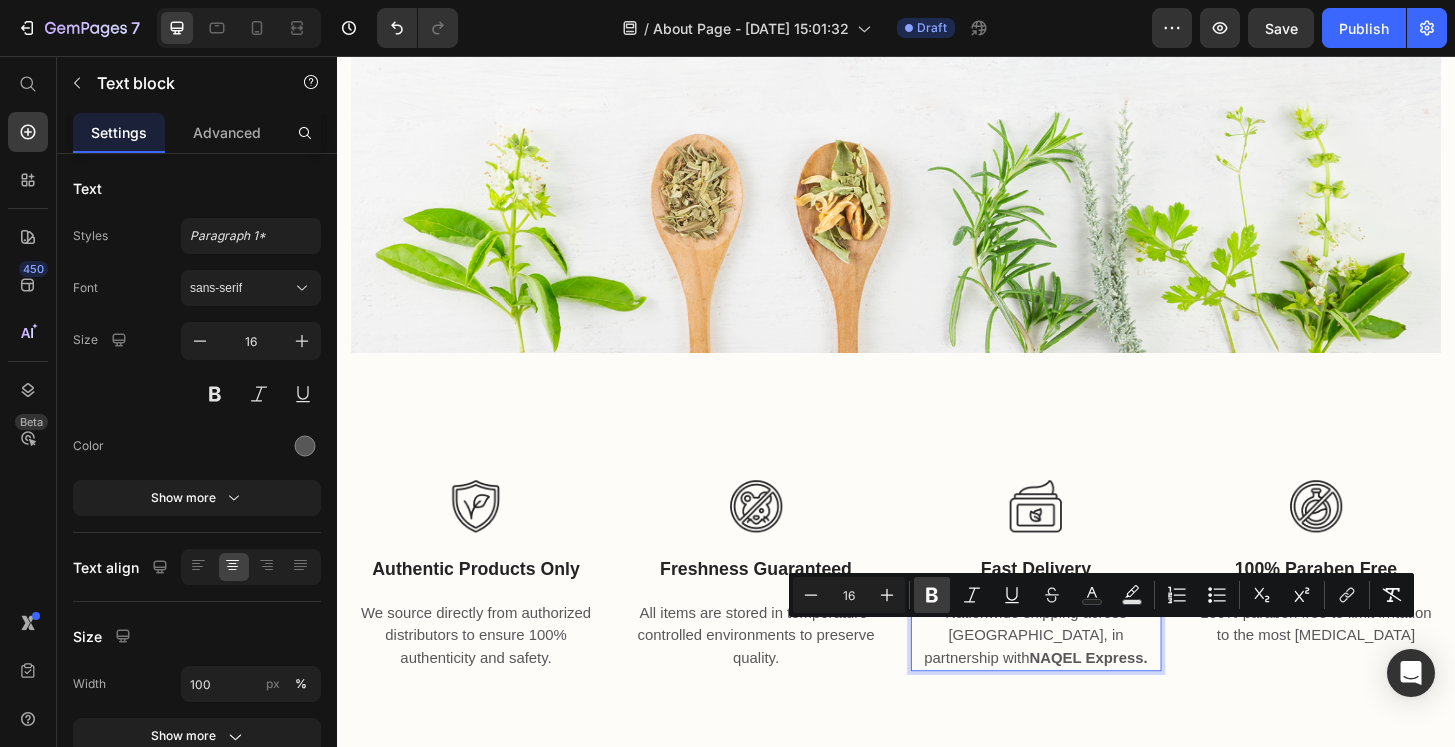 click 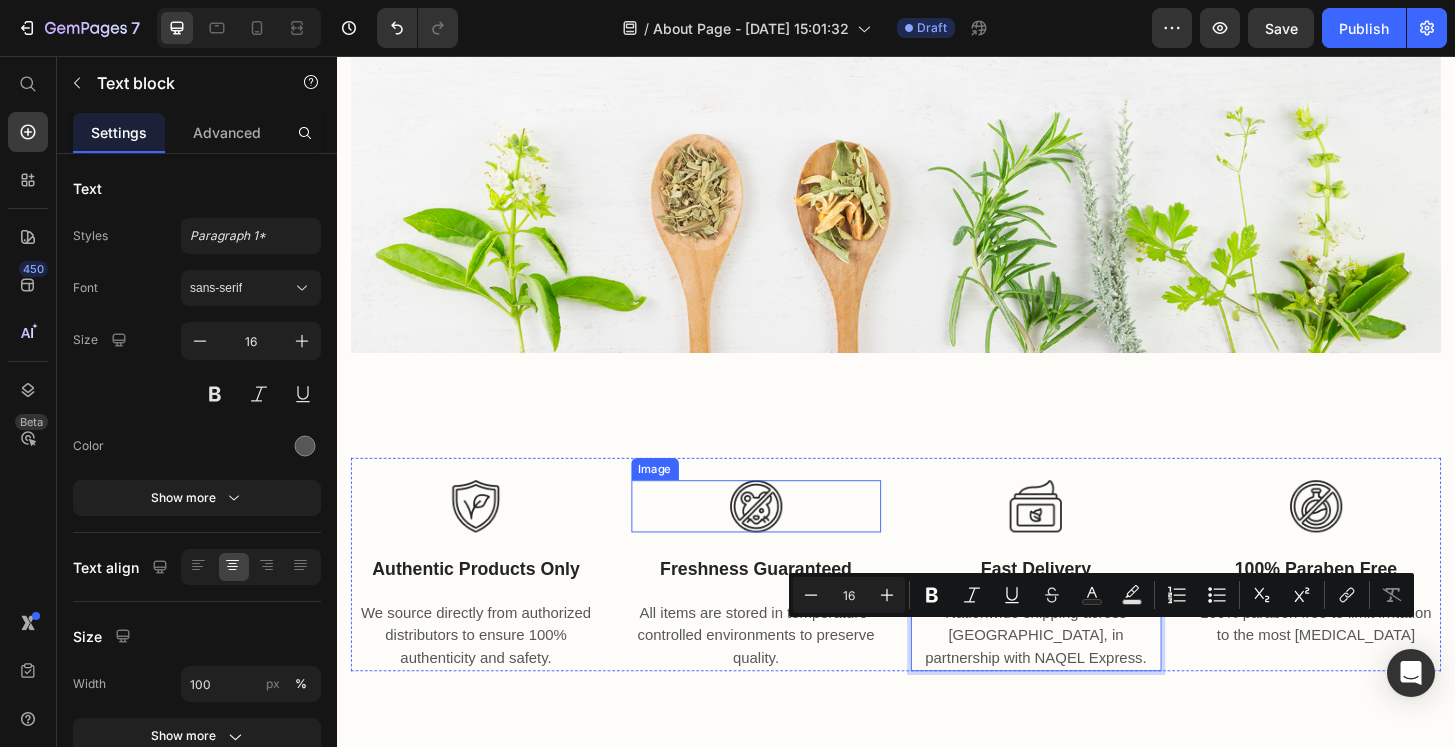 click at bounding box center [787, 539] 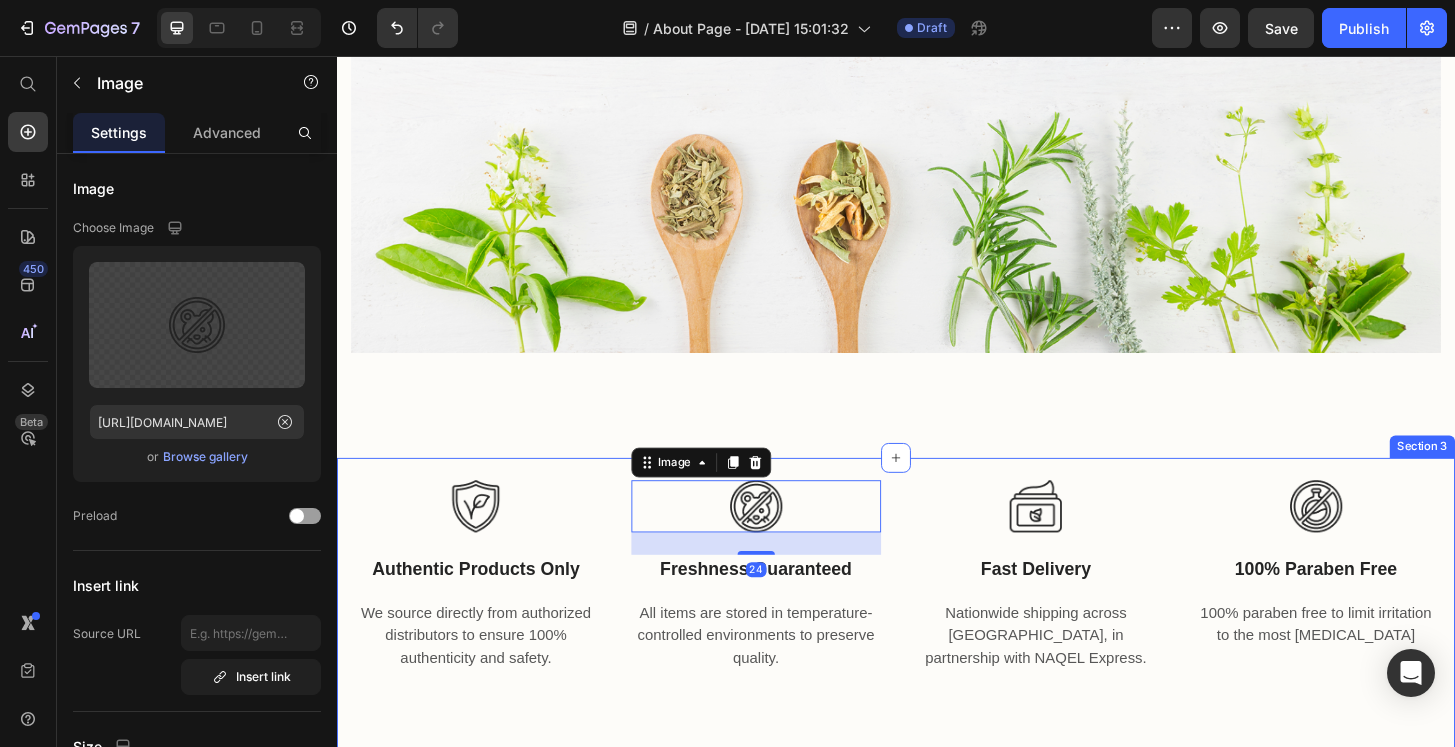 click on "Image Authentic Products Only Text block We source directly from authorized distributors to ensure 100% authenticity and safety. Text block Image   24 Freshness Guaranteed Text block All items are stored in temperature-controlled environments to preserve quality. Text block Image Fast Delivery Text block Nationwide shipping across [GEOGRAPHIC_DATA], in partnership with NAQEL Express. Text block Image 100% Paraben Free Text block 100% paraben free to limit irritation to the most [MEDICAL_DATA] Text block Row Section 3" at bounding box center (937, 657) 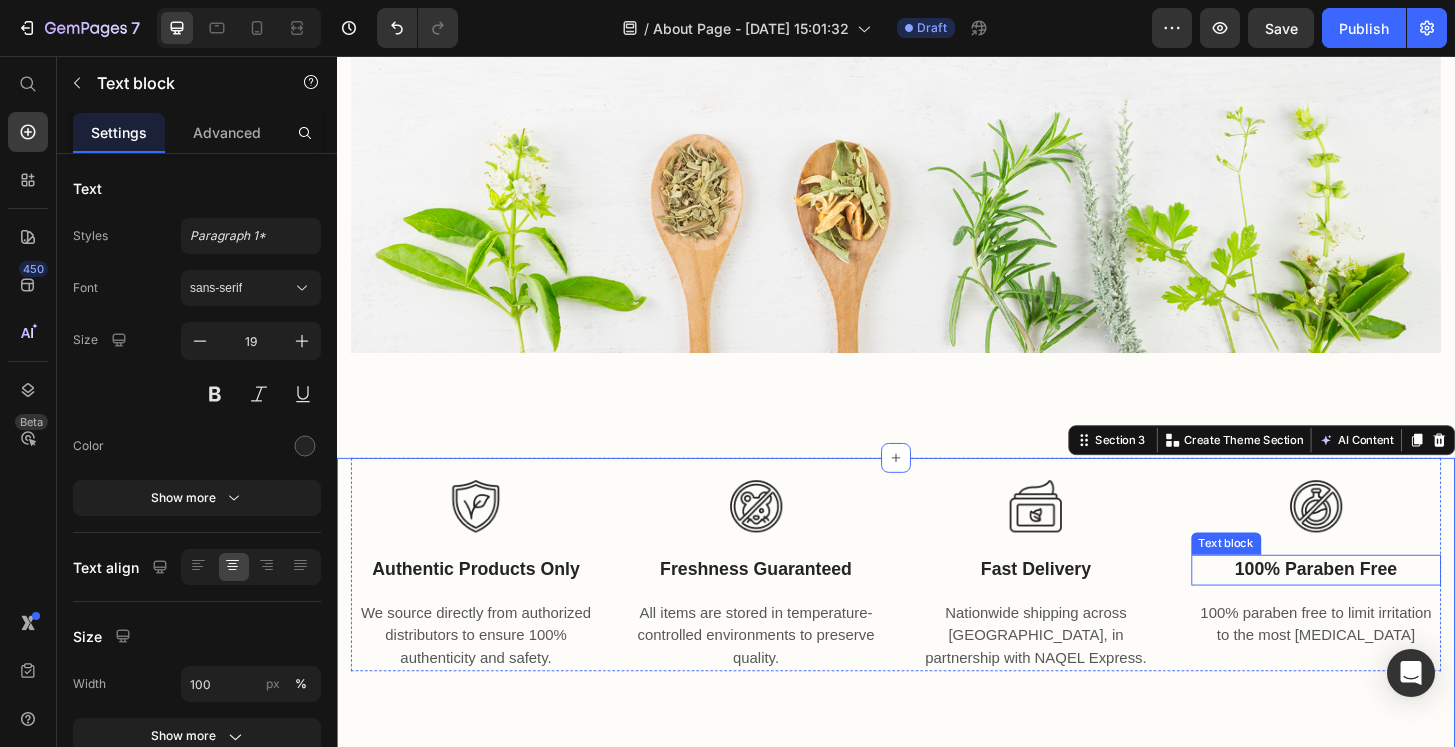 click on "100% Paraben Free" at bounding box center (1388, 607) 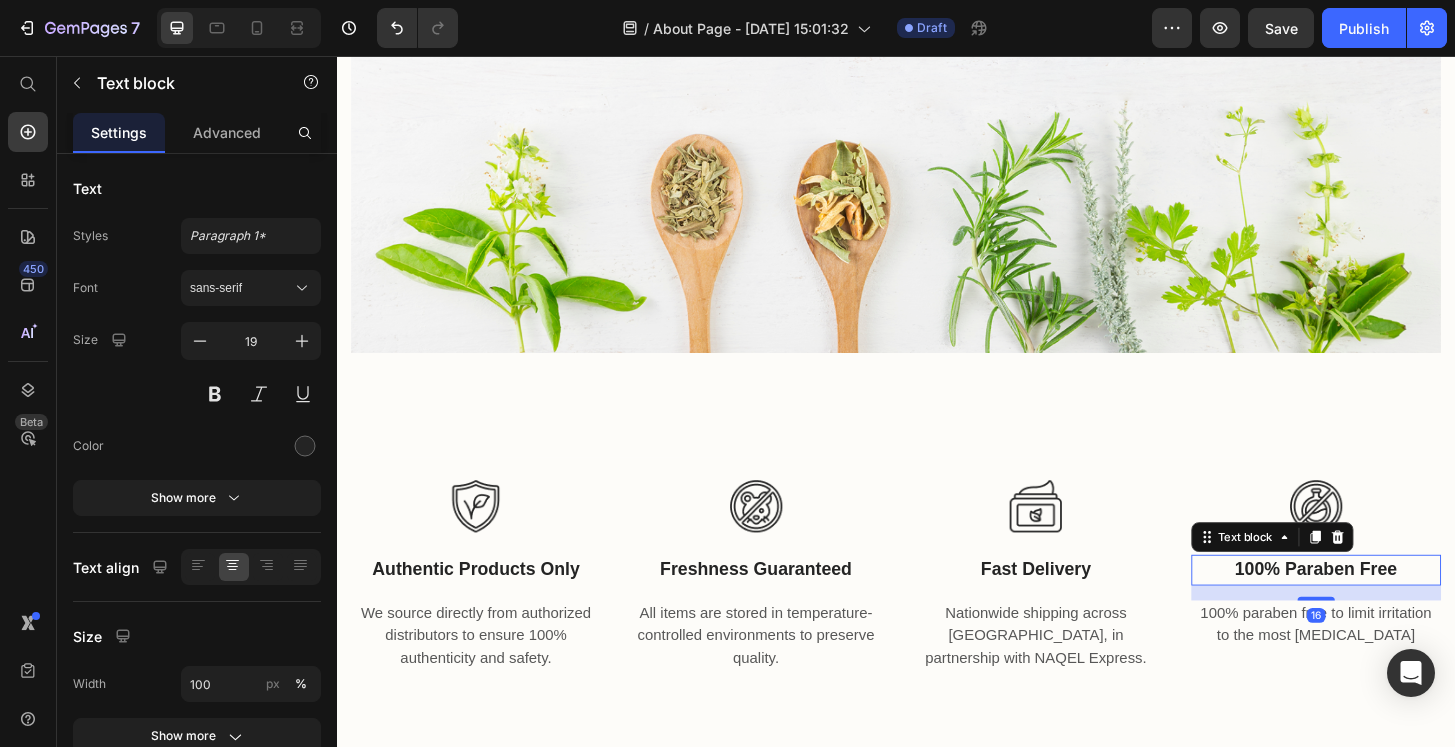 click on "100% Paraben Free" at bounding box center (1388, 607) 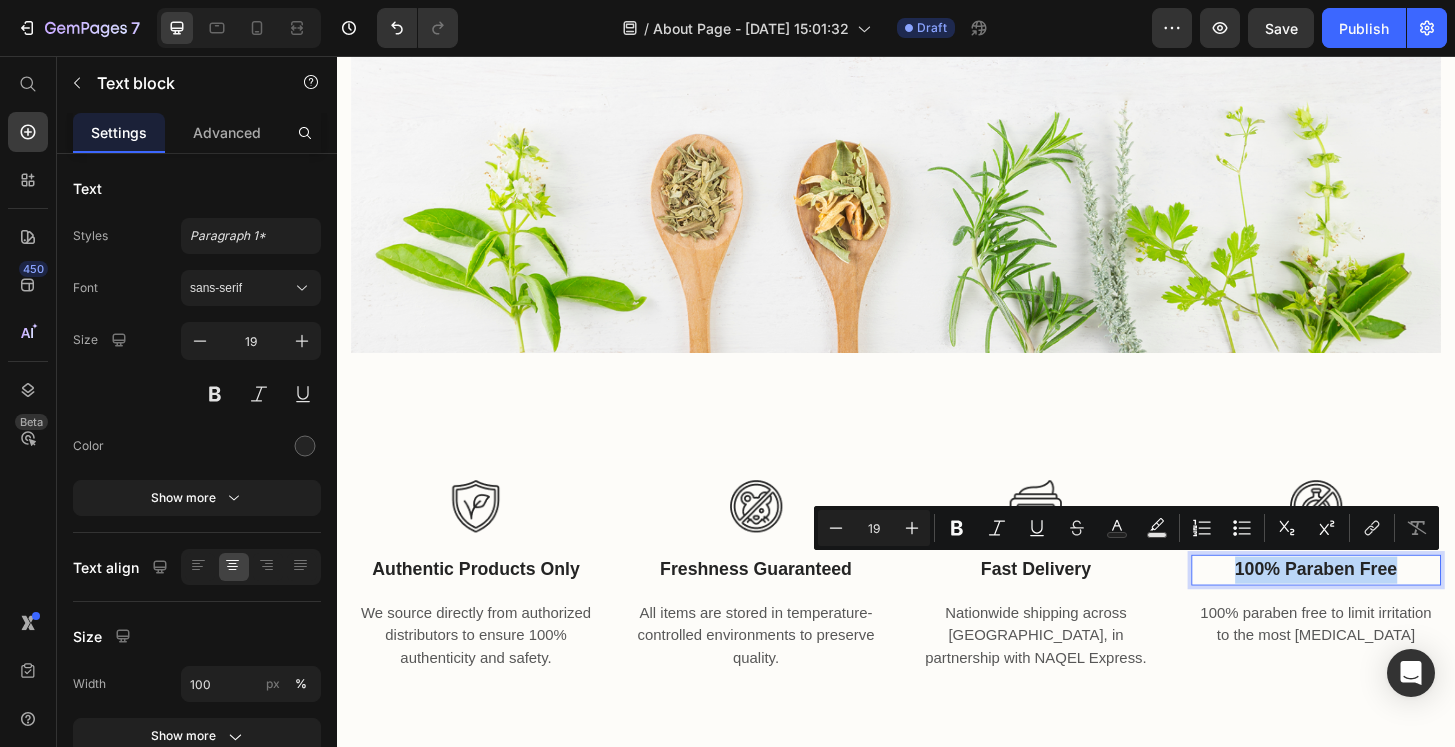 drag, startPoint x: 1478, startPoint y: 609, endPoint x: 1288, endPoint y: 611, distance: 190.01053 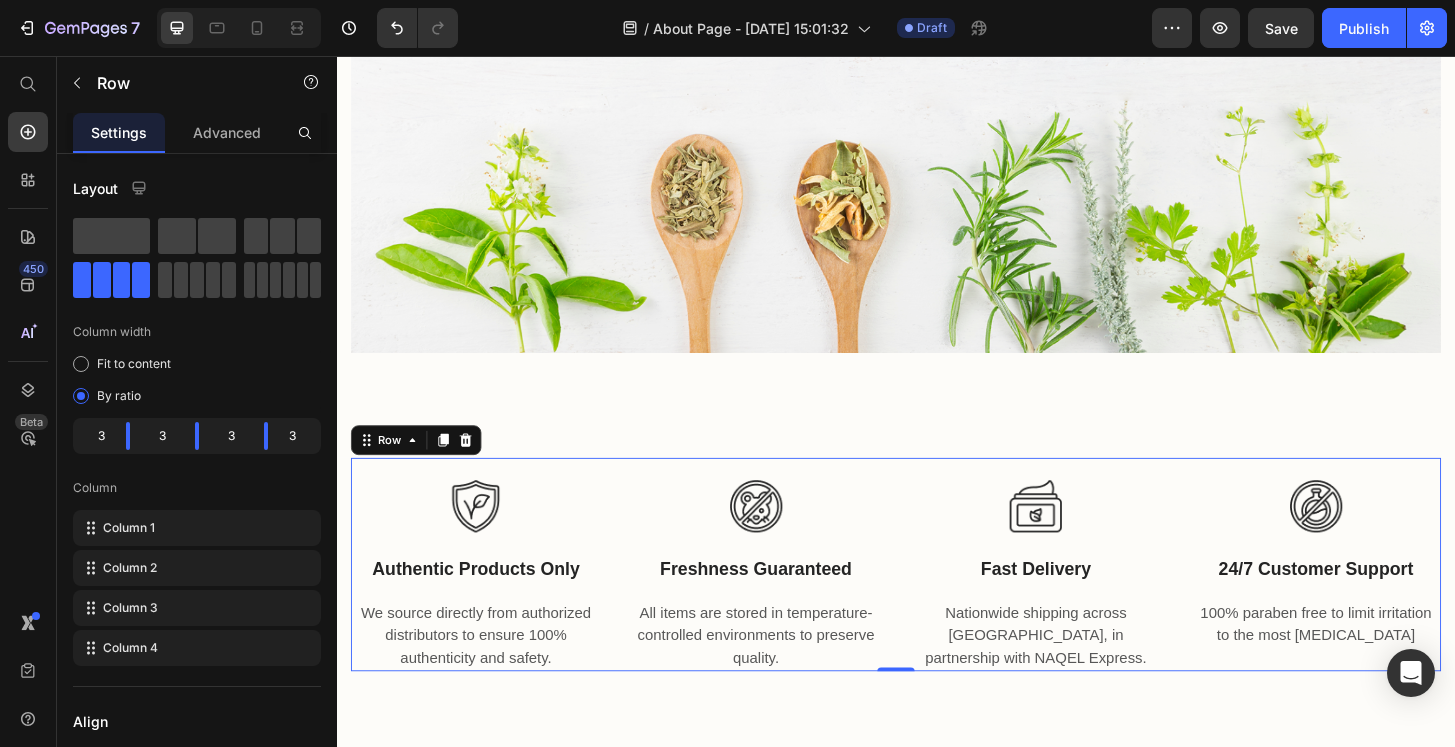 click on "Image Authentic Products Only Text block We source directly from authorized distributors to ensure 100% authenticity and safety. Text block Image Freshness Guaranteed Text block All items are stored in temperature-controlled environments to preserve quality. Text block Image Fast Delivery Text block Nationwide shipping across [GEOGRAPHIC_DATA], in partnership with NAQEL Express. Text block Image 24/7 Customer Support Text block 100% paraben free to limit irritation to the most [MEDICAL_DATA] Text block Row   0" at bounding box center [937, 601] 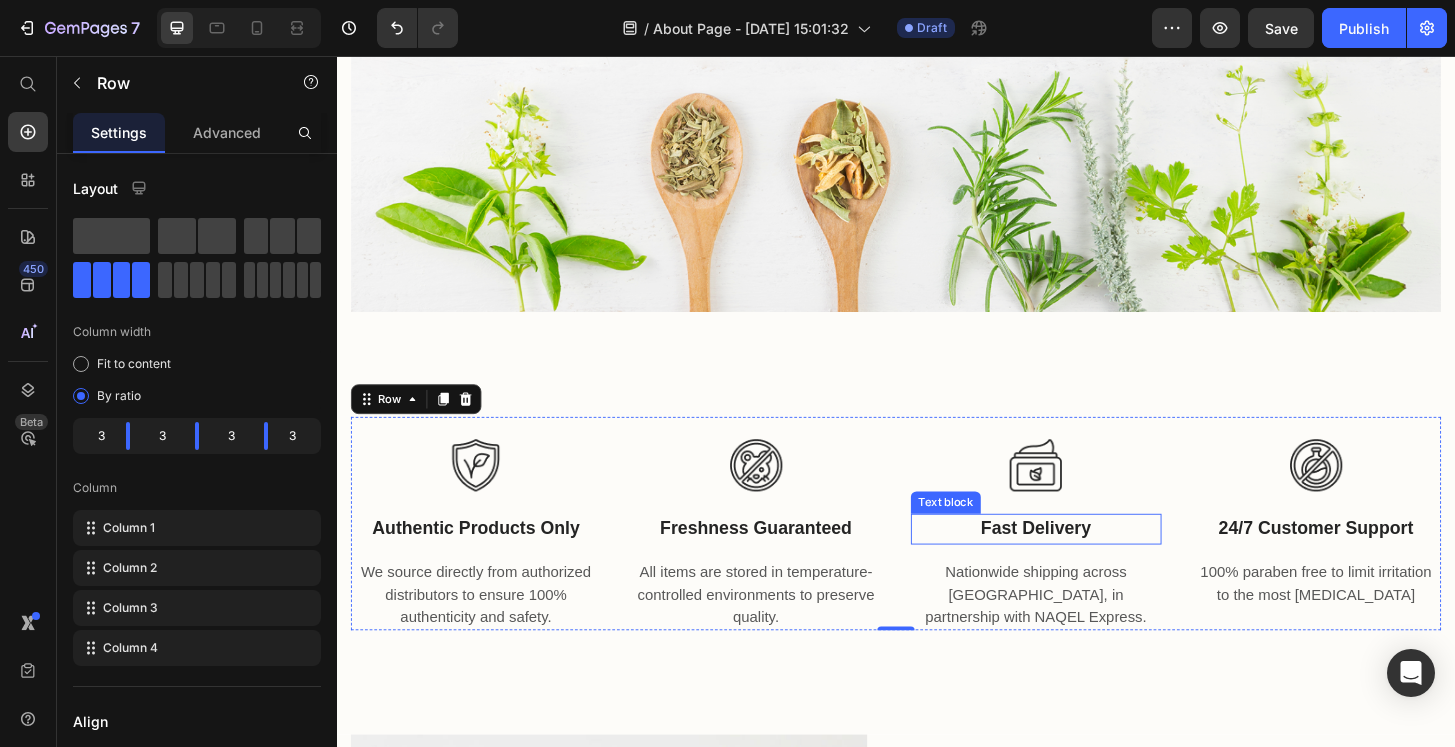 scroll, scrollTop: 1226, scrollLeft: 0, axis: vertical 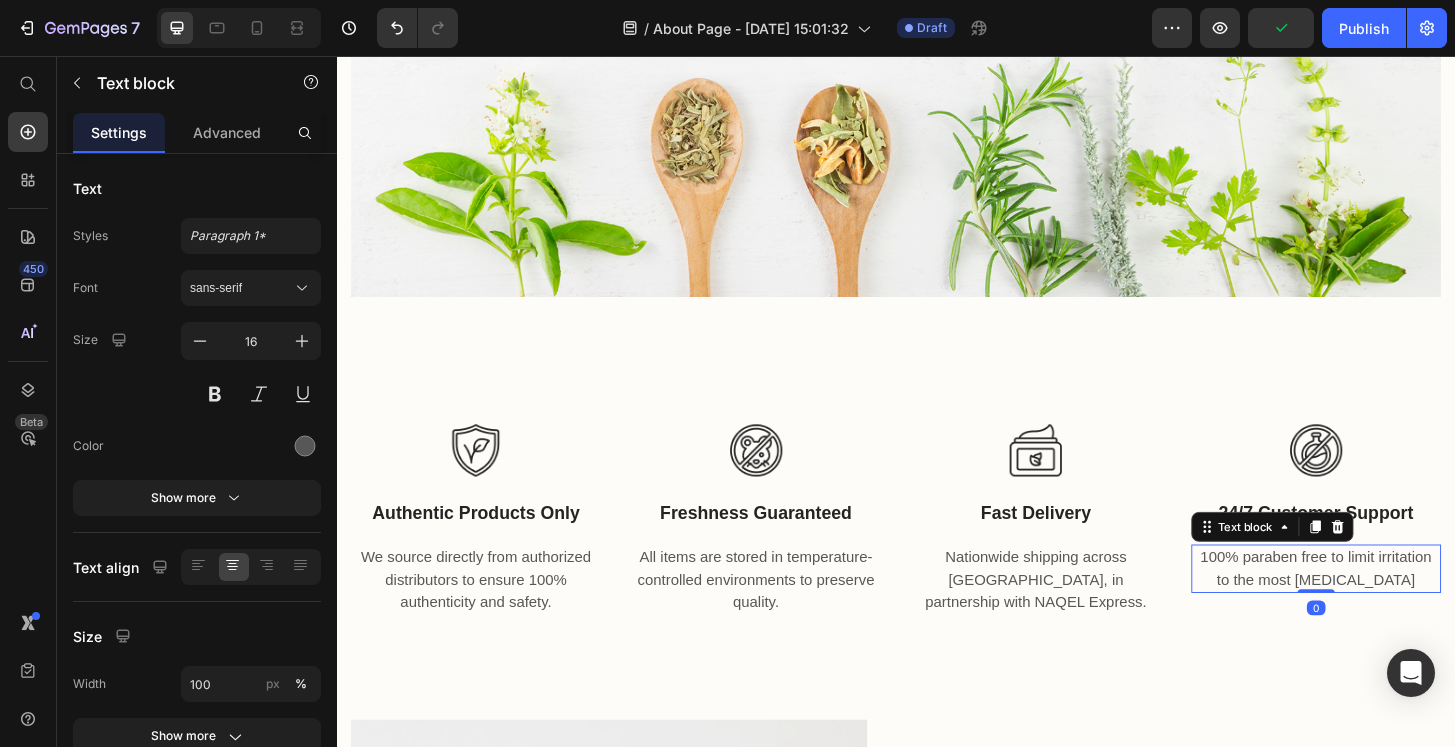 click on "100% paraben free to limit irritation to the most [MEDICAL_DATA]" at bounding box center (1388, 606) 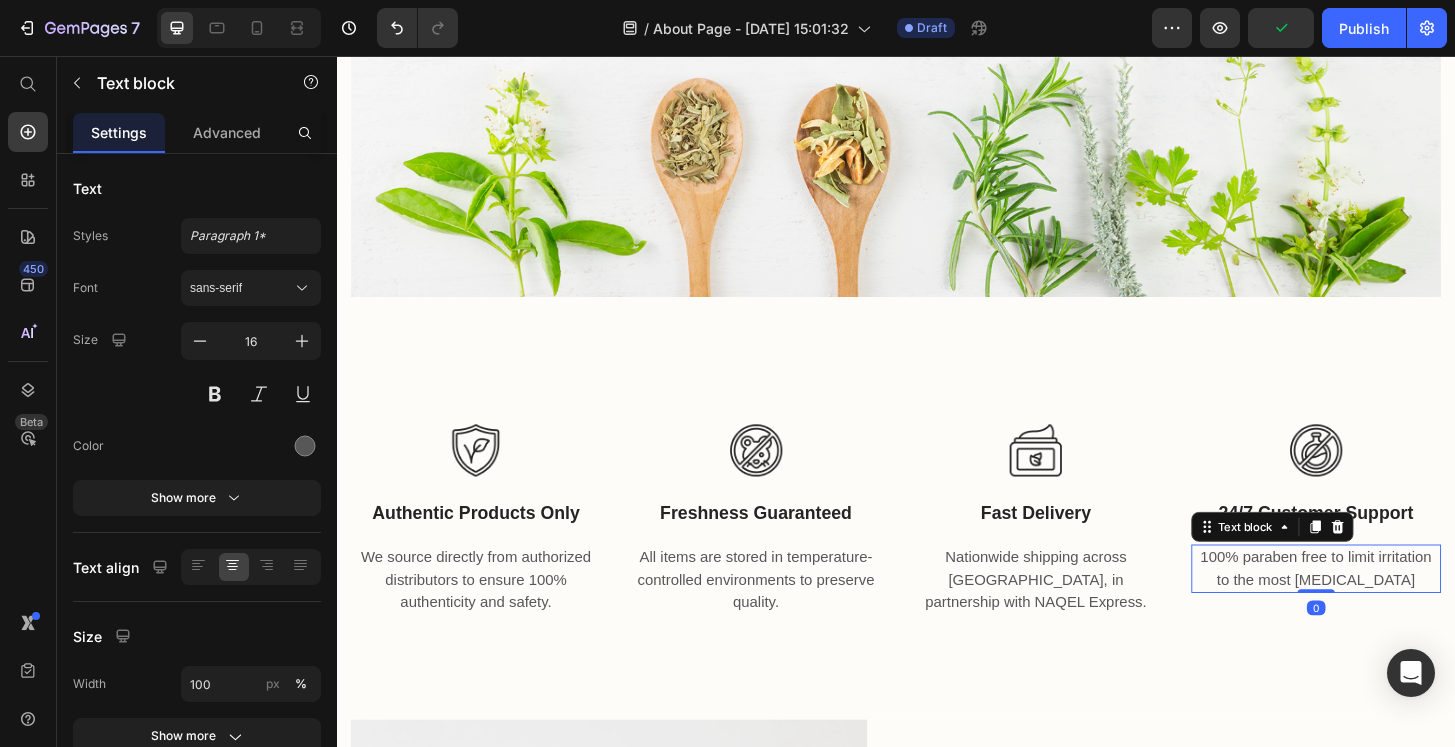 click on "100% paraben free to limit irritation to the most [MEDICAL_DATA]" at bounding box center [1388, 606] 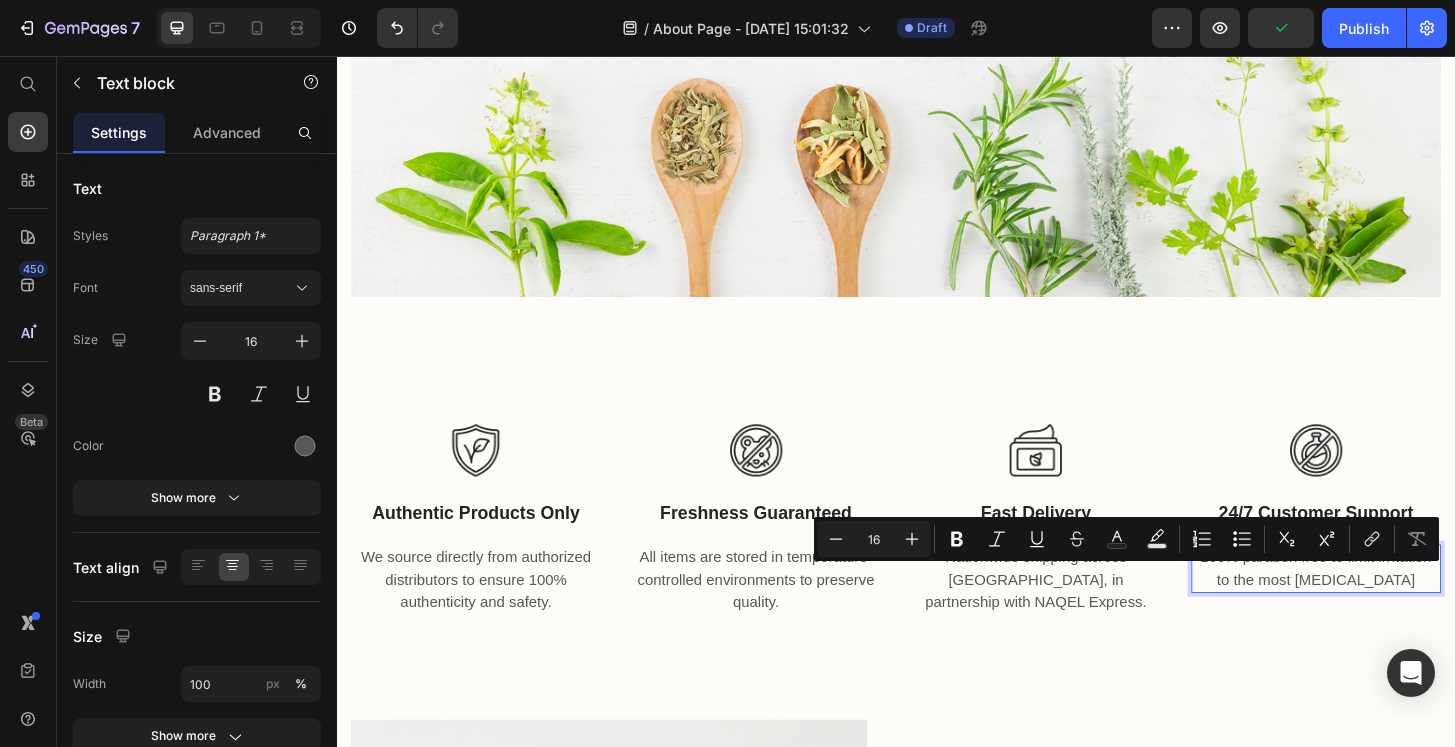click on "100% paraben free to limit irritation to the most [MEDICAL_DATA]" at bounding box center (1388, 606) 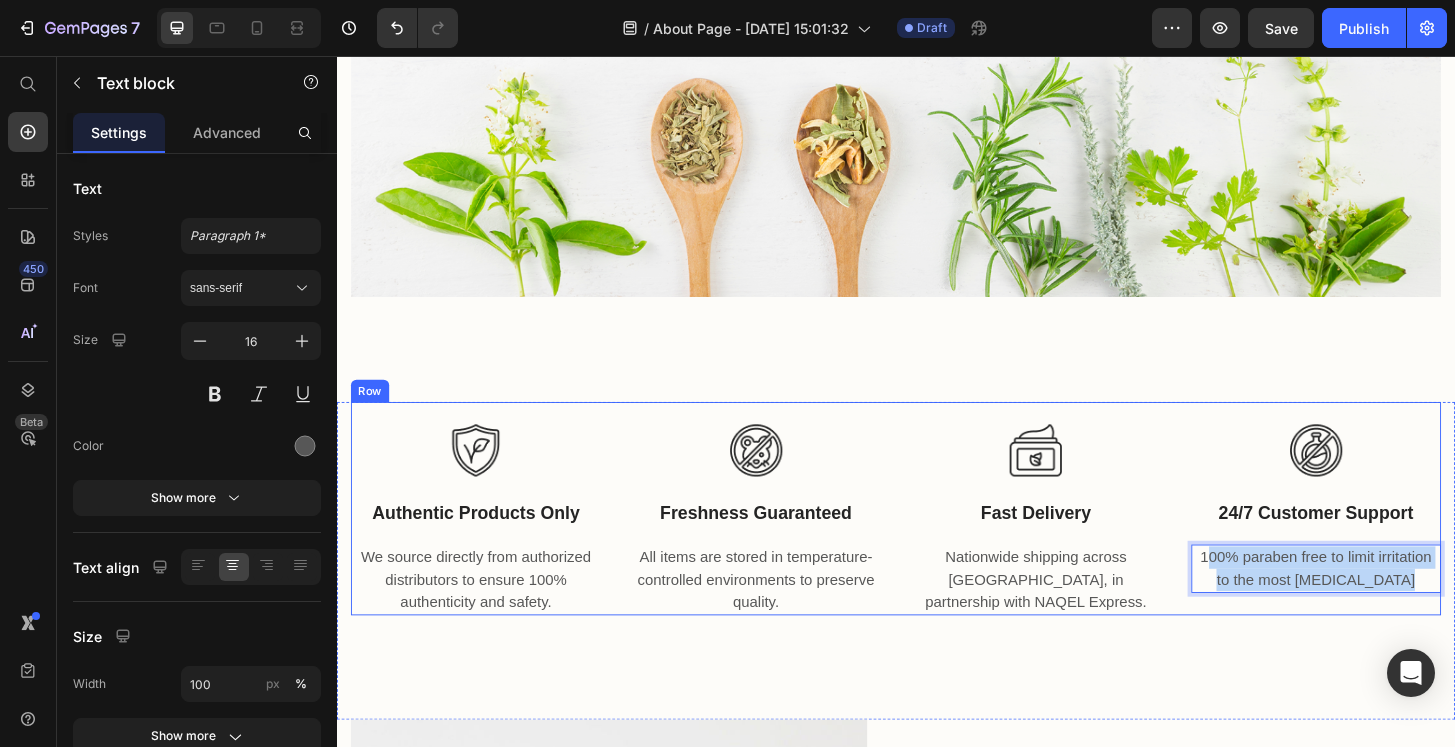 drag, startPoint x: 1293, startPoint y: 600, endPoint x: 1516, endPoint y: 634, distance: 225.57704 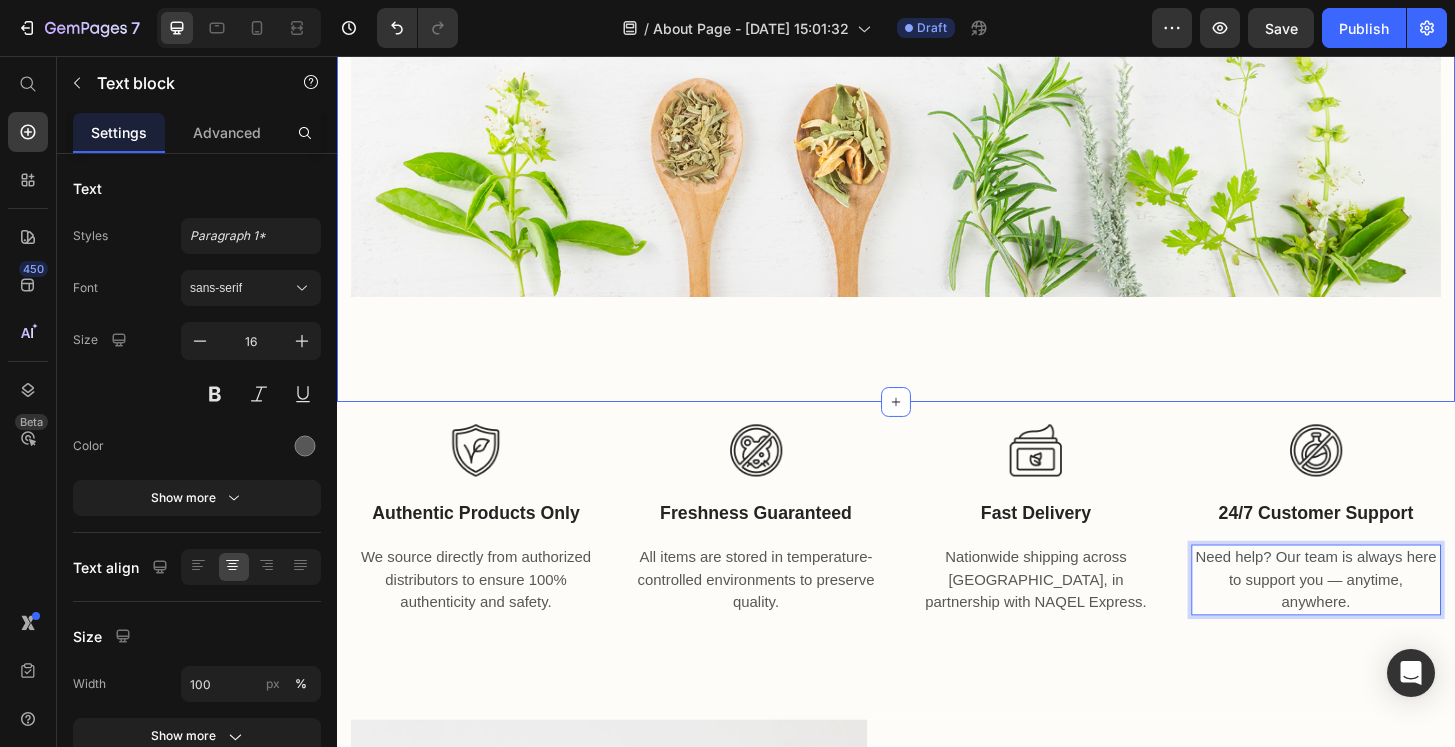 click on "We continue to  pioneer next-generation products Heading At [GEOGRAPHIC_DATA], we believe that wellness should be simple, trustworthy, and accessible to everyone. That’s why we created a platform dedicated to bringing high-quality health and beauty products directly to customers across [GEOGRAPHIC_DATA]. We work exclusively with authorized distributors to ensure that every product is 100% authentic, safe, and effective. Whether you're looking for skincare, supplements, or personal care items, you can shop with confidence knowing your health is in good hands. Text block Row Image Row Section 2" at bounding box center (937, -45) 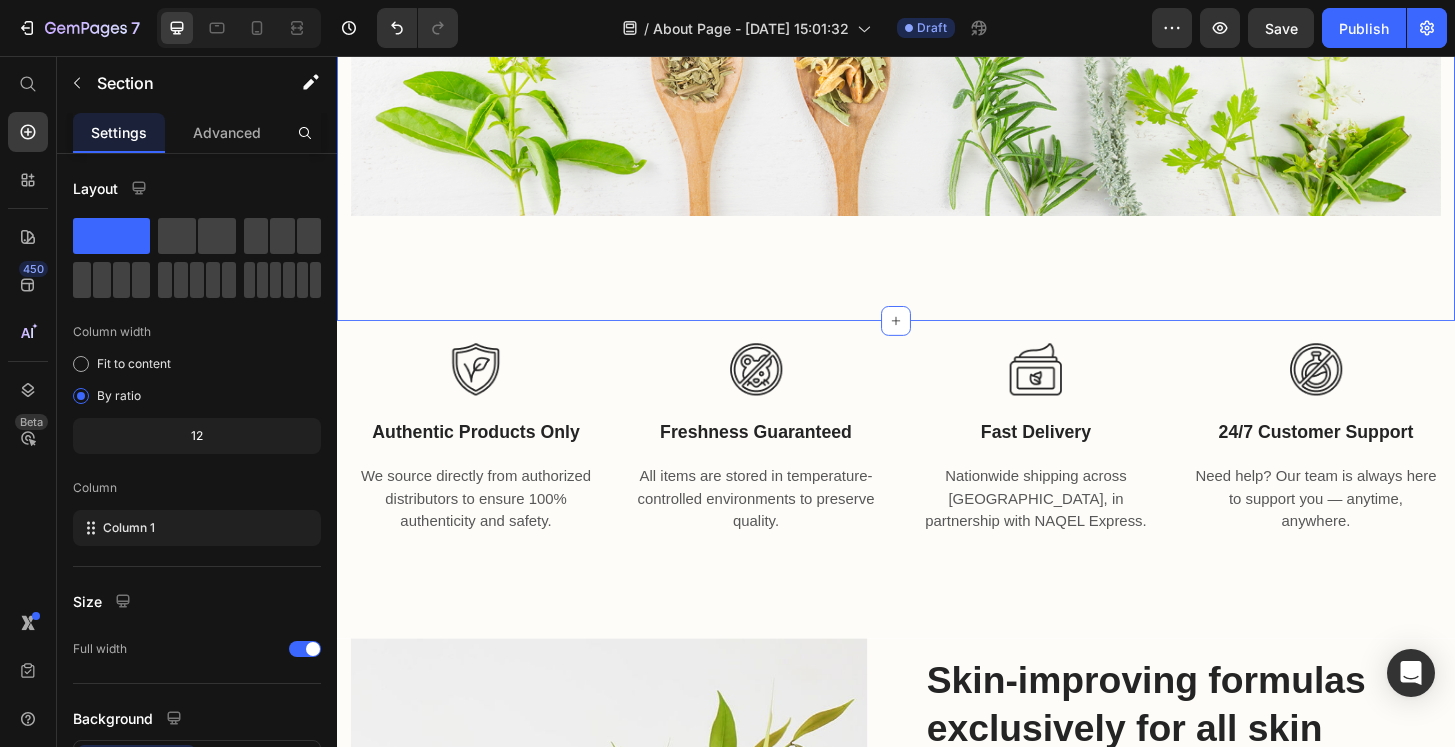 scroll, scrollTop: 1314, scrollLeft: 0, axis: vertical 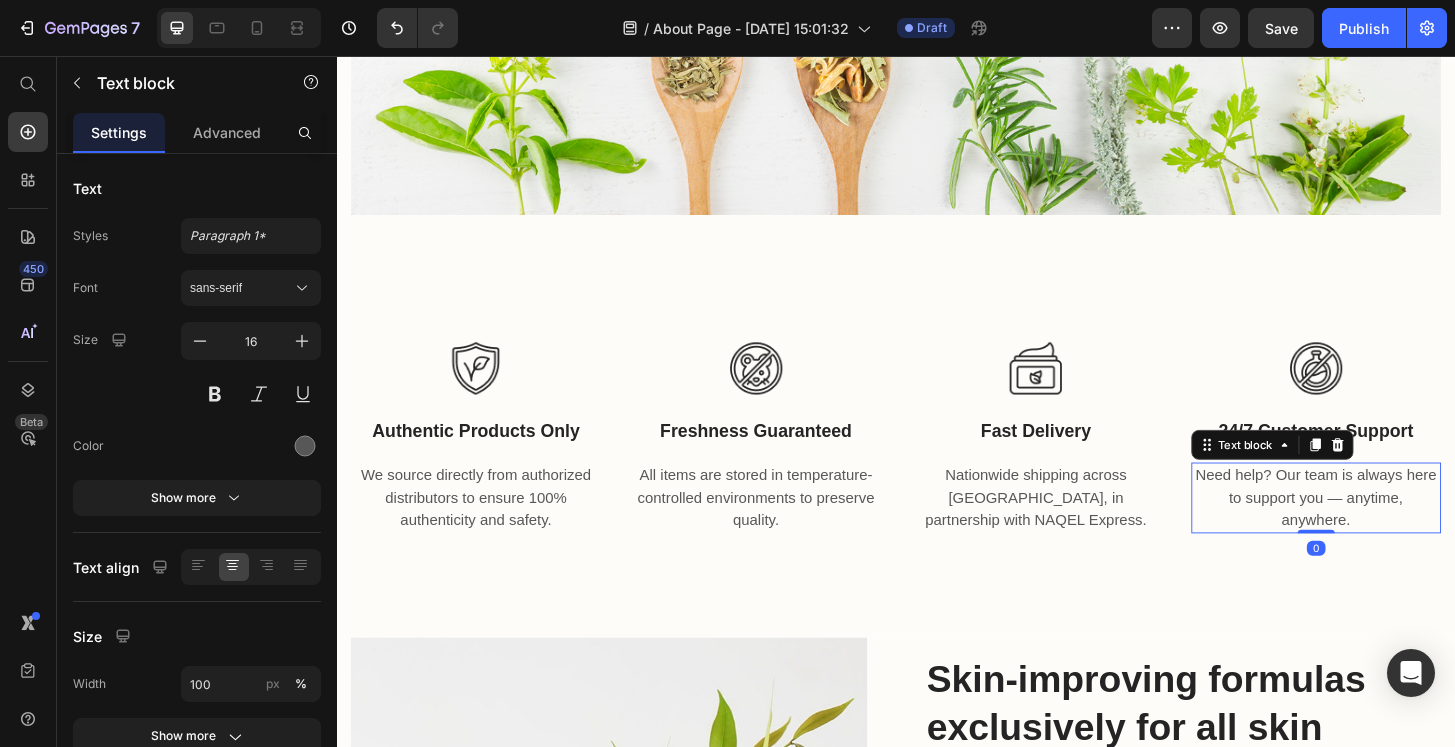 click on "Need help? Our team is always here to support you — anytime, anywhere." at bounding box center [1388, 530] 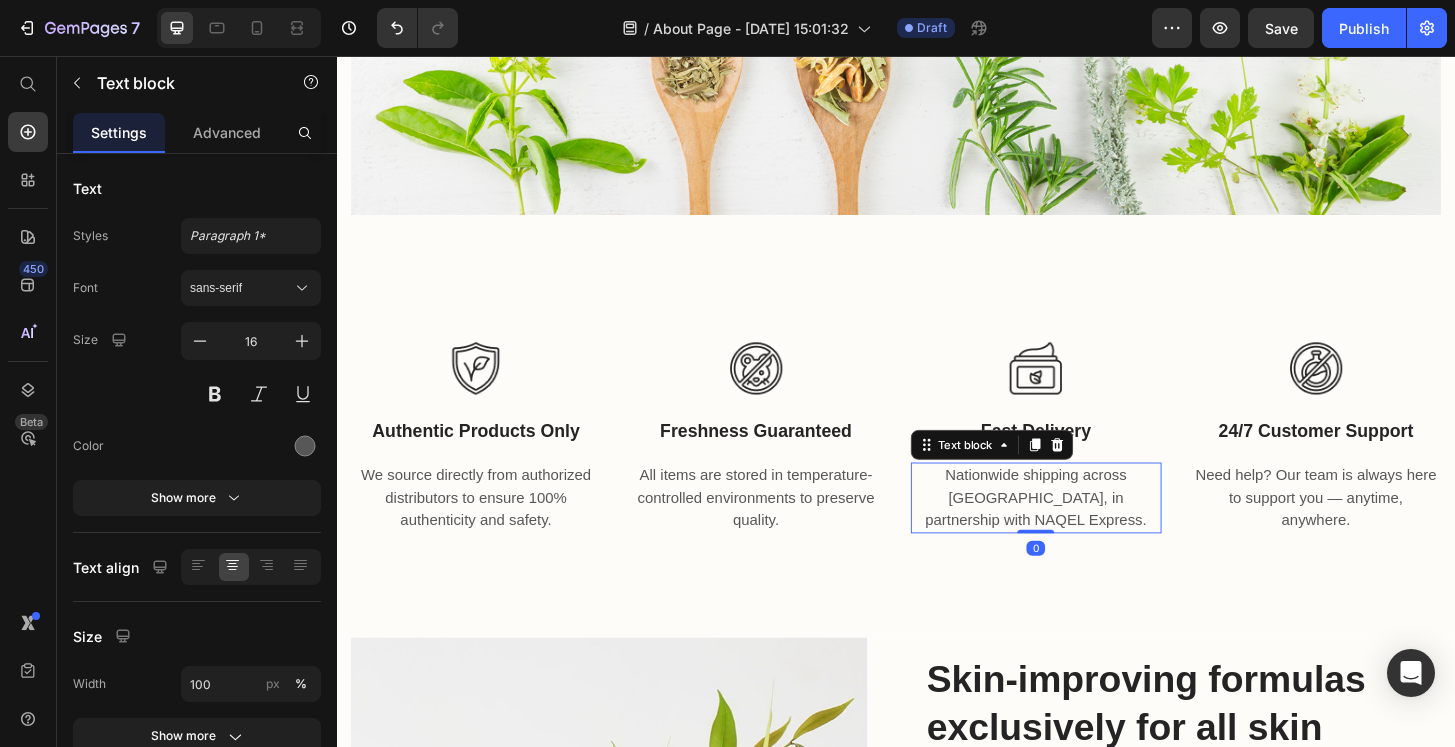 click on "Nationwide shipping across [GEOGRAPHIC_DATA], in partnership with NAQEL Express." at bounding box center [1087, 530] 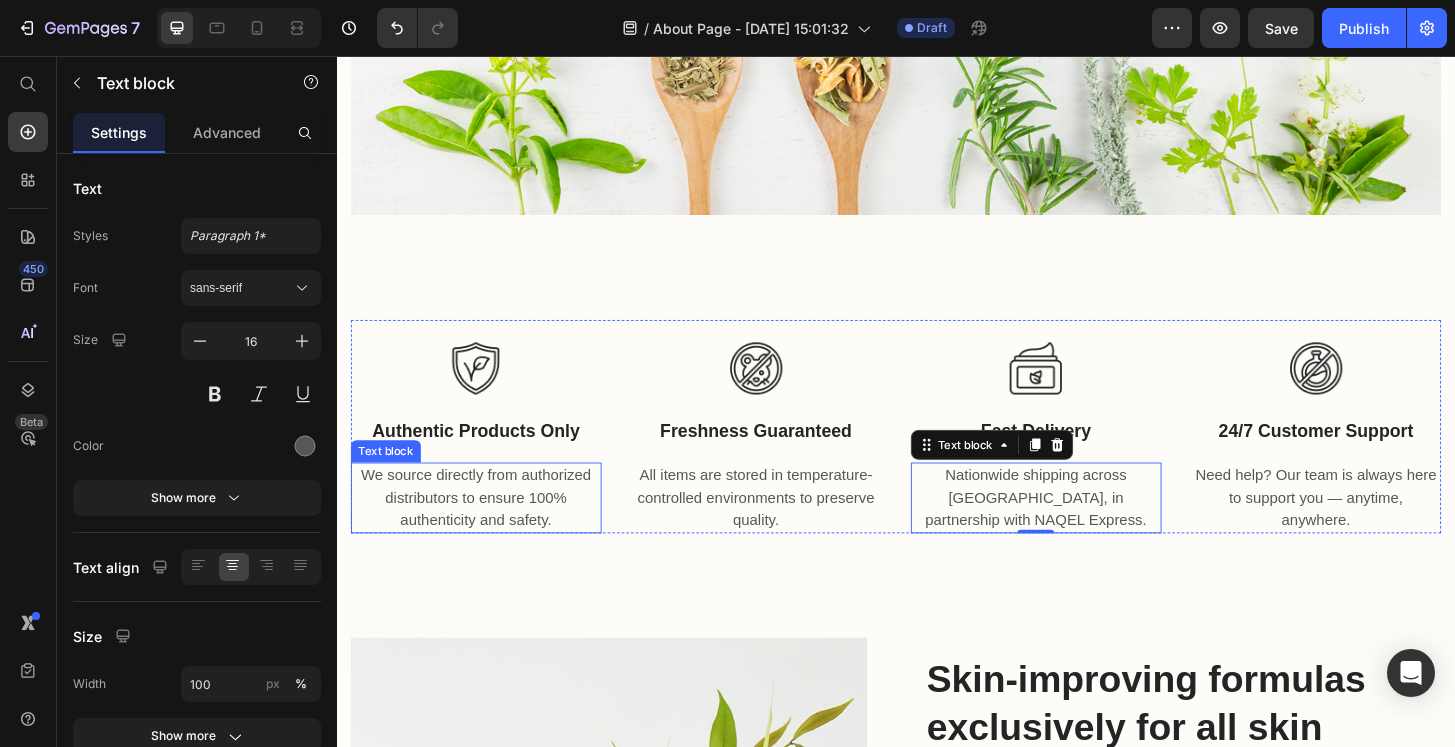 click on "We source directly from authorized distributors to ensure 100% authenticity and safety." at bounding box center [486, 530] 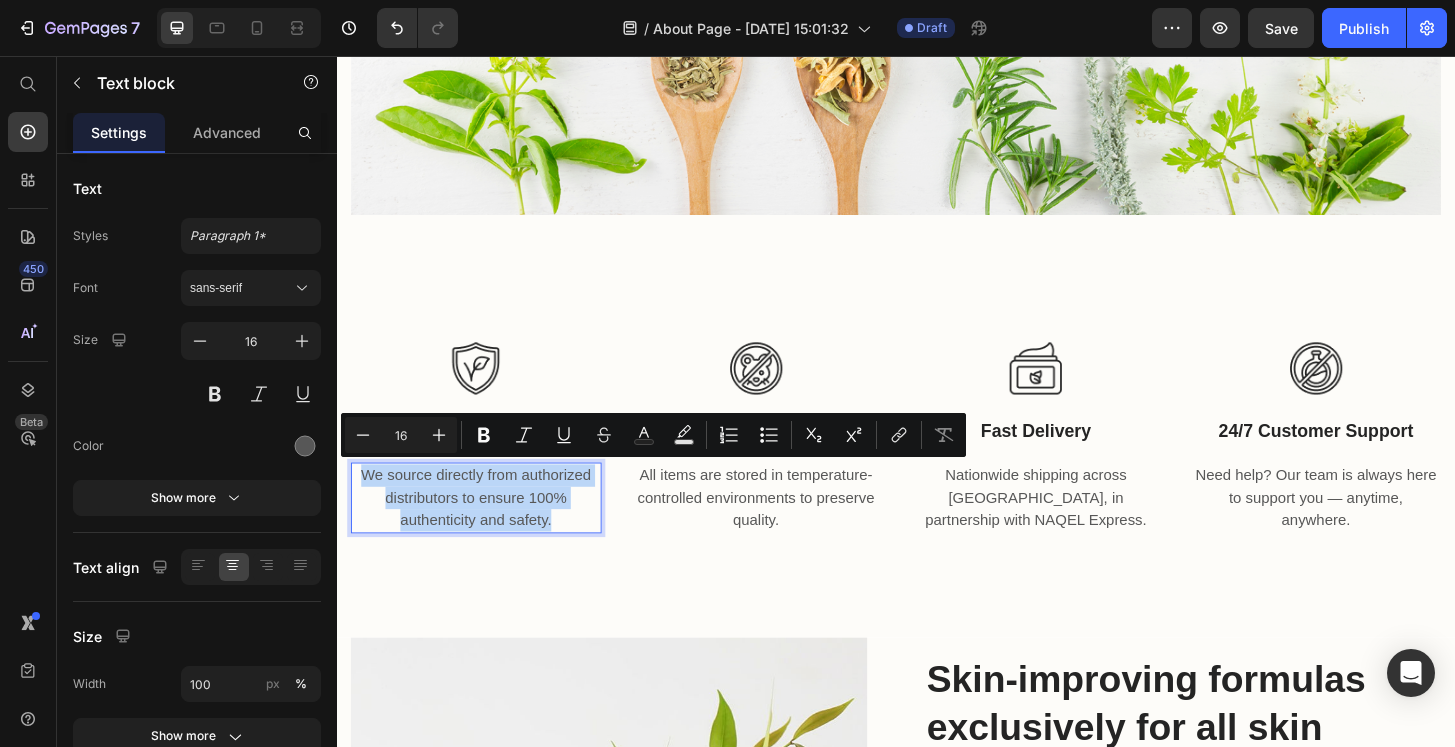 drag, startPoint x: 580, startPoint y: 551, endPoint x: 270, endPoint y: 495, distance: 315.01746 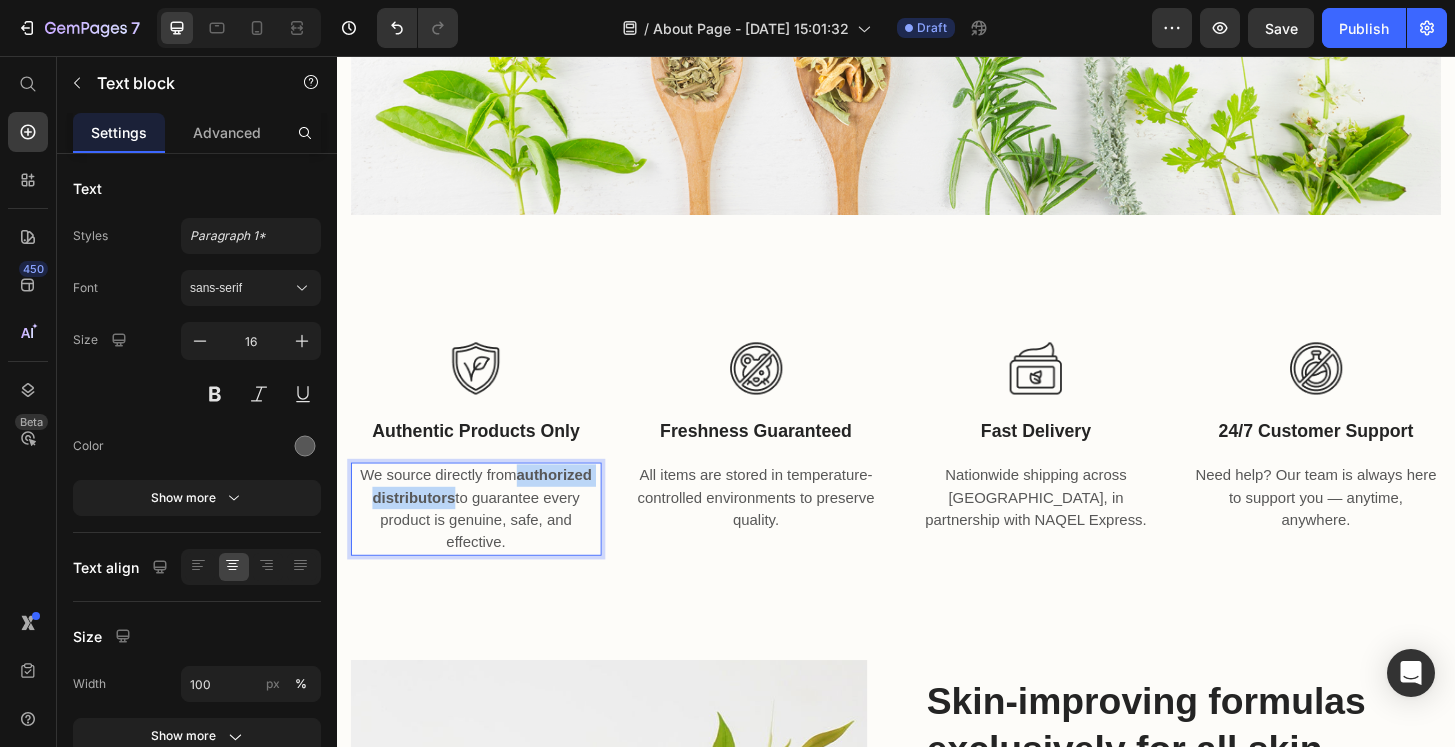 drag, startPoint x: 454, startPoint y: 530, endPoint x: 538, endPoint y: 502, distance: 88.54378 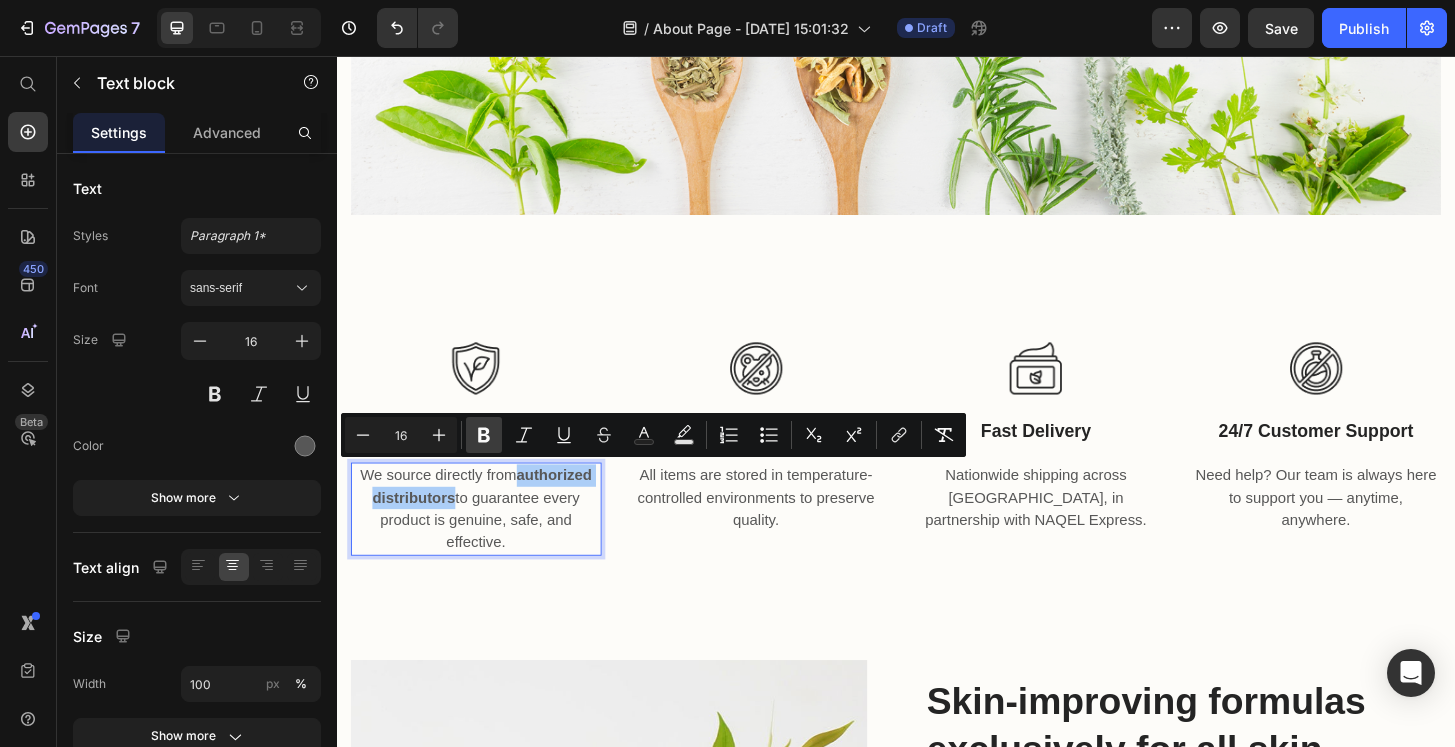 click 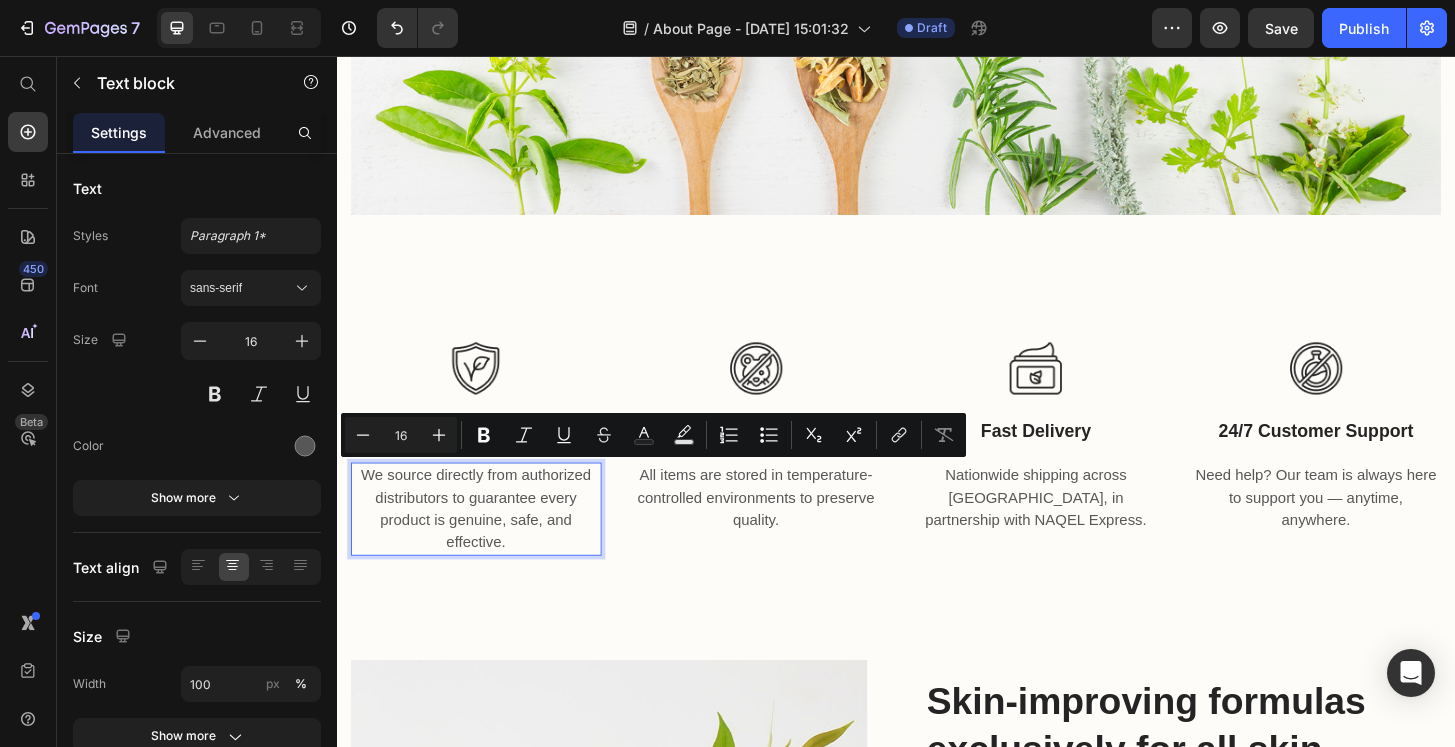 click on "We source directly from authorized distributors to guarantee every product is genuine, safe, and effective." at bounding box center [486, 542] 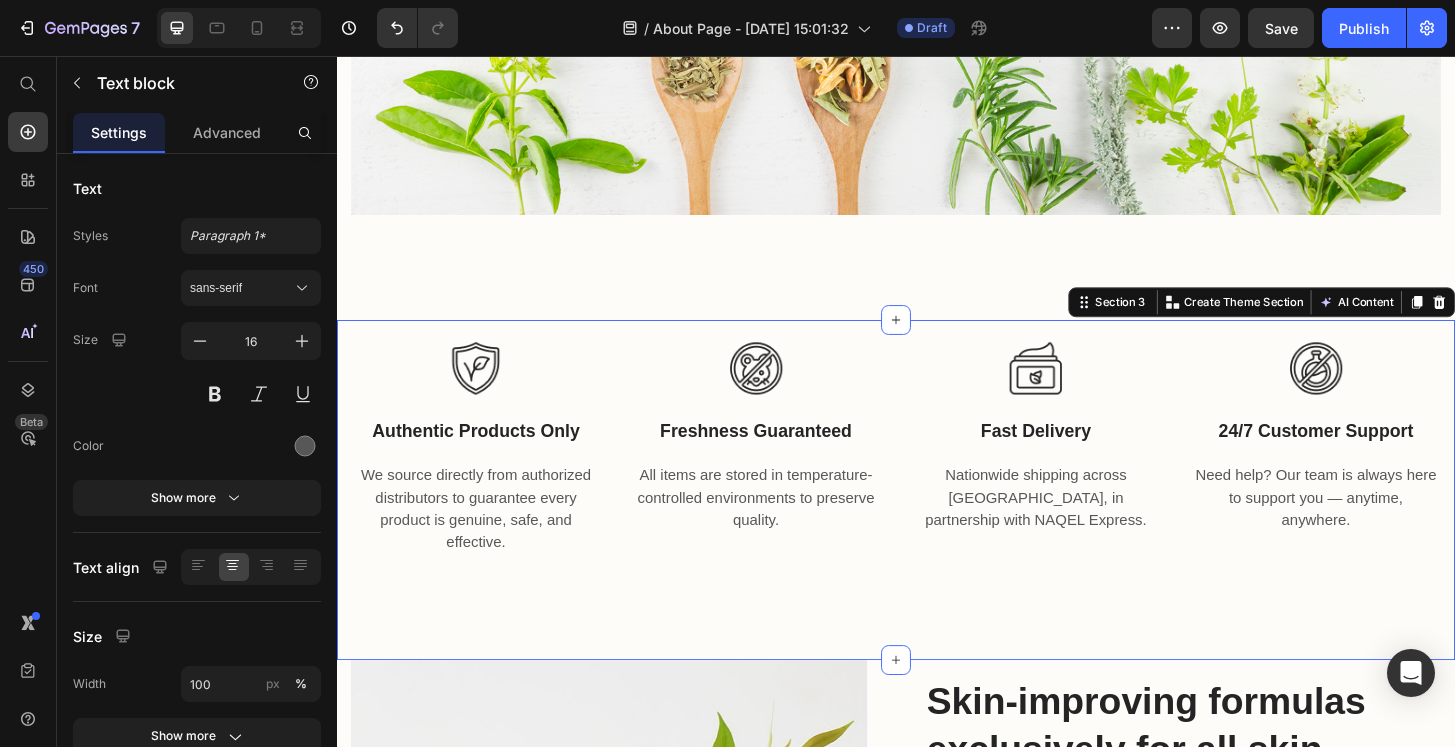 click on "Image Authentic Products Only Text block We source directly from authorized distributors to guarantee every product is genuine, safe, and effective. Text block Image Freshness Guaranteed Text block All items are stored in temperature-controlled environments to preserve quality. Text block Image Fast Delivery Text block Nationwide shipping across [GEOGRAPHIC_DATA], in partnership with NAQEL Express. Text block Image 24/7 Customer Support Text block Need help? Our team is always here to support you — anytime, anywhere. Text block Row Section 3   You can create reusable sections Create Theme Section AI Content Write with GemAI What would you like to describe here? Tone and Voice Persuasive Product Good Health, Bee Pollen, 100 Capsules Show more Generate" at bounding box center [937, 521] 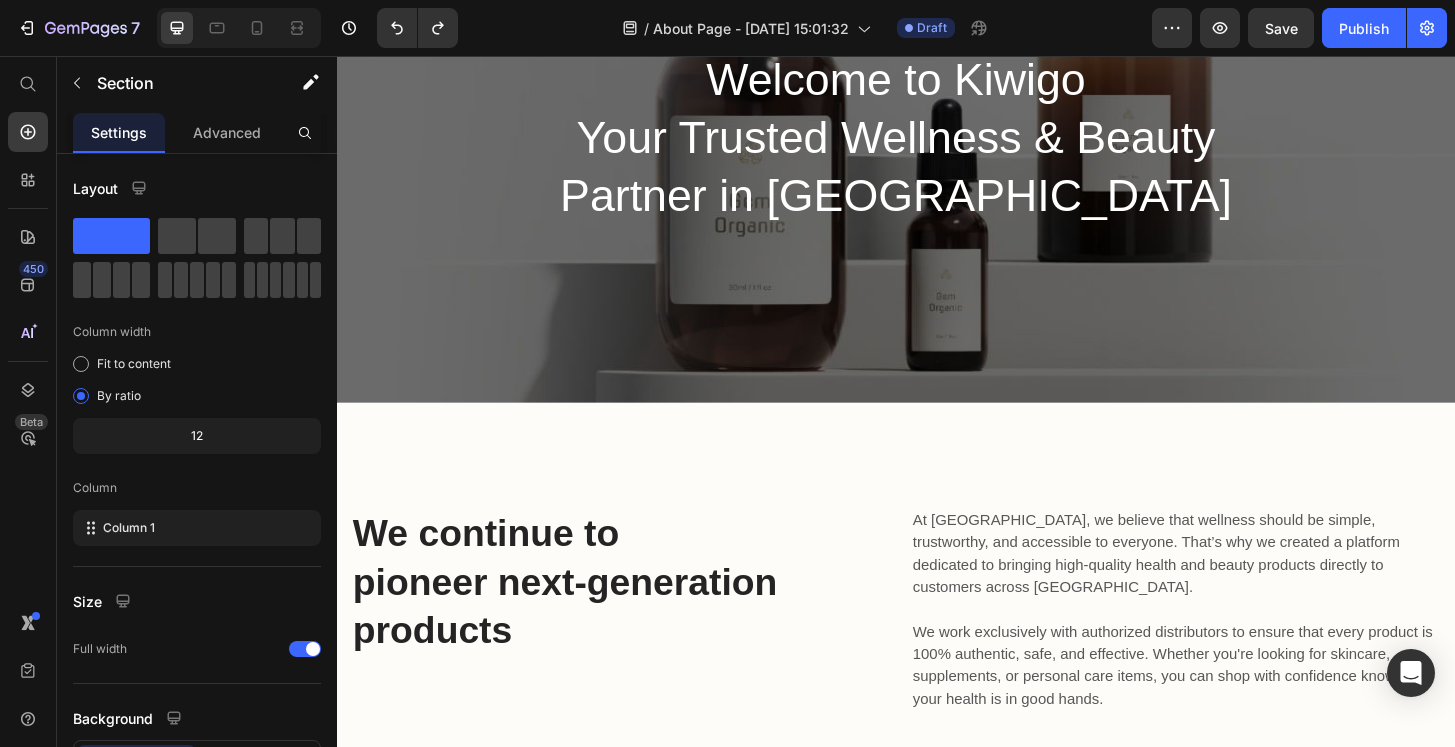 scroll, scrollTop: 280, scrollLeft: 0, axis: vertical 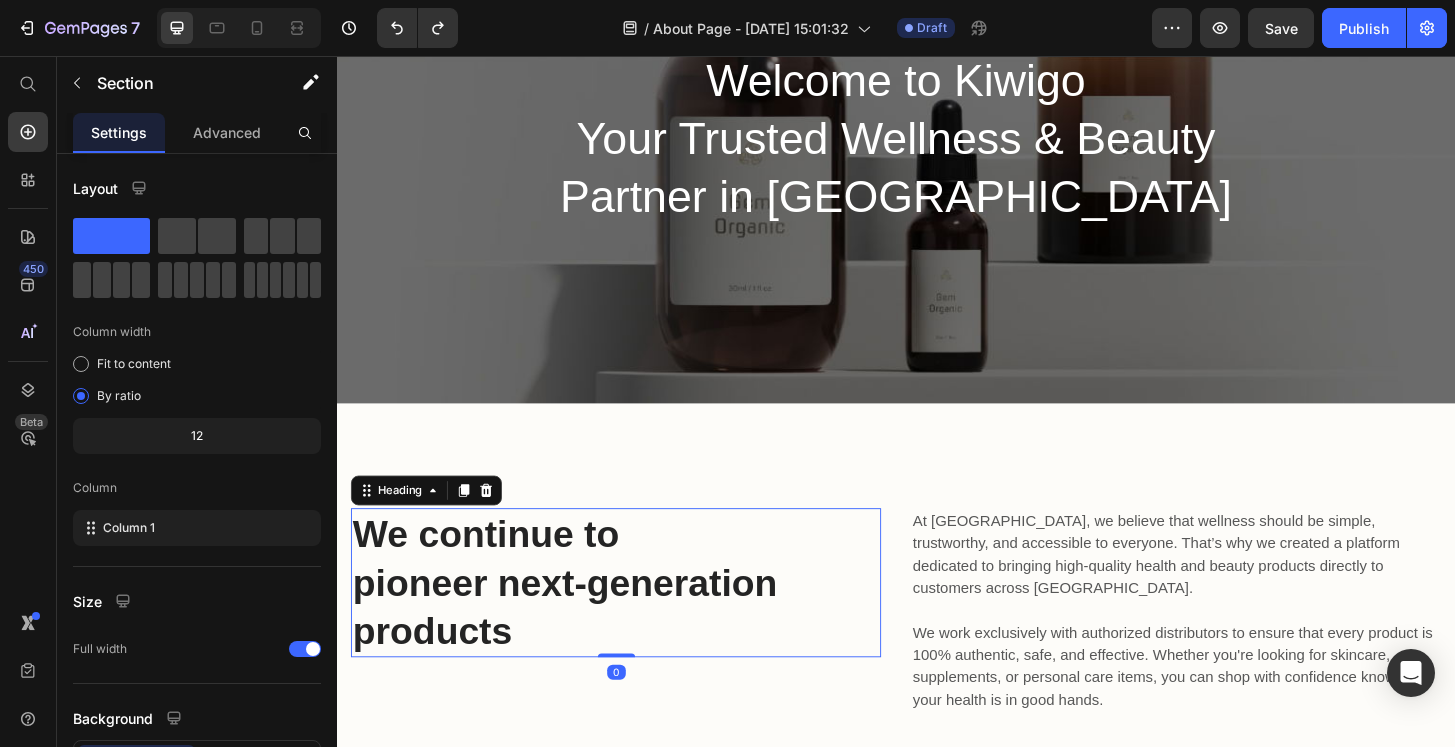 click on "We continue to  pioneer next-generation products" at bounding box center (636, 621) 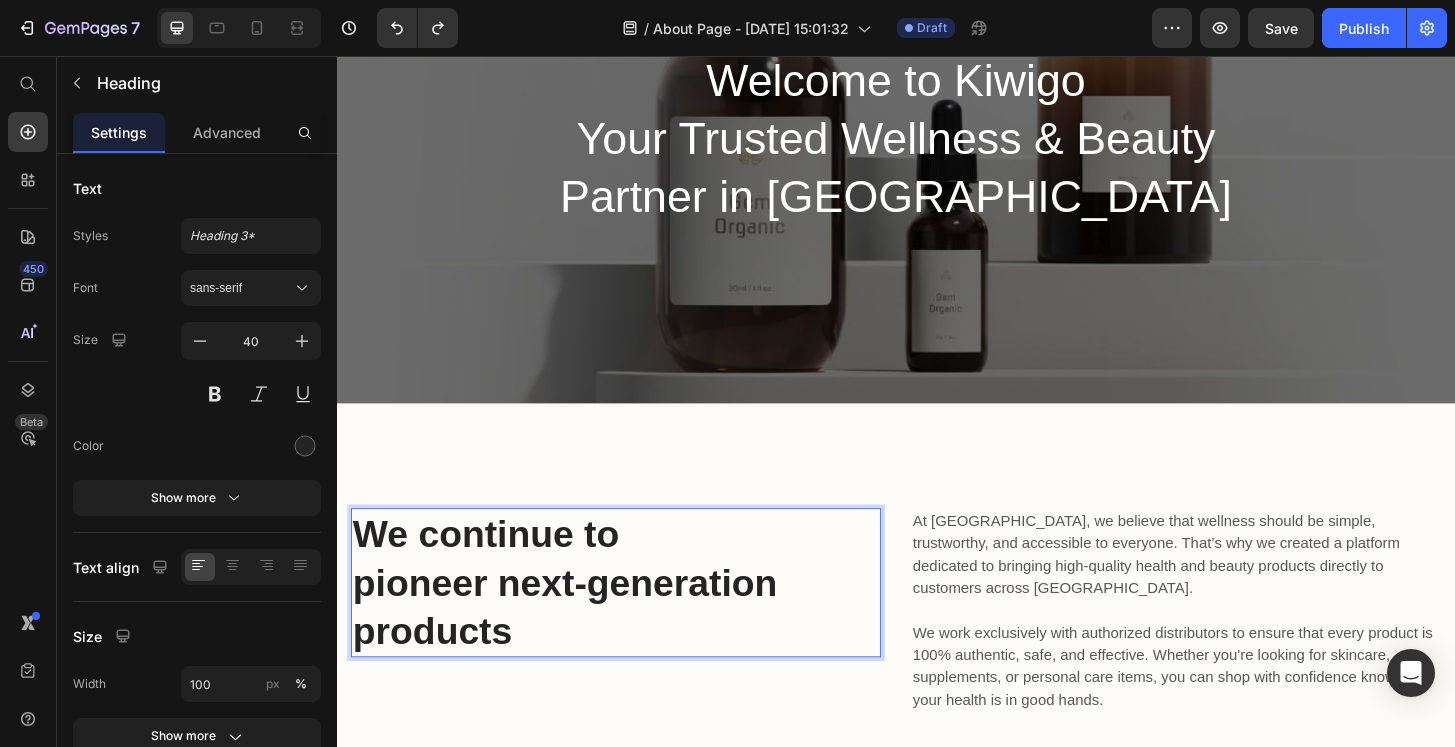 click on "We continue to  pioneer next-generation products" at bounding box center [636, 621] 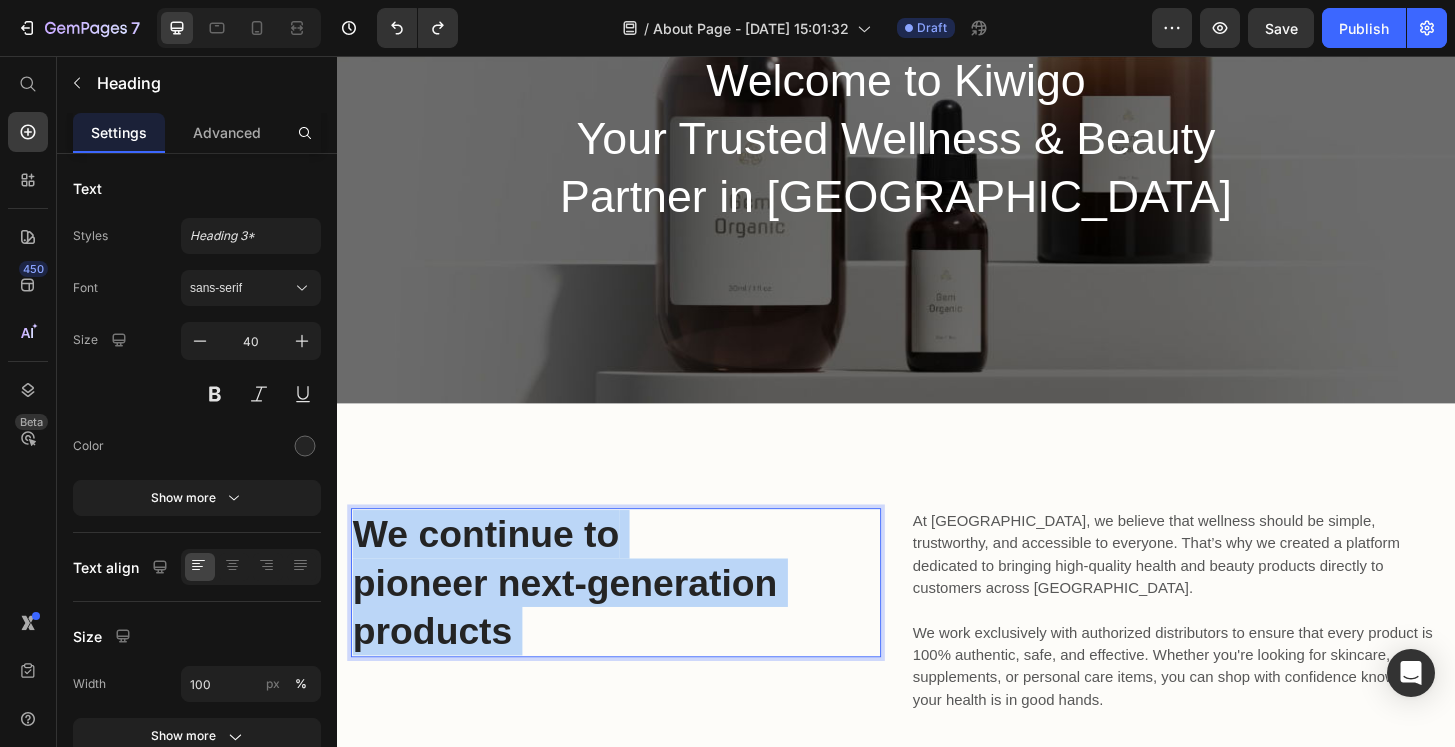 drag, startPoint x: 537, startPoint y: 654, endPoint x: 366, endPoint y: 555, distance: 197.59048 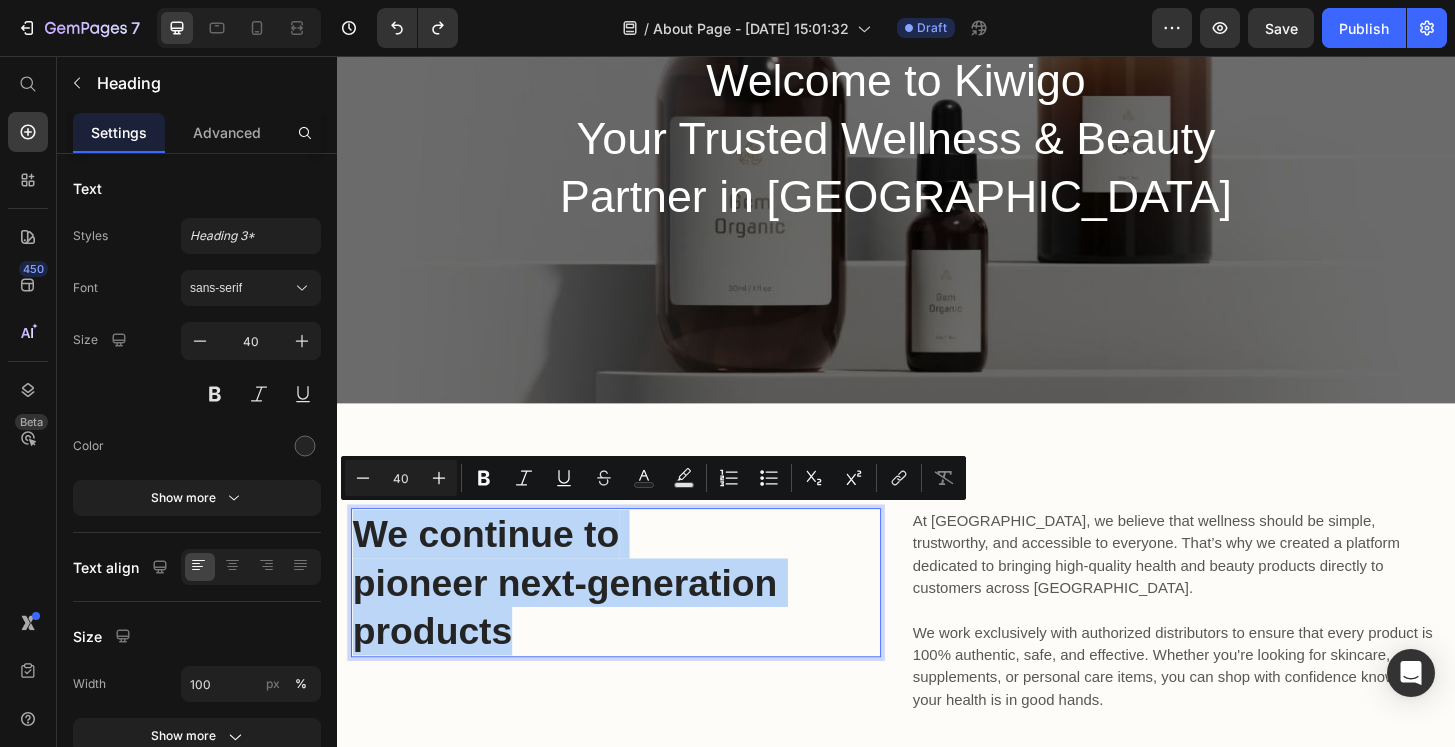 drag, startPoint x: 366, startPoint y: 555, endPoint x: 594, endPoint y: 688, distance: 263.95642 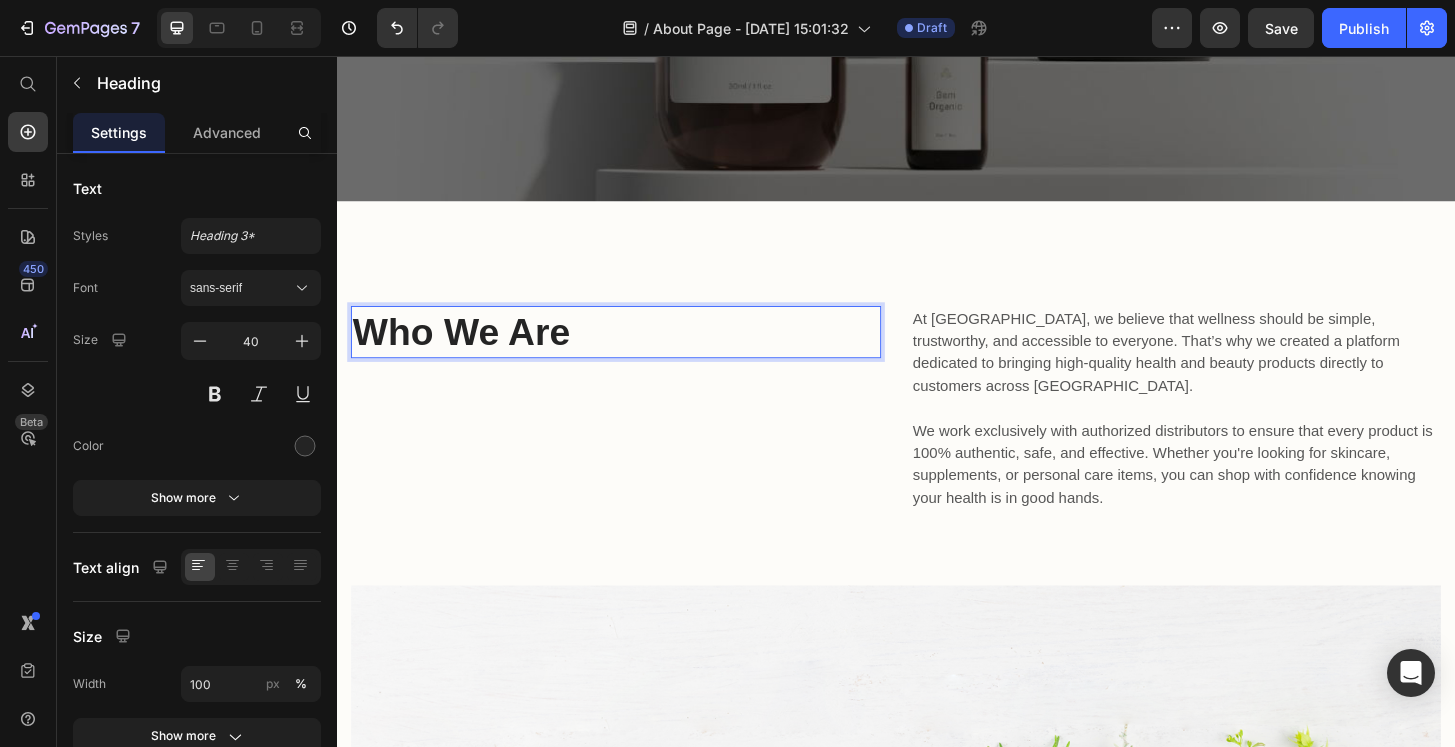 scroll, scrollTop: 498, scrollLeft: 0, axis: vertical 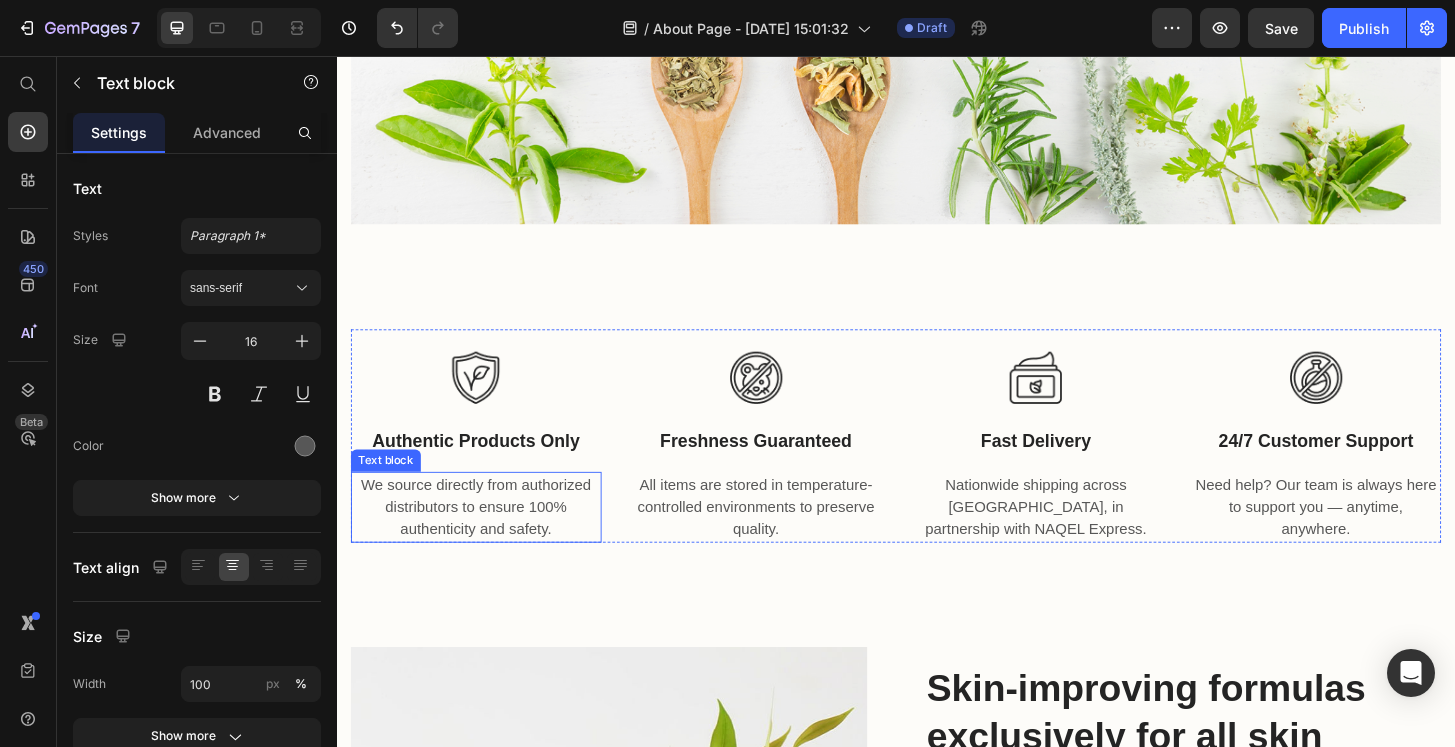 click on "We source directly from authorized distributors to ensure 100% authenticity and safety." at bounding box center (486, 540) 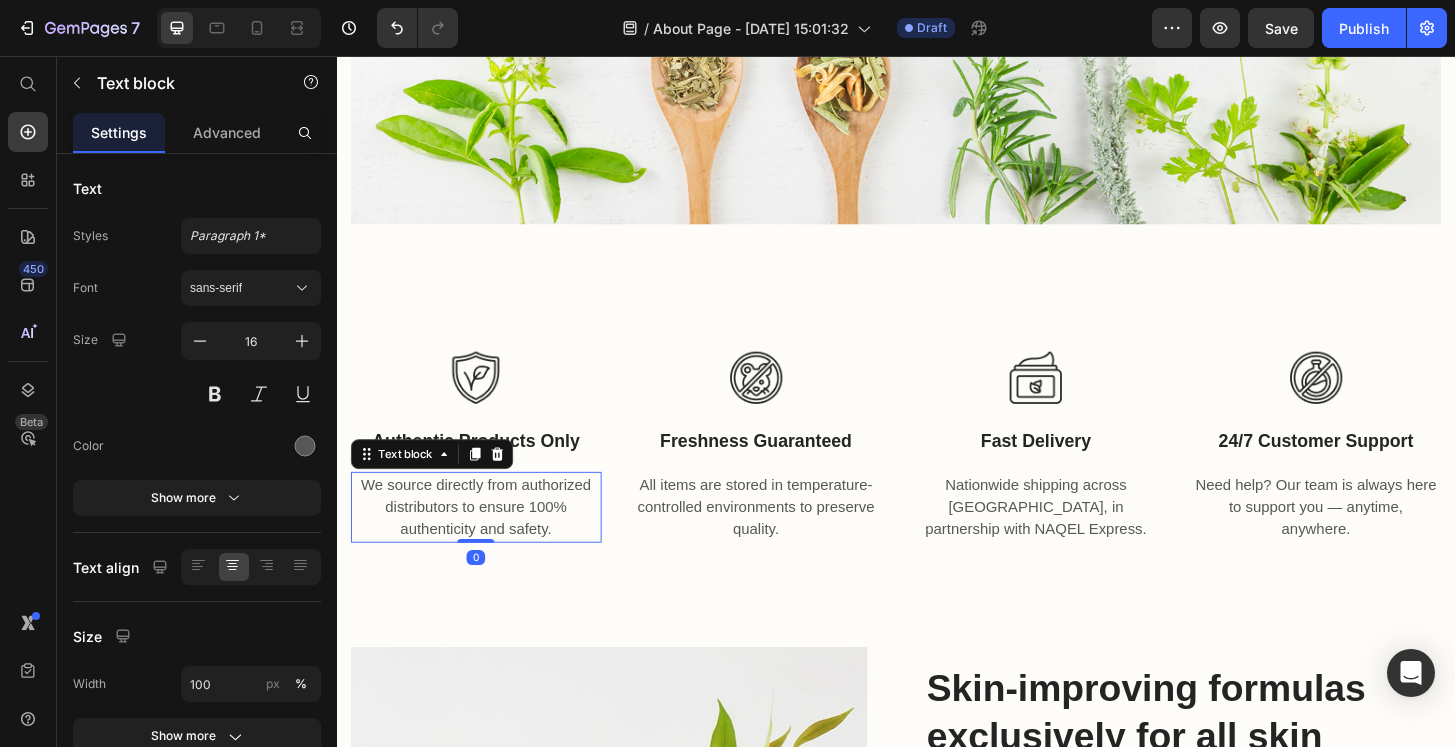 click on "We source directly from authorized distributors to ensure 100% authenticity and safety." at bounding box center (486, 540) 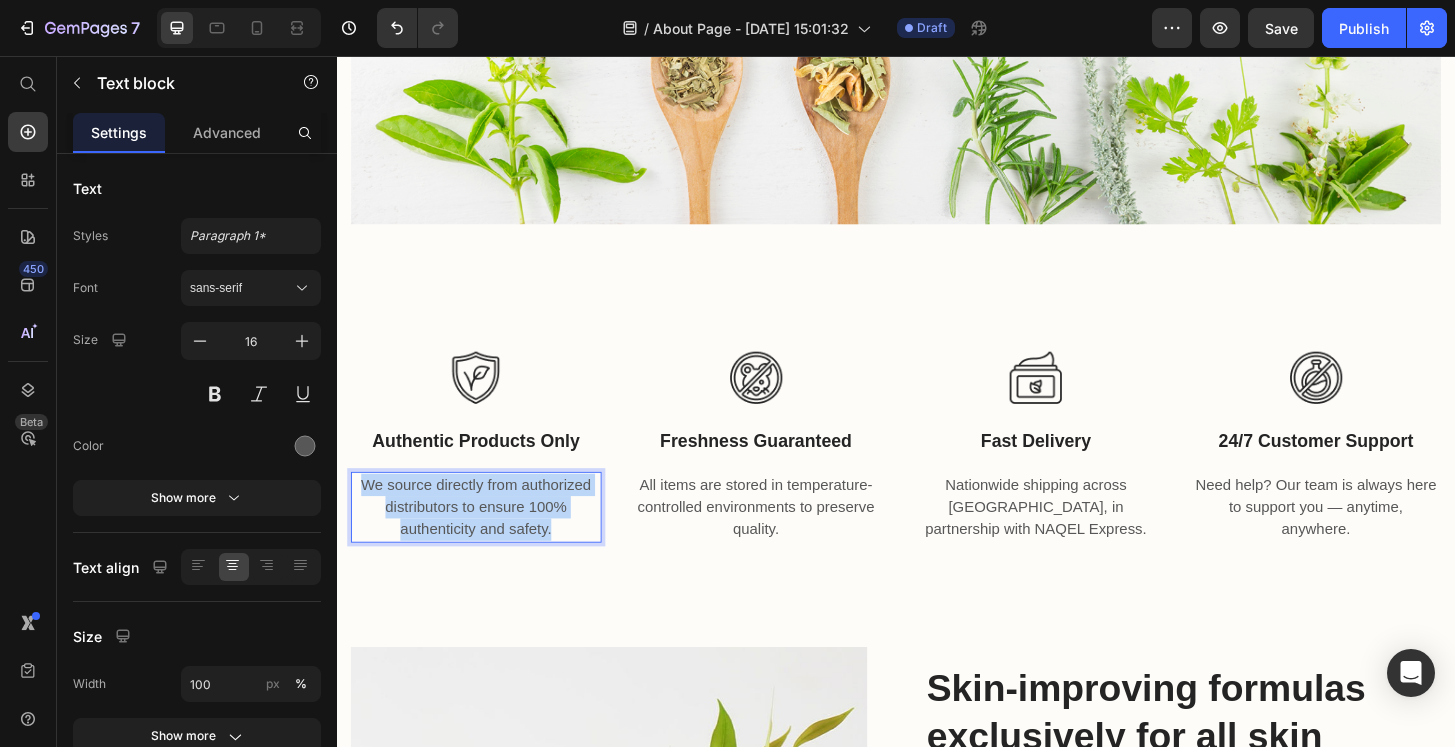 drag, startPoint x: 580, startPoint y: 565, endPoint x: 332, endPoint y: 483, distance: 261.2049 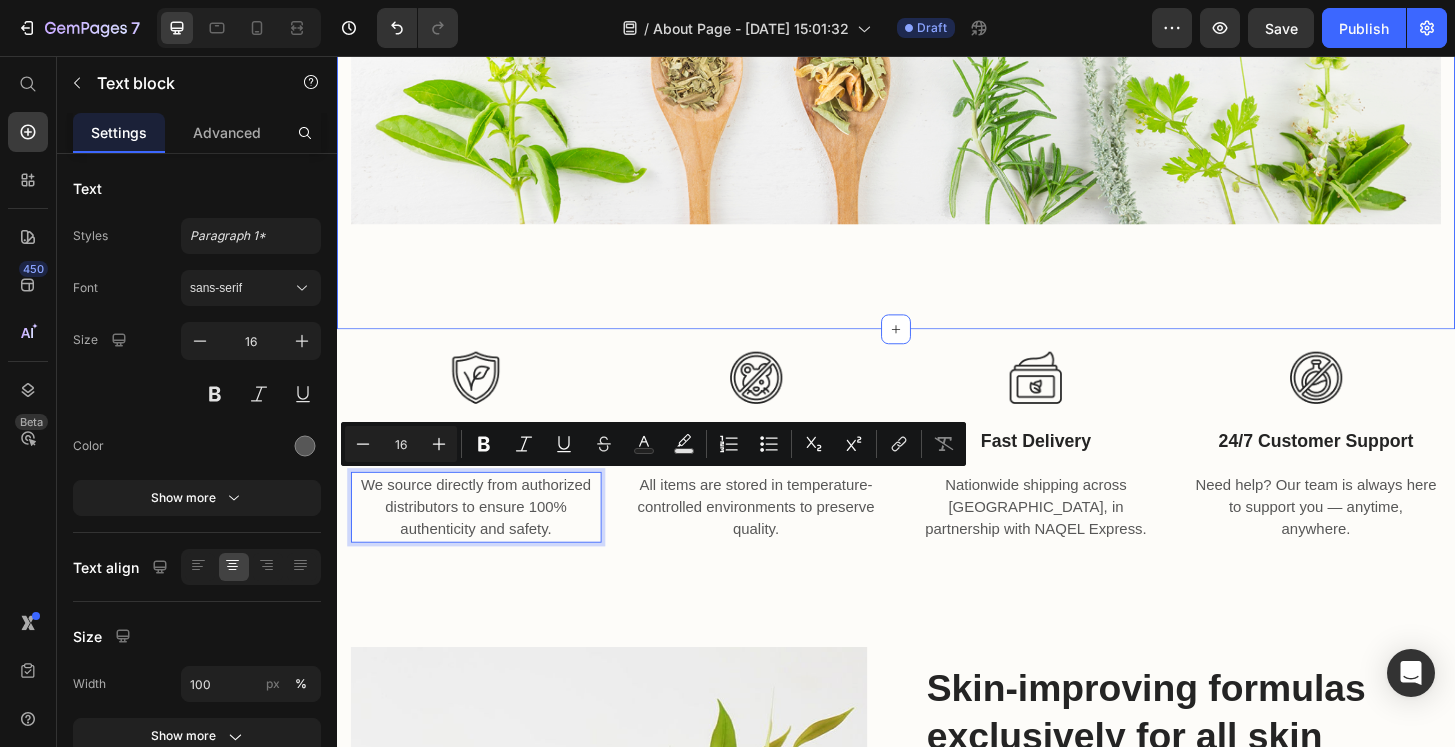 click on "We continue to  pioneer next-generation products Heading At [GEOGRAPHIC_DATA], we believe that wellness should be simple, trustworthy, and accessible to everyone. That’s why we created a platform dedicated to bringing high-quality health and beauty products directly to customers across [GEOGRAPHIC_DATA].   We work exclusively with authorized distributors to ensure that every product is 100% authentic, safe, and effective. Whether you're looking for skincare, supplements, or personal care items, you can shop with confidence knowing your health is in good hands. Text block Row Image Row Section 2" at bounding box center [937, -123] 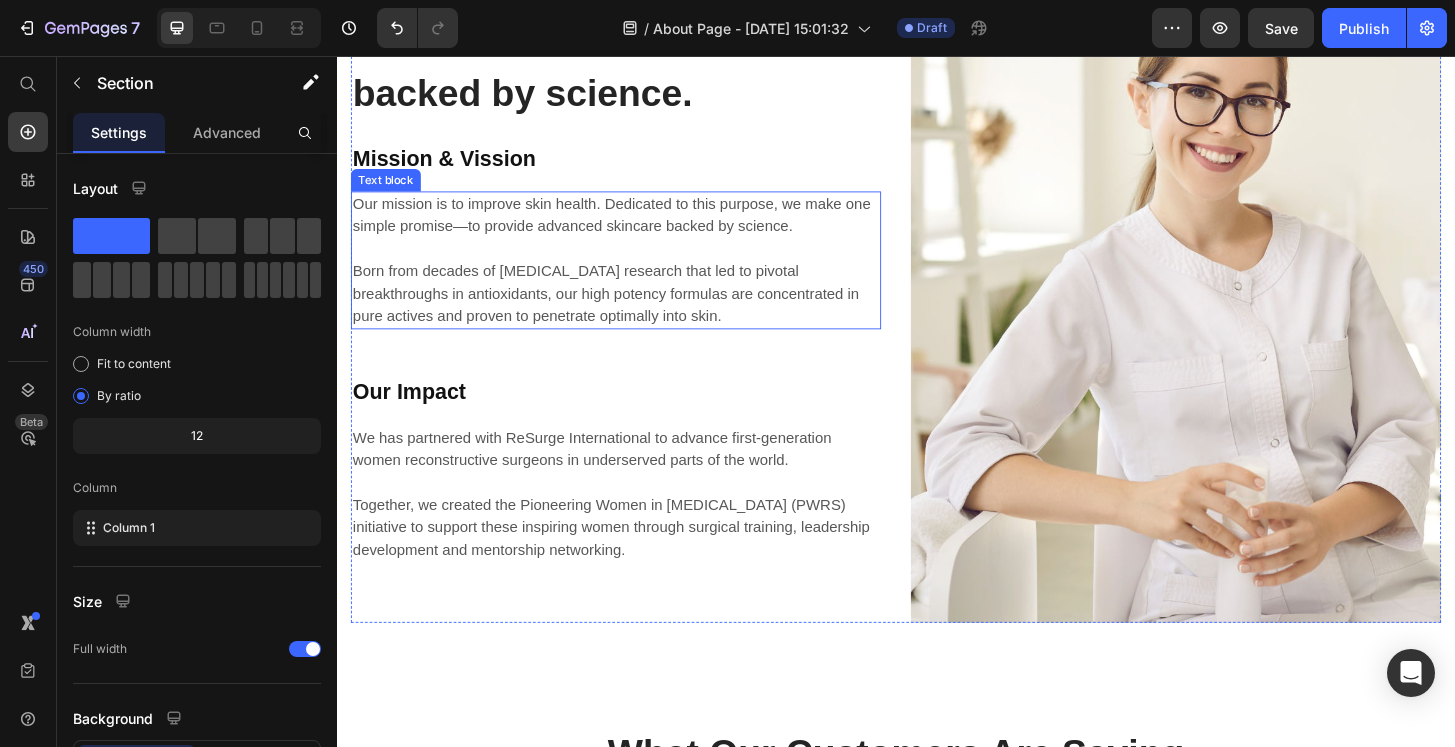 scroll, scrollTop: 2804, scrollLeft: 0, axis: vertical 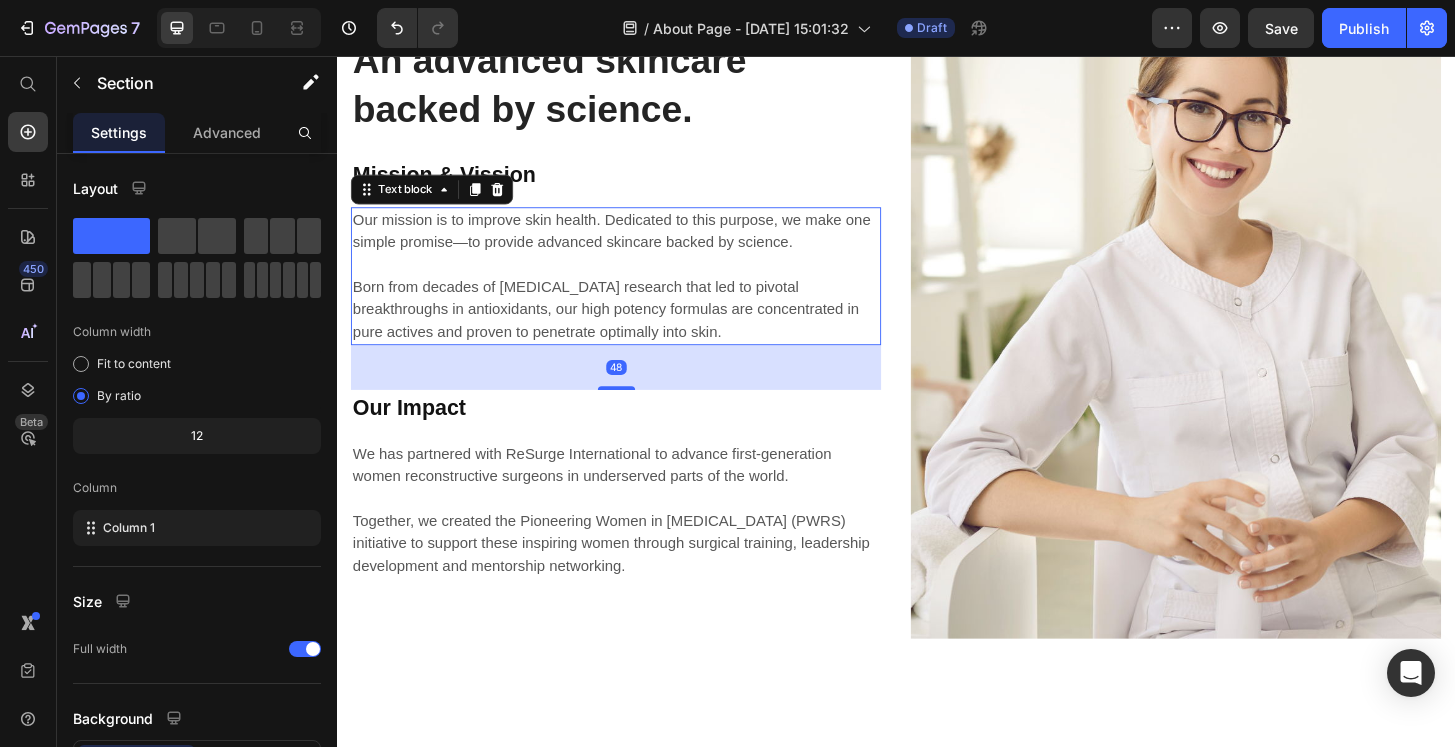 click on "Our mission is to improve skin health. Dedicated to this purpose, we make one simple promise—to provide advanced skincare backed by science. Born from decades of [MEDICAL_DATA] research that led to pivotal breakthroughs in antioxidants, our high potency formulas are concentrated in pure actives and proven to penetrate optimally into skin." at bounding box center (636, 292) 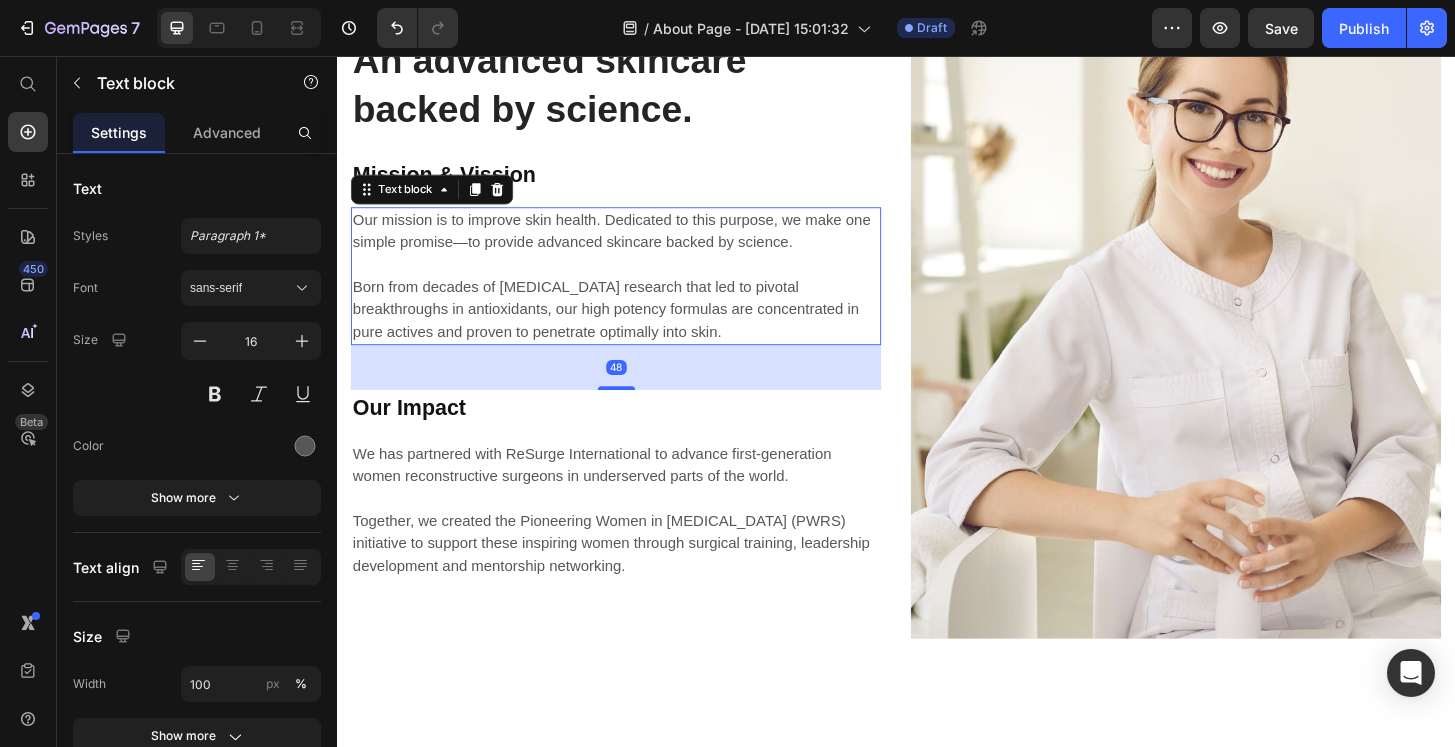 click on "Our mission is to improve skin health. Dedicated to this purpose, we make one simple promise—to provide advanced skincare backed by science. Born from decades of [MEDICAL_DATA] research that led to pivotal breakthroughs in antioxidants, our high potency formulas are concentrated in pure actives and proven to penetrate optimally into skin." at bounding box center (636, 292) 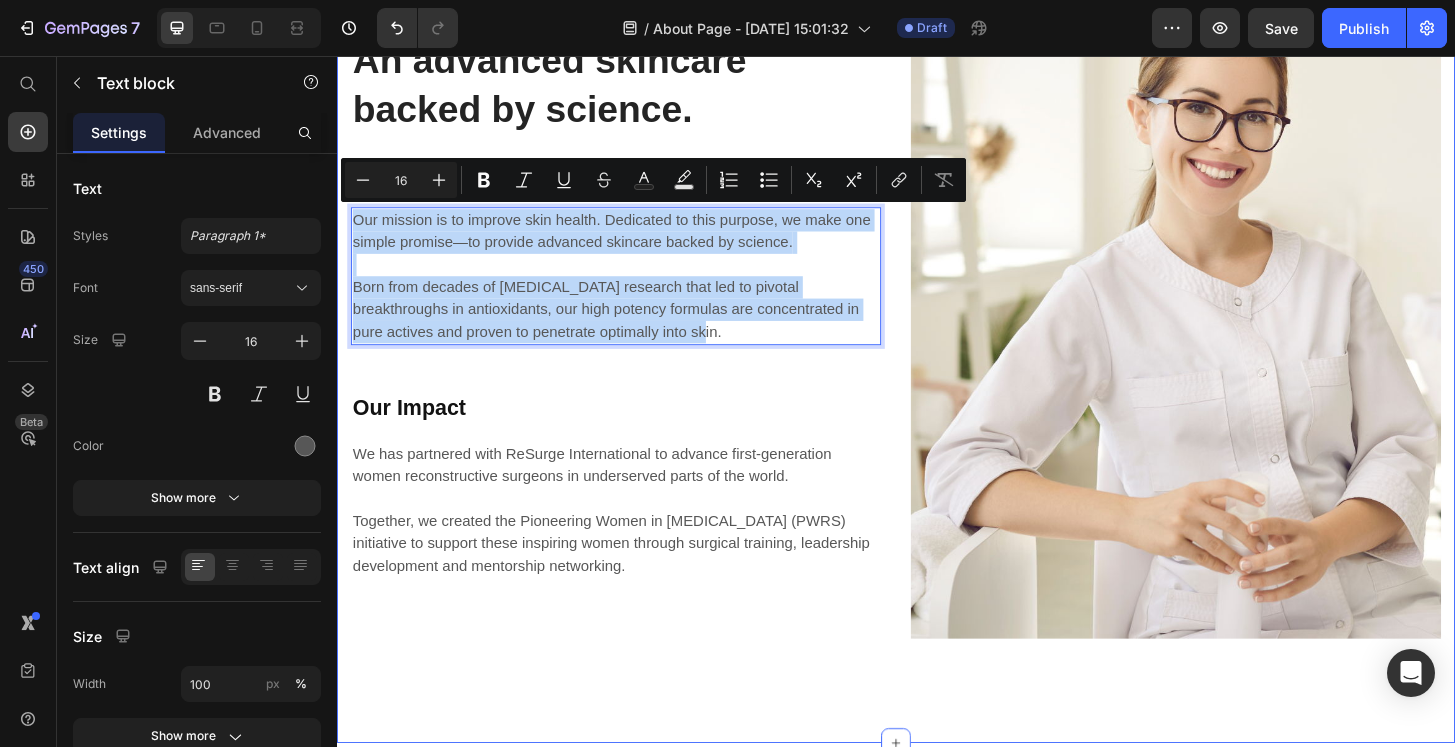drag, startPoint x: 796, startPoint y: 346, endPoint x: 342, endPoint y: 156, distance: 492.15445 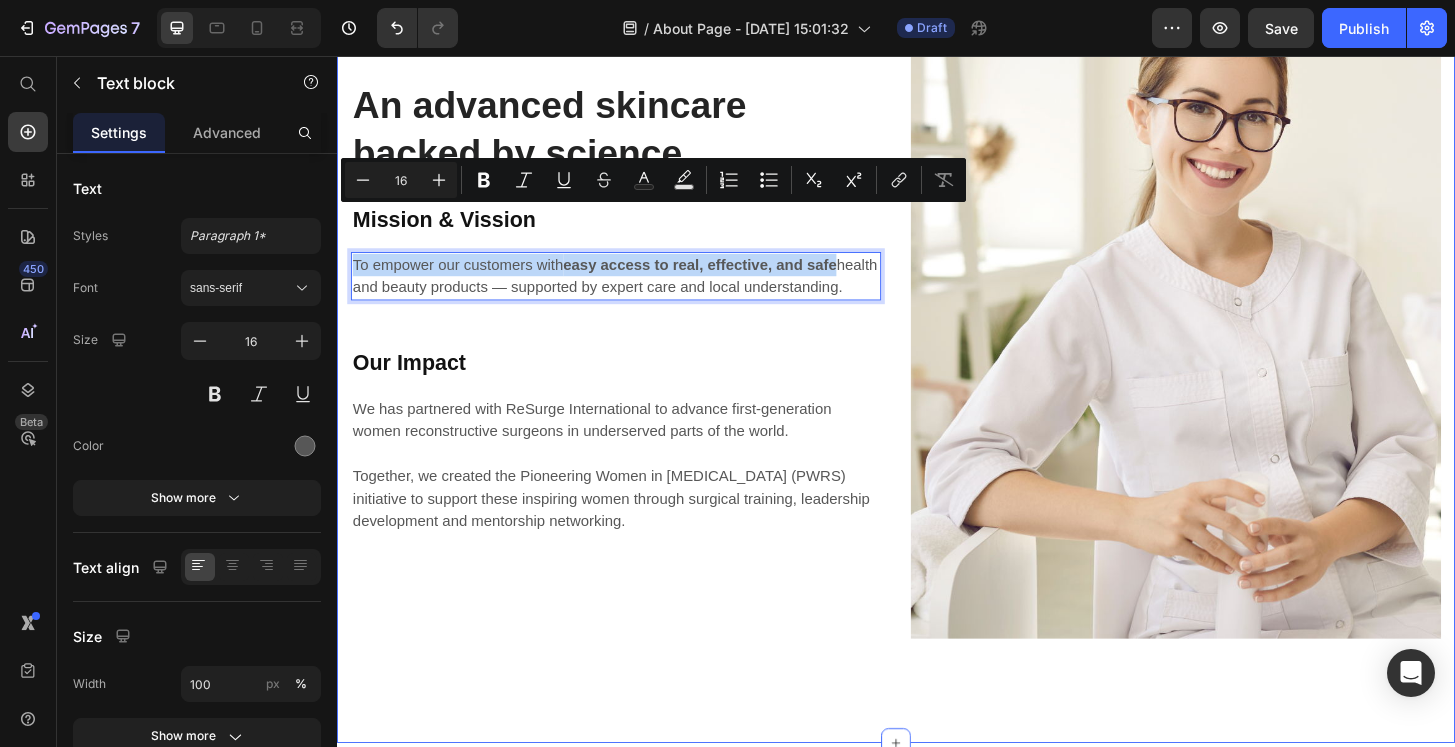 scroll, scrollTop: 2840, scrollLeft: 0, axis: vertical 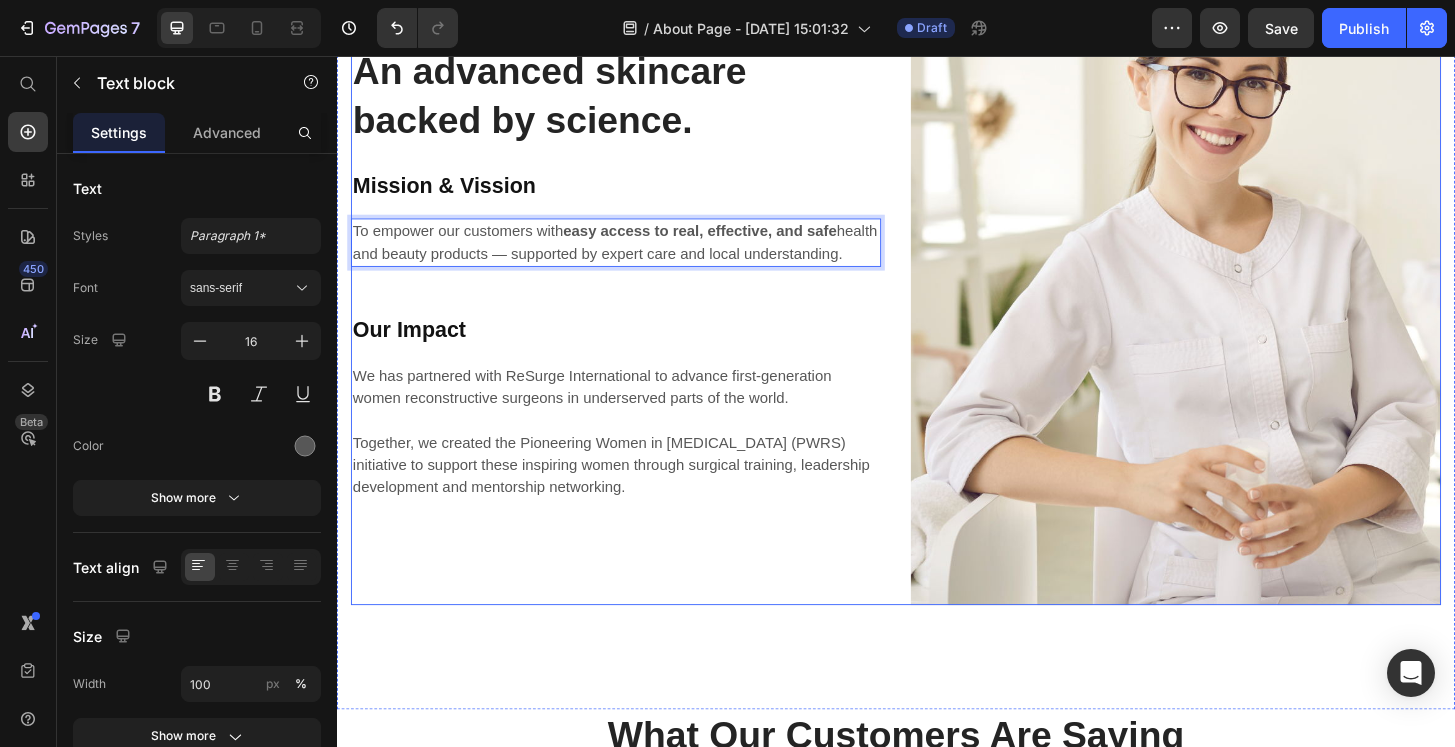 click on "An advanced skincare backed by science. Heading Mission & Vission Heading To empower our customers with  easy access to real, effective, and safe  health and beauty products — supported by expert care and local understanding. Text block   48 Our Impact Heading We has partnered with ReSurge International to advance first-generation women reconstructive surgeons in underserved parts of the world.  Together, we created the Pioneering Women in [MEDICAL_DATA] (PWRS) initiative to support these inspiring women through surgical training, leadership development and mentorship networking. Text block" at bounding box center [636, 288] 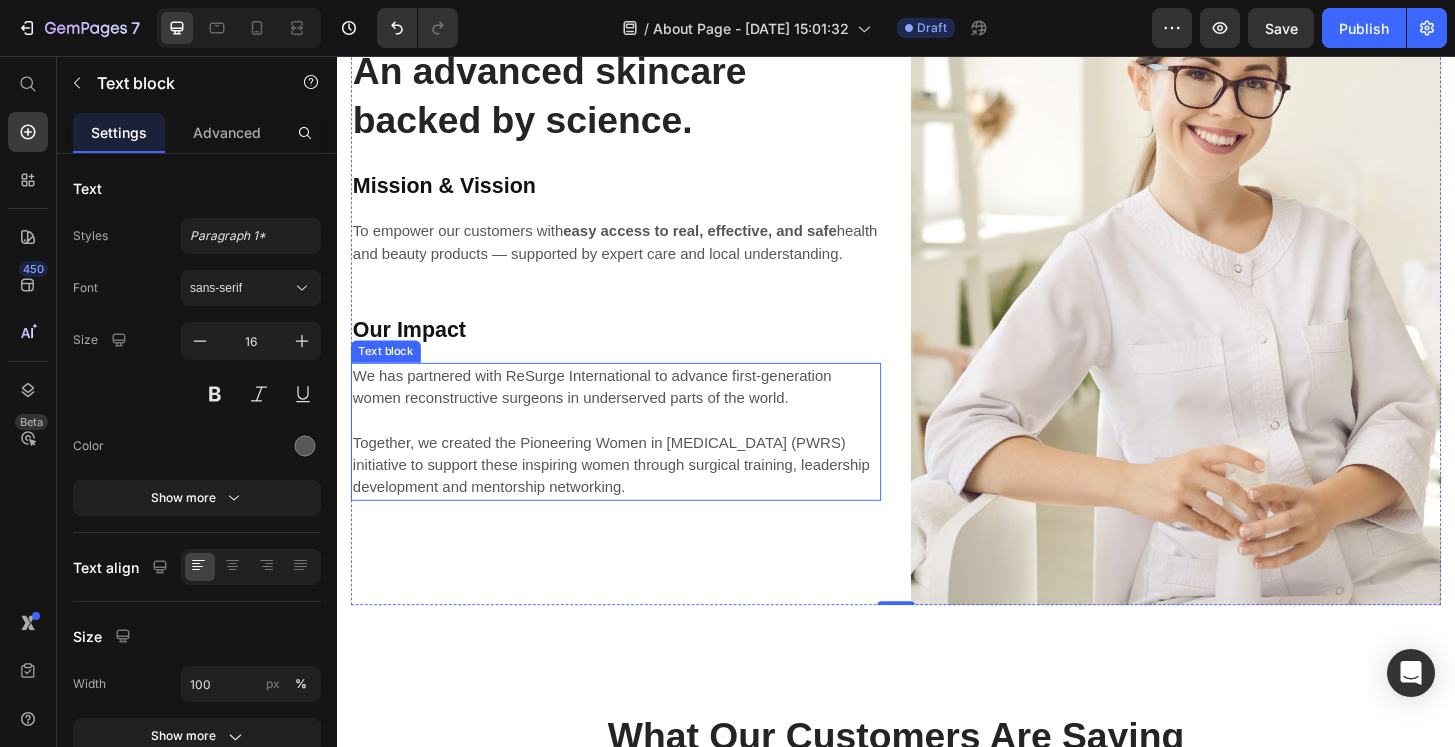click on "We has partnered with ReSurge International to advance first-generation women reconstructive surgeons in underserved parts of the world.  Together, we created the Pioneering Women in [MEDICAL_DATA] (PWRS) initiative to support these inspiring women through surgical training, leadership development and mentorship networking." at bounding box center (636, 459) 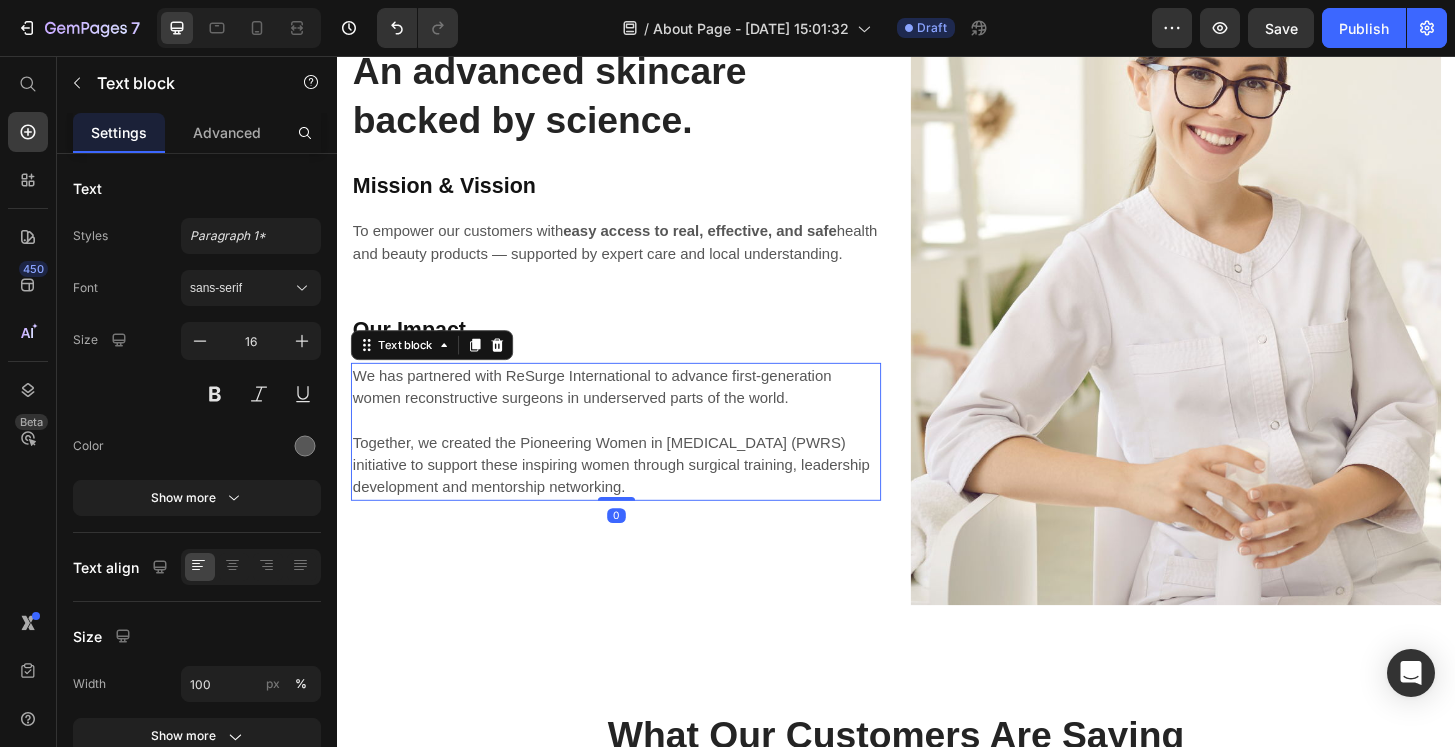 click on "We has partnered with ReSurge International to advance first-generation women reconstructive surgeons in underserved parts of the world.  Together, we created the Pioneering Women in [MEDICAL_DATA] (PWRS) initiative to support these inspiring women through surgical training, leadership development and mentorship networking." at bounding box center (636, 459) 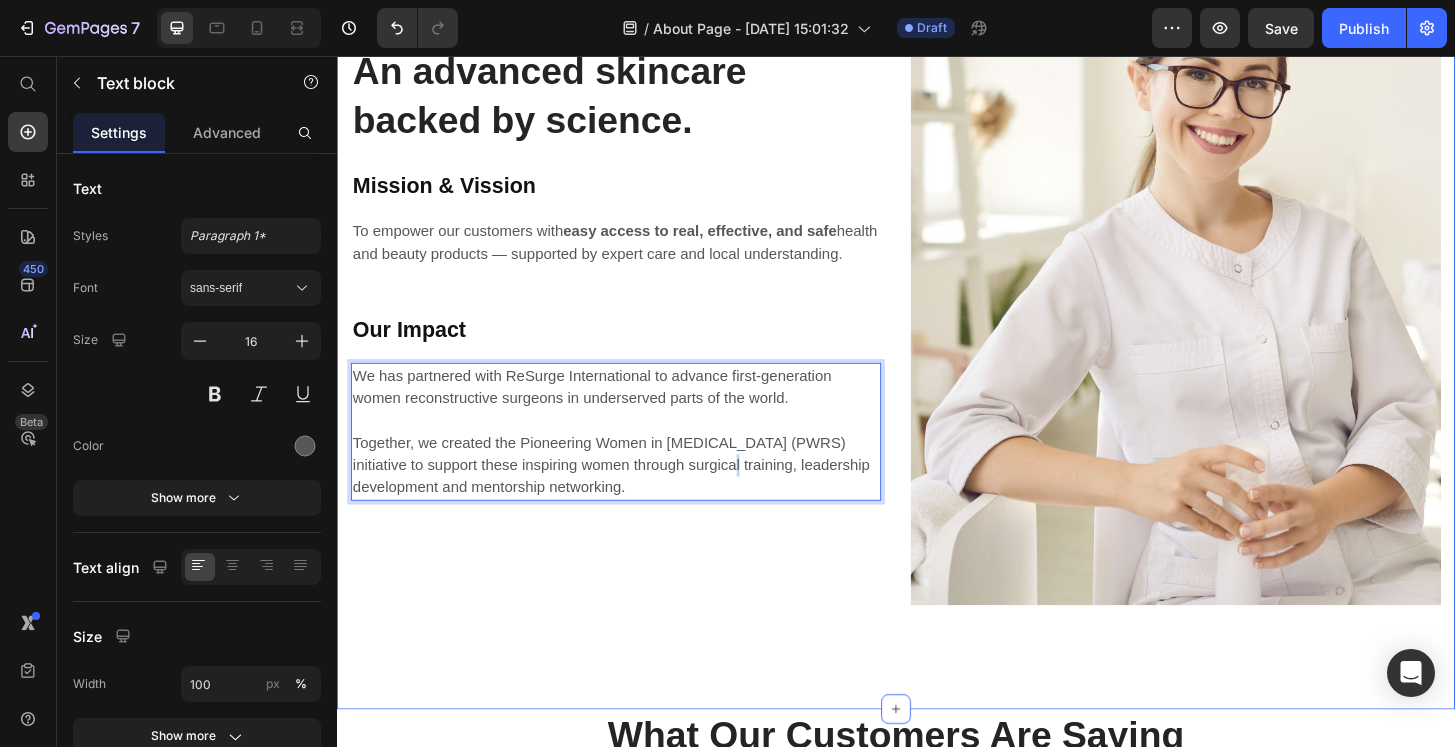drag, startPoint x: 812, startPoint y: 530, endPoint x: 270, endPoint y: 364, distance: 566.85095 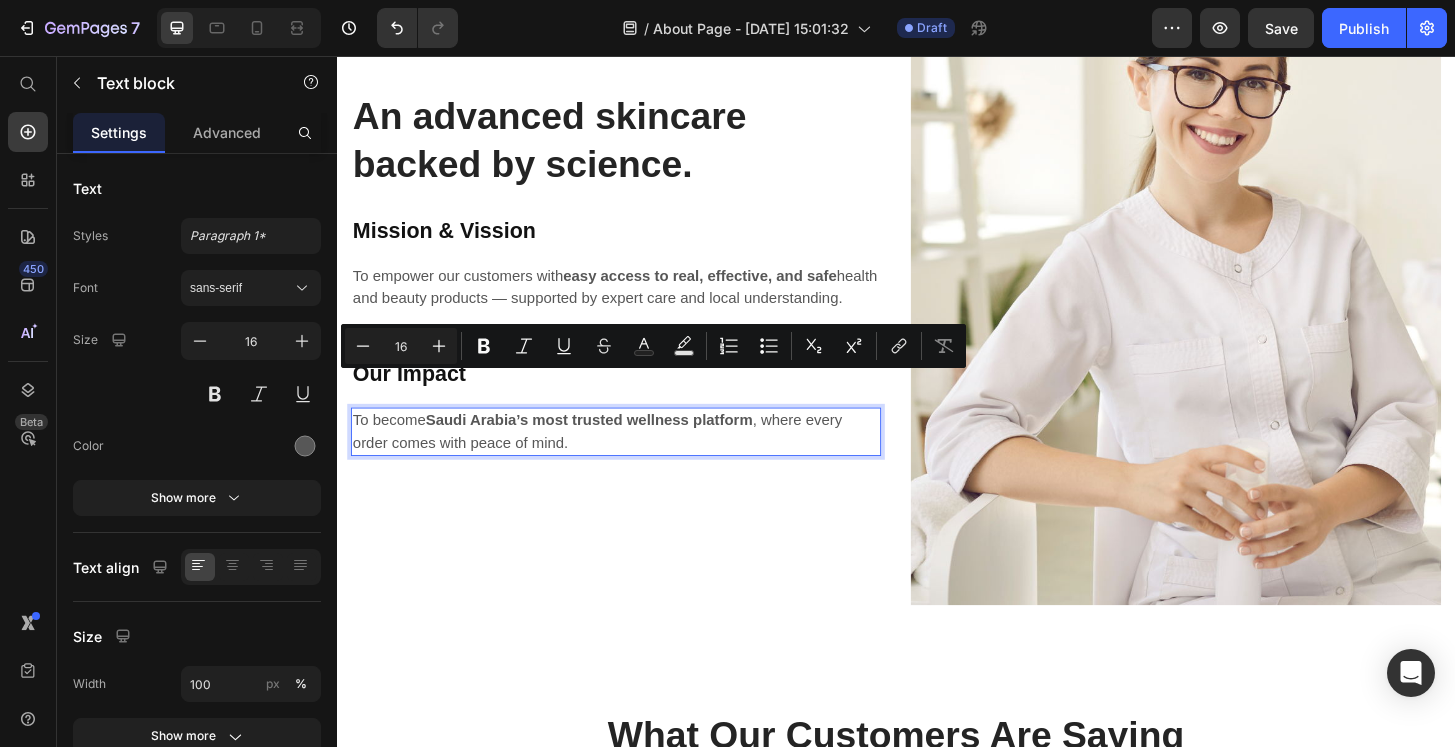 scroll, scrollTop: 2888, scrollLeft: 0, axis: vertical 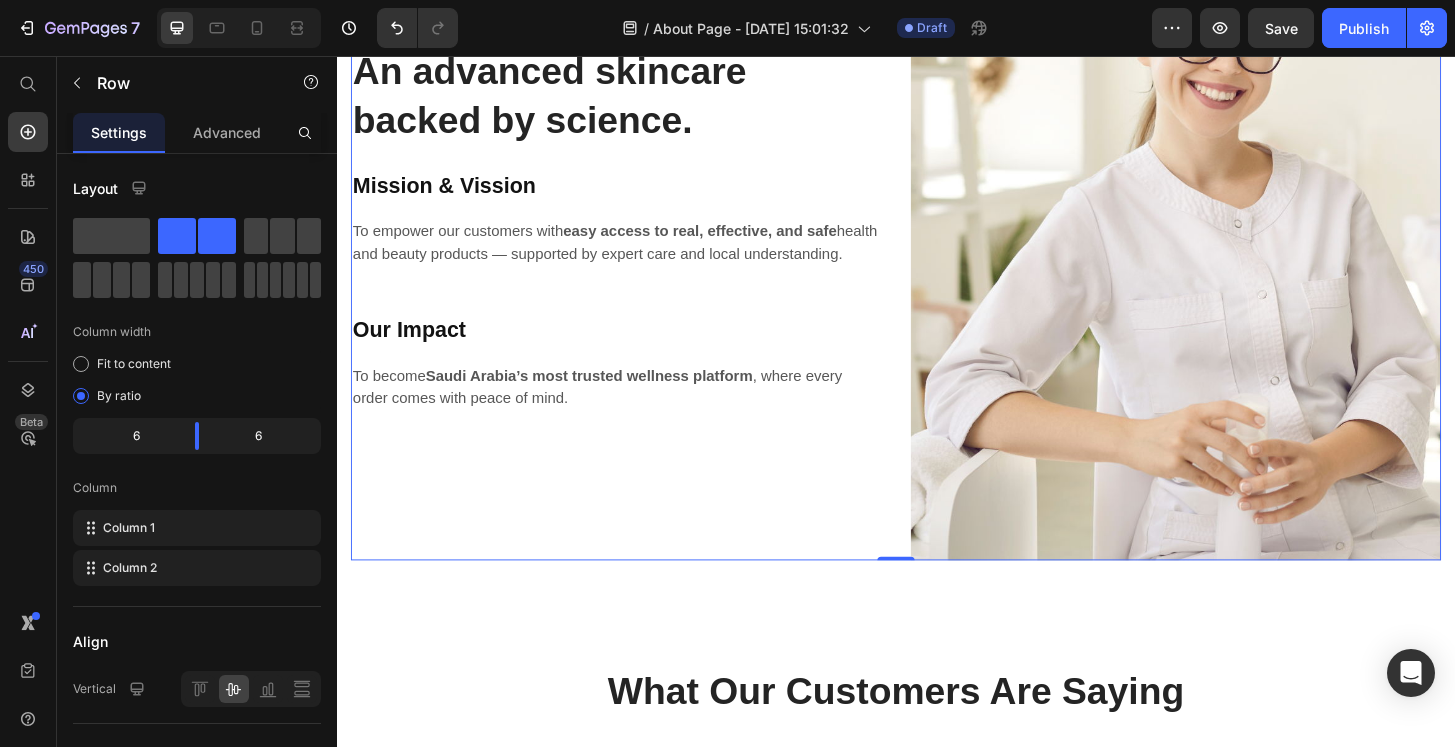 click on "An advanced skincare backed by science. Heading Mission & Vission Heading To empower our customers with  easy access to real, effective, and safe  health and beauty products — supported by expert care and local understanding. Text block Our Impact Heading To become  Saudi Arabia’s most trusted wellness platform , where every order comes with peace of mind. Text block" at bounding box center [636, 240] 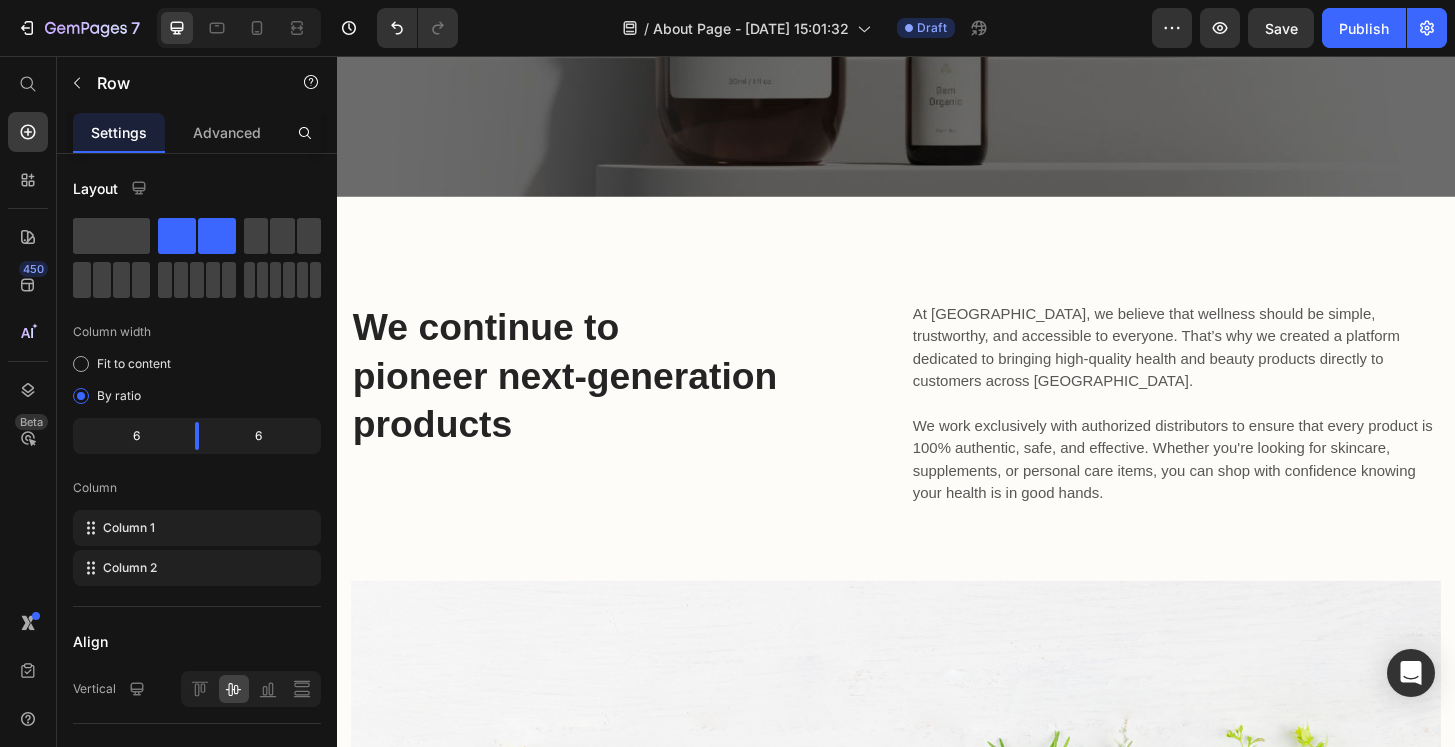 scroll, scrollTop: 307, scrollLeft: 0, axis: vertical 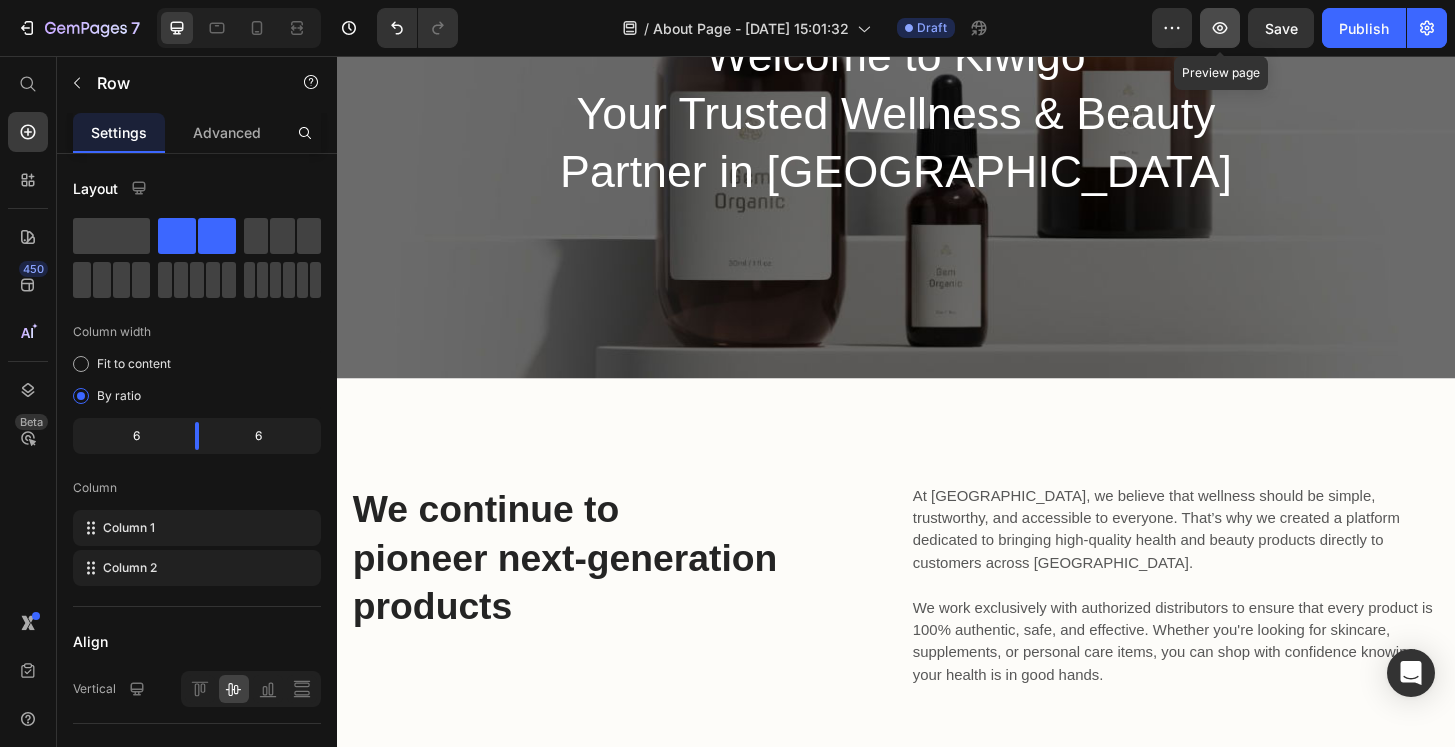 click 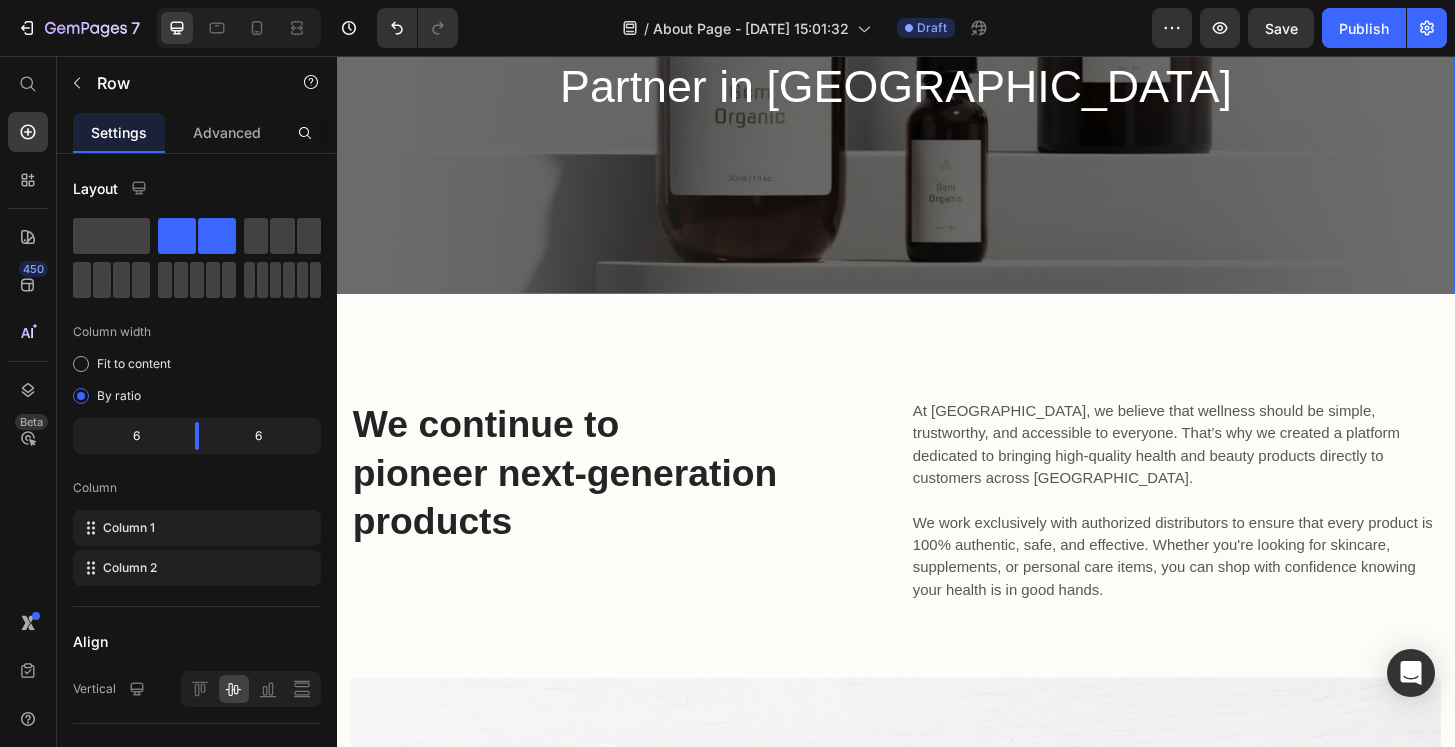 scroll, scrollTop: 401, scrollLeft: 0, axis: vertical 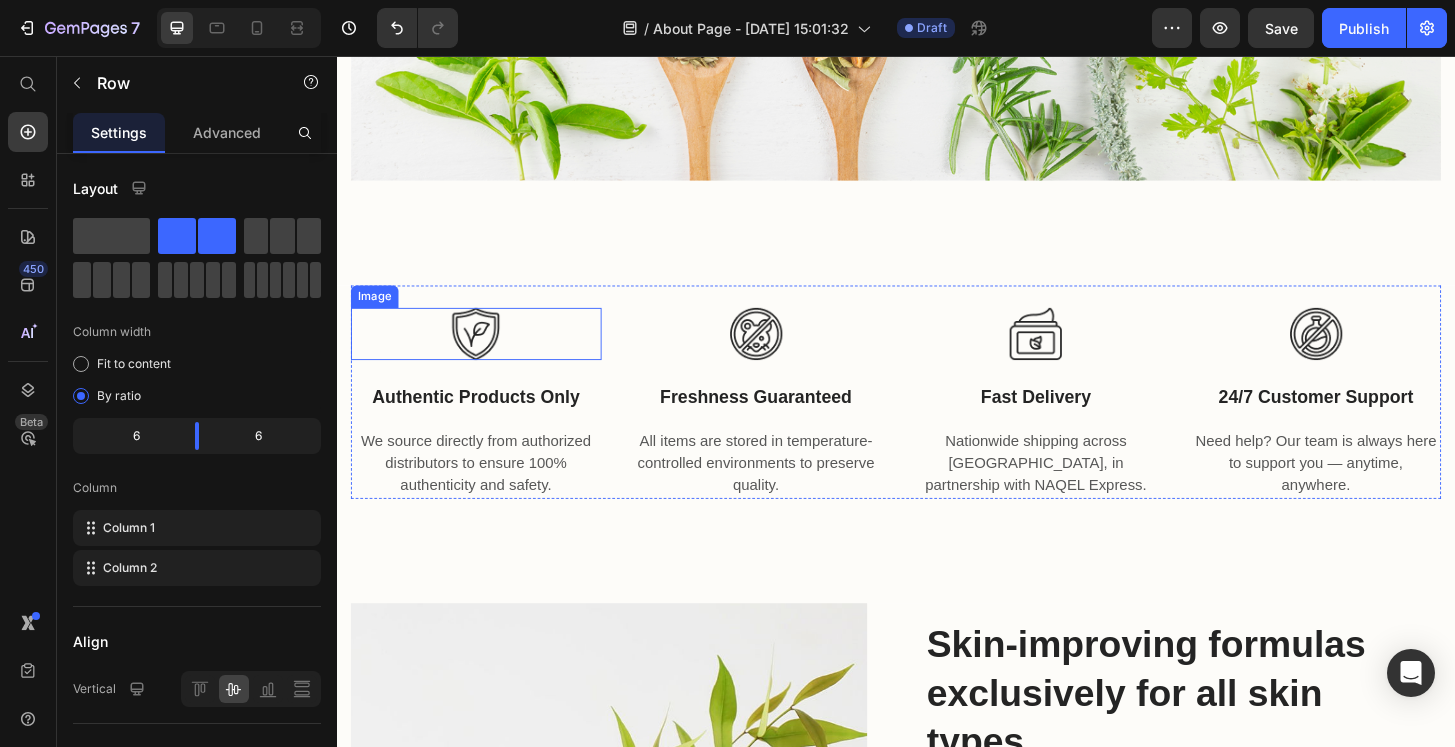 click at bounding box center (486, 354) 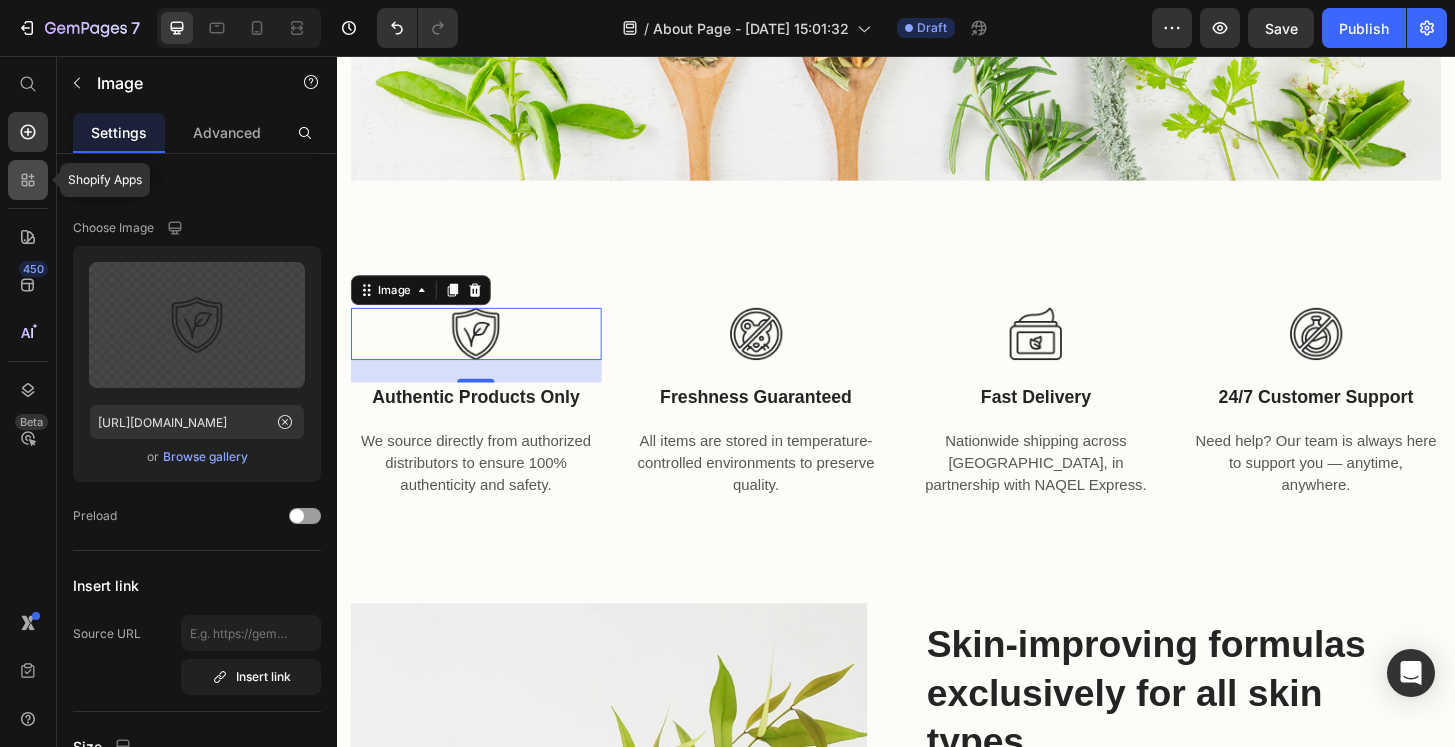 click 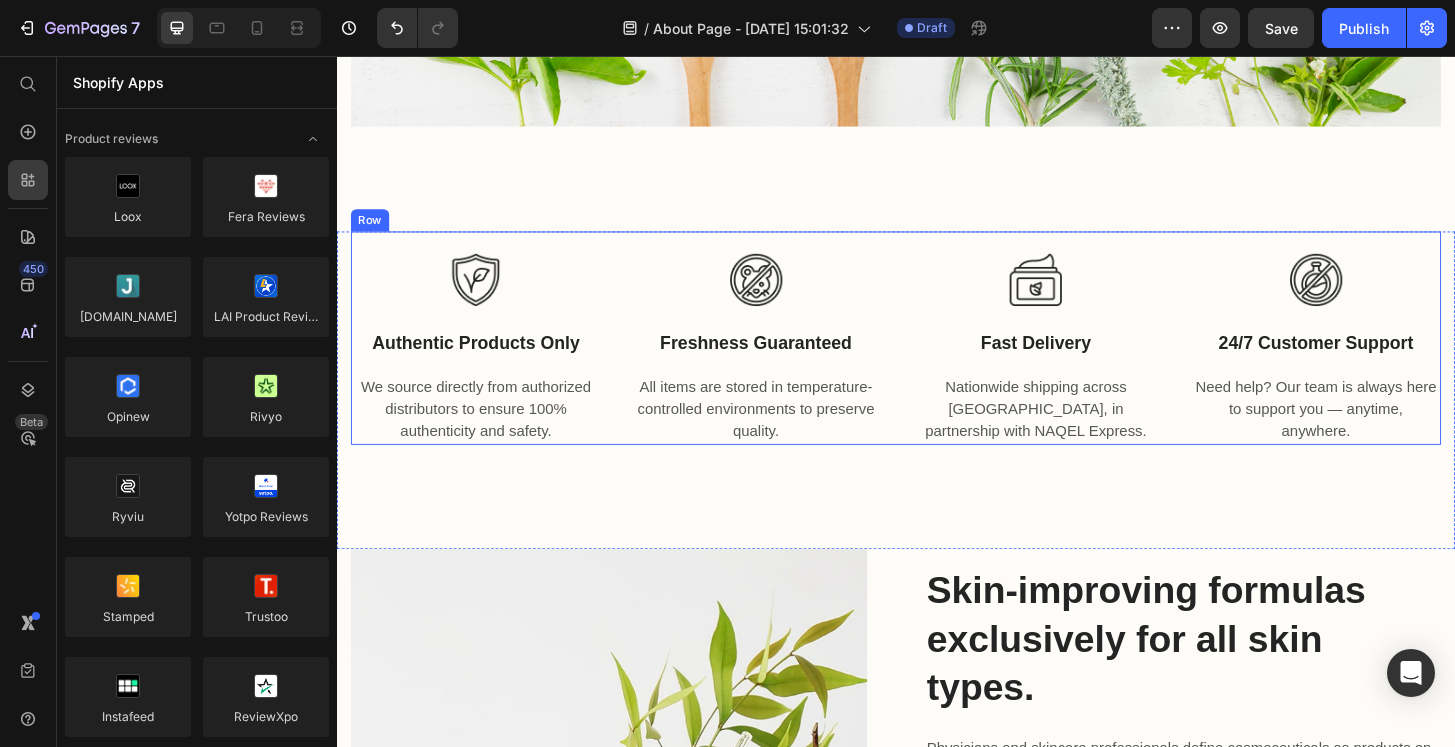 scroll, scrollTop: 1410, scrollLeft: 0, axis: vertical 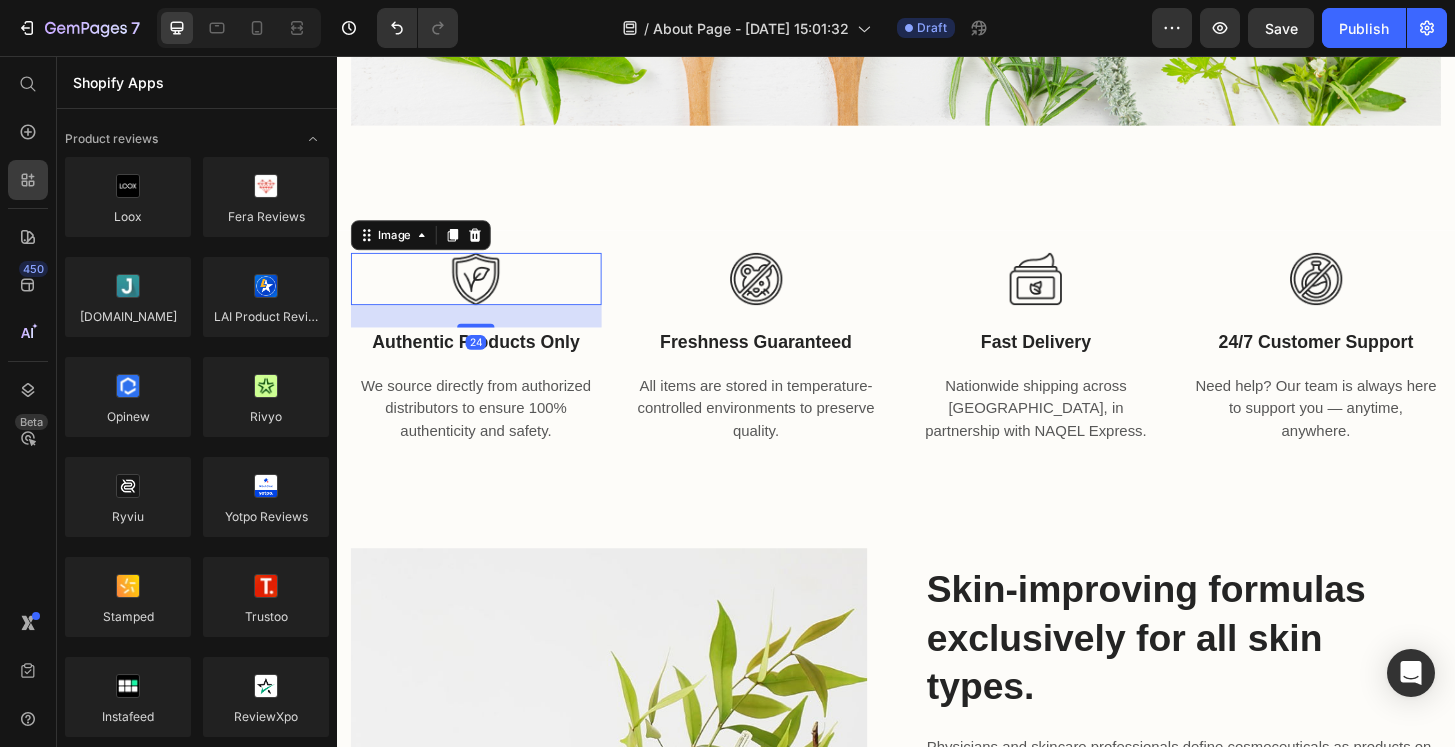 click at bounding box center (486, 295) 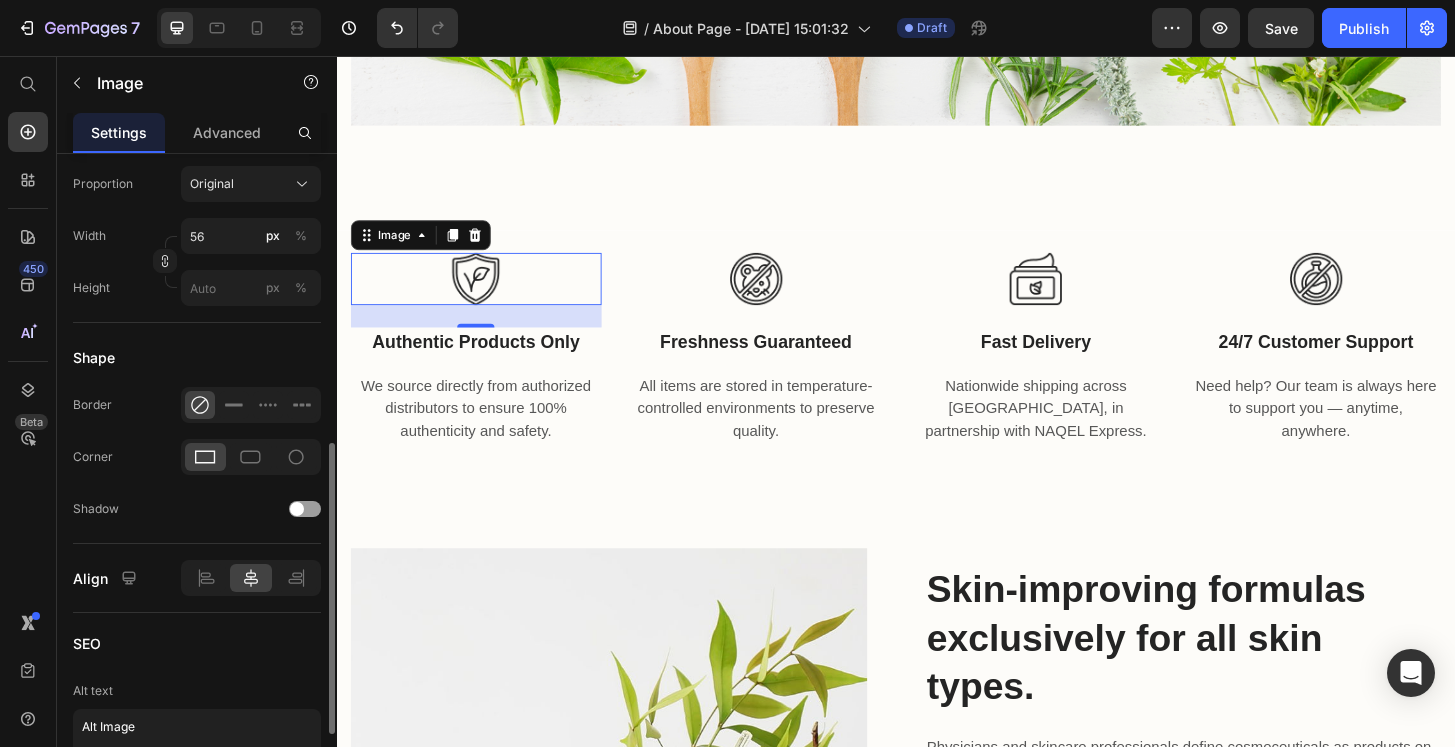 scroll, scrollTop: 801, scrollLeft: 0, axis: vertical 